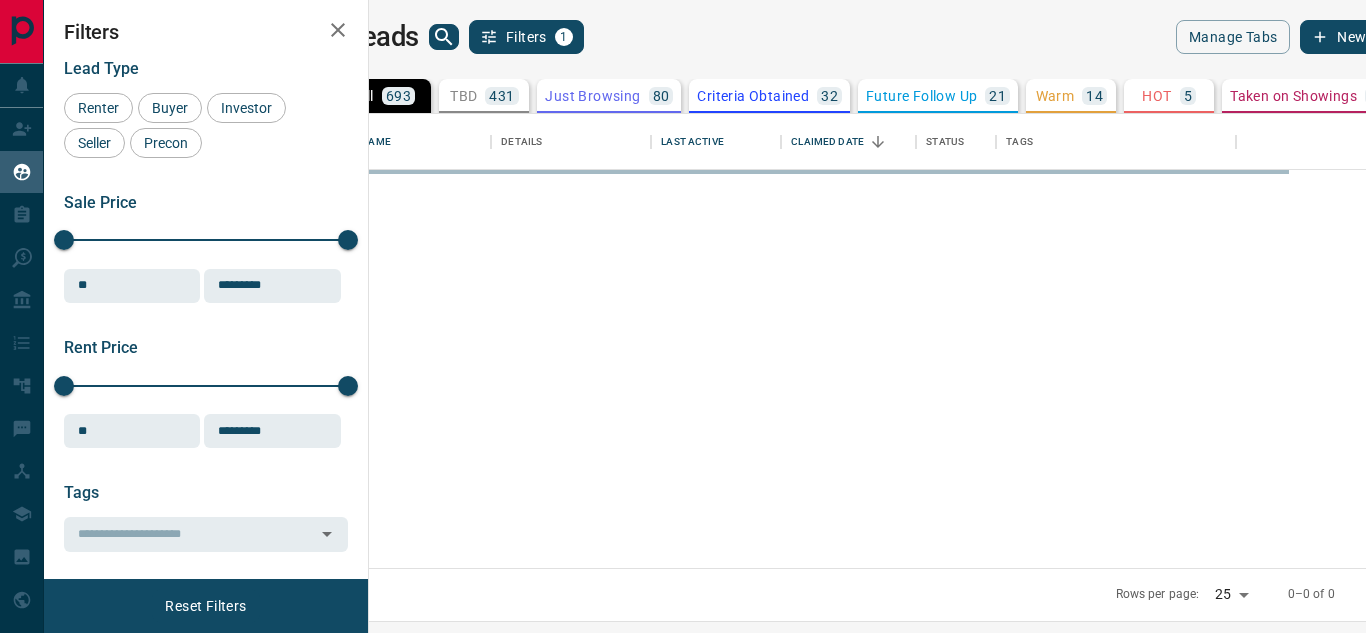 scroll, scrollTop: 0, scrollLeft: 0, axis: both 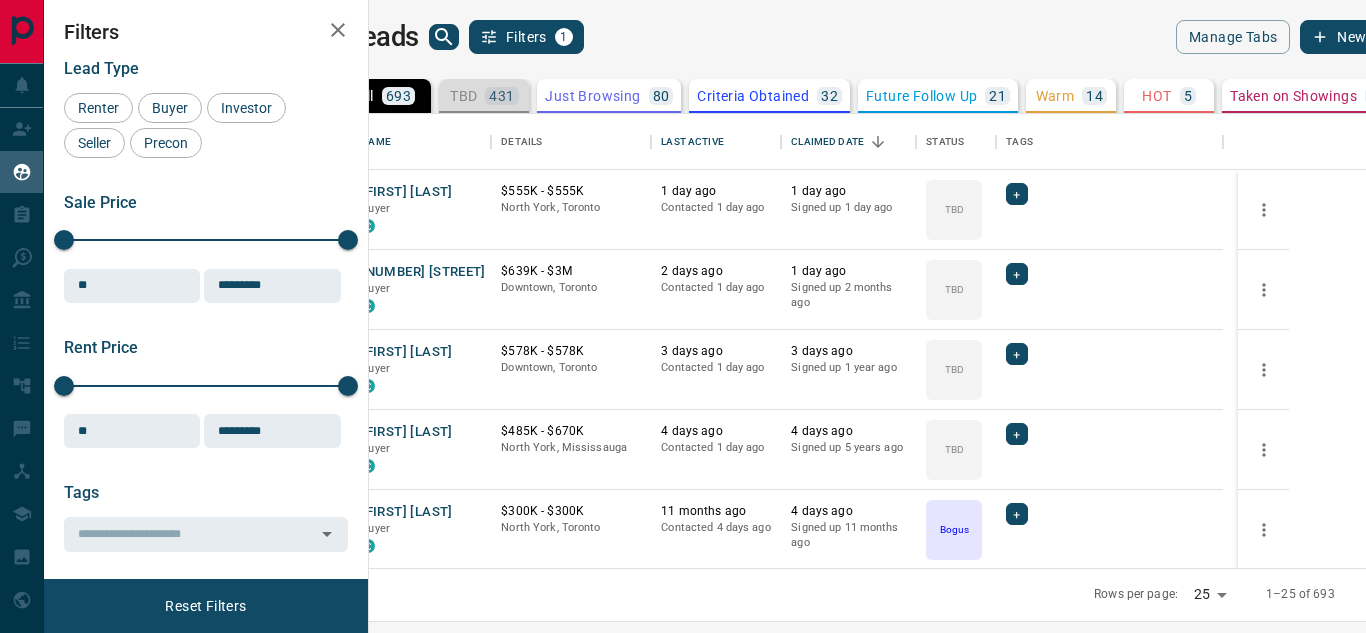 click on "TBD" at bounding box center (463, 96) 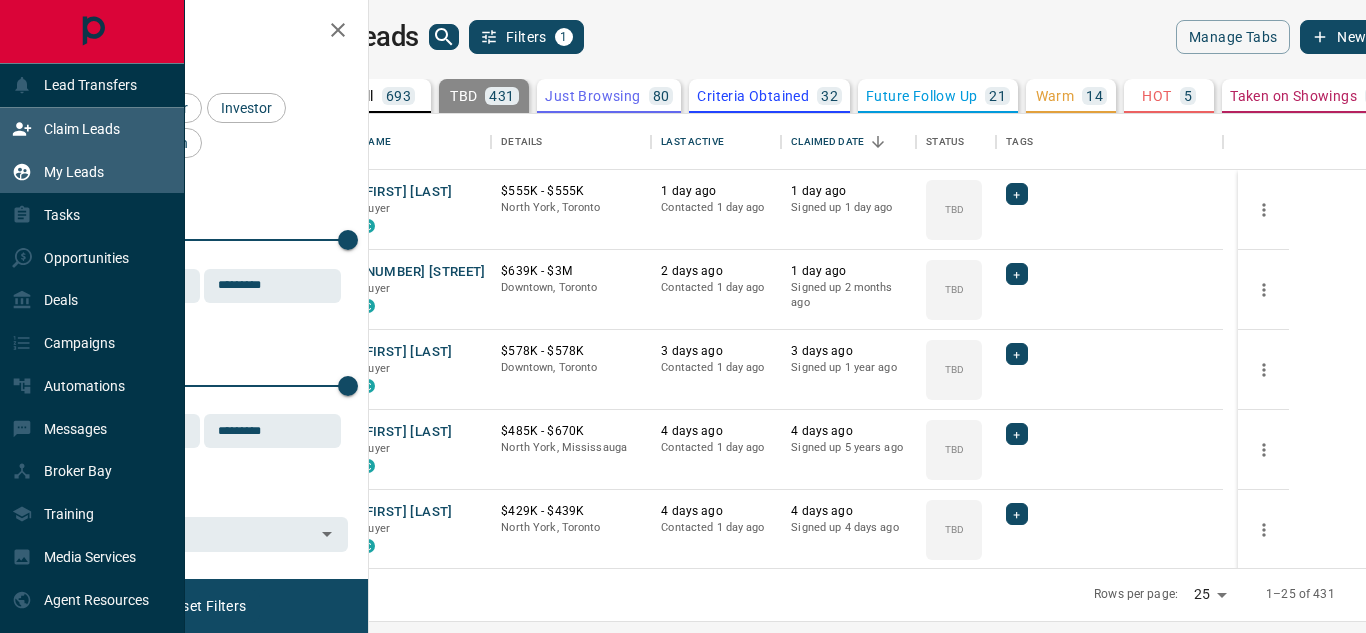 click 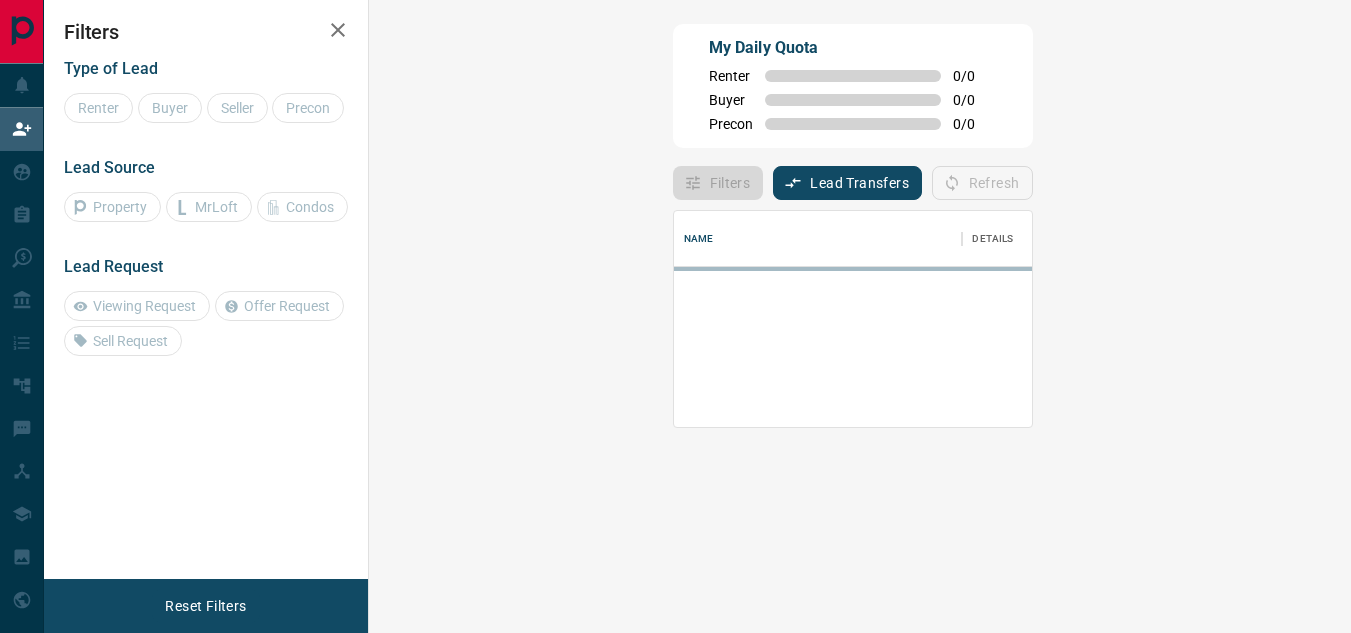 scroll, scrollTop: 16, scrollLeft: 16, axis: both 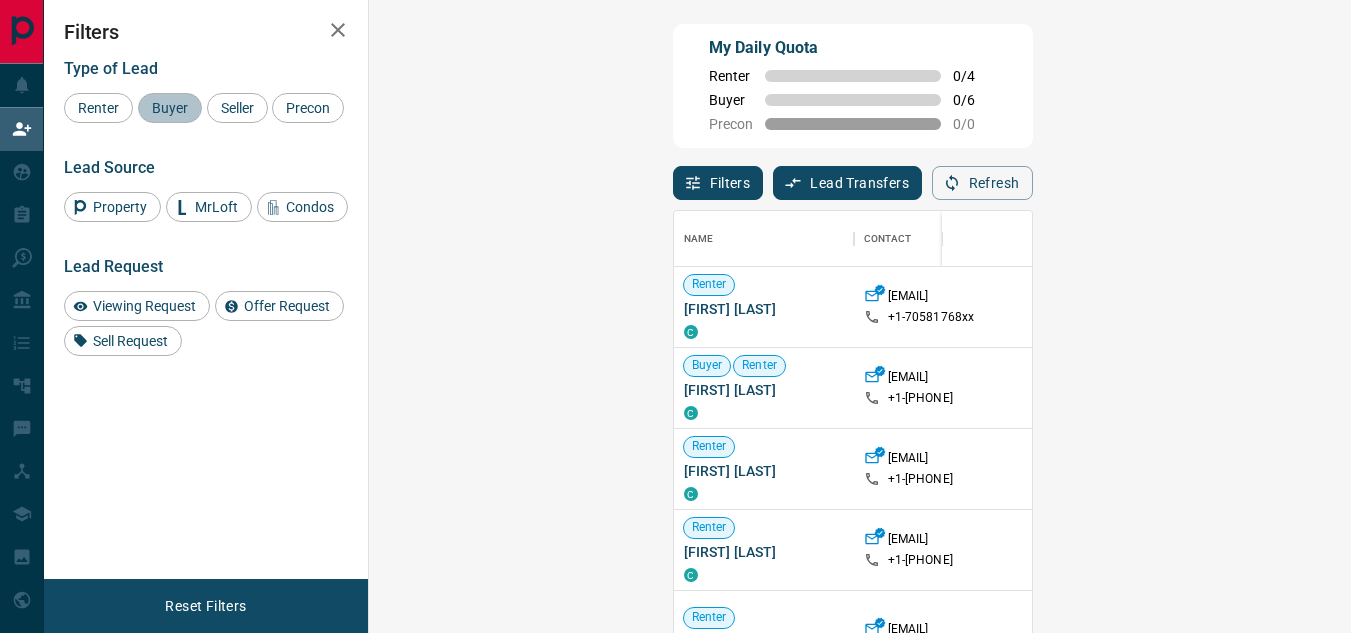 click on "Buyer" at bounding box center [170, 108] 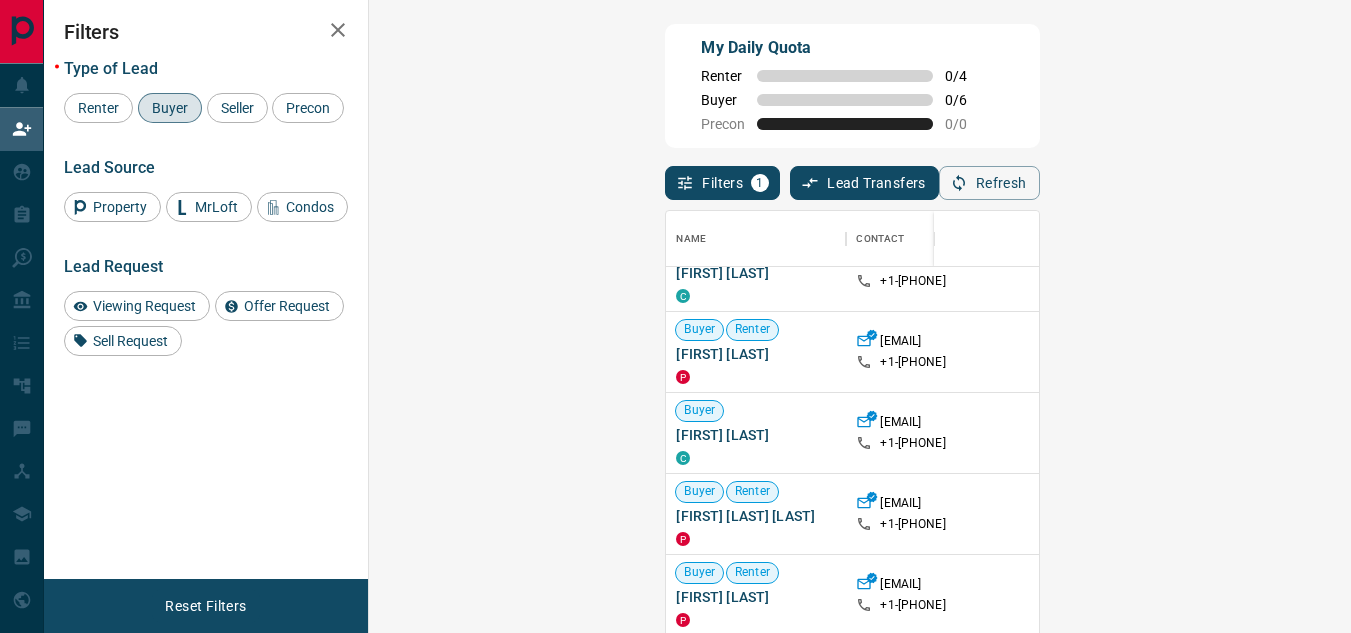 scroll, scrollTop: 37, scrollLeft: 0, axis: vertical 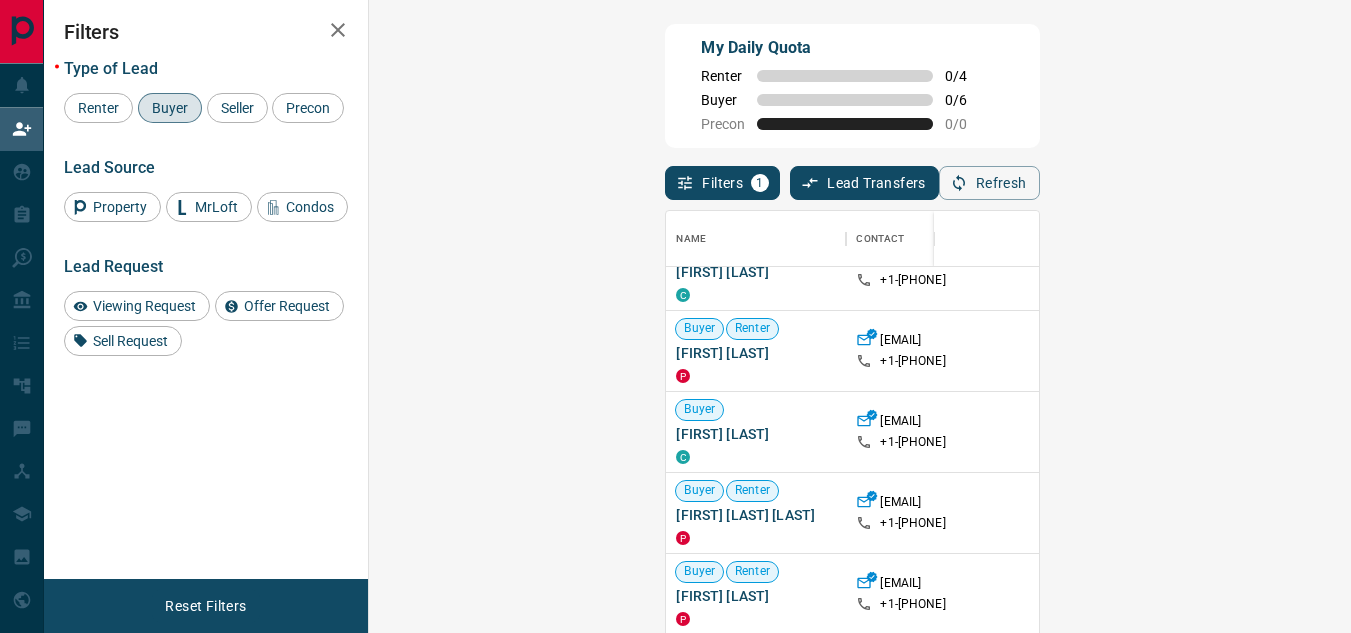 click on "Claim" at bounding box center [1560, 432] 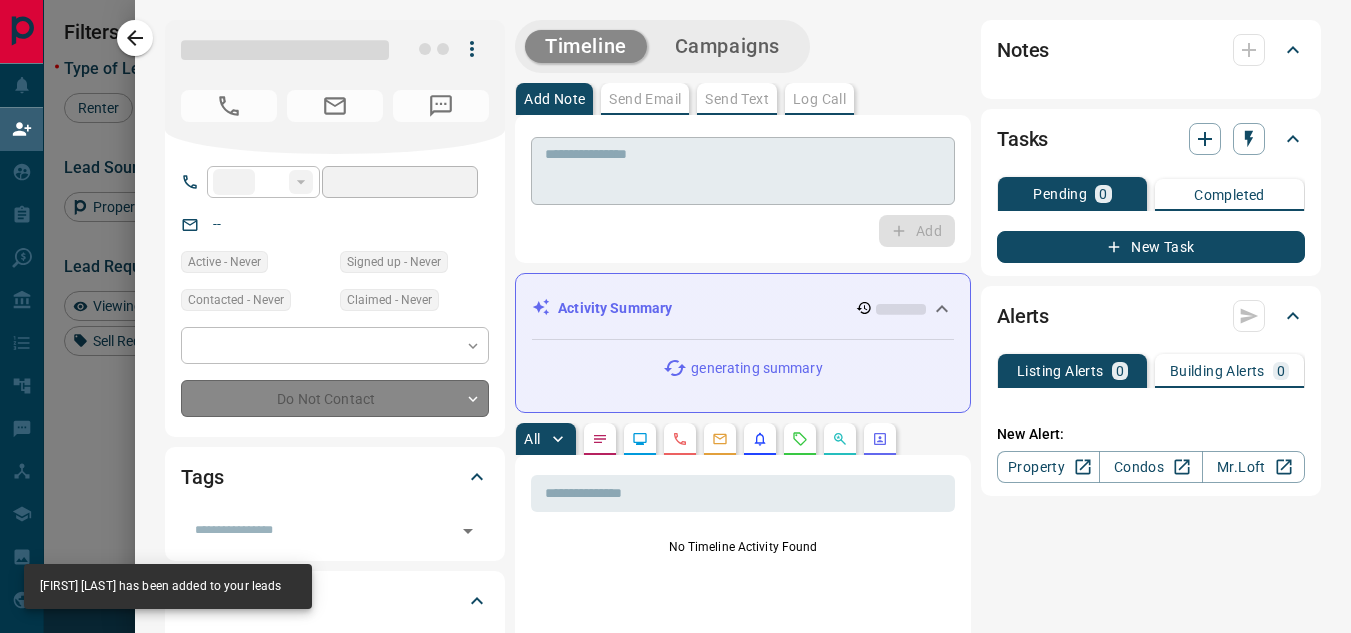 type on "**" 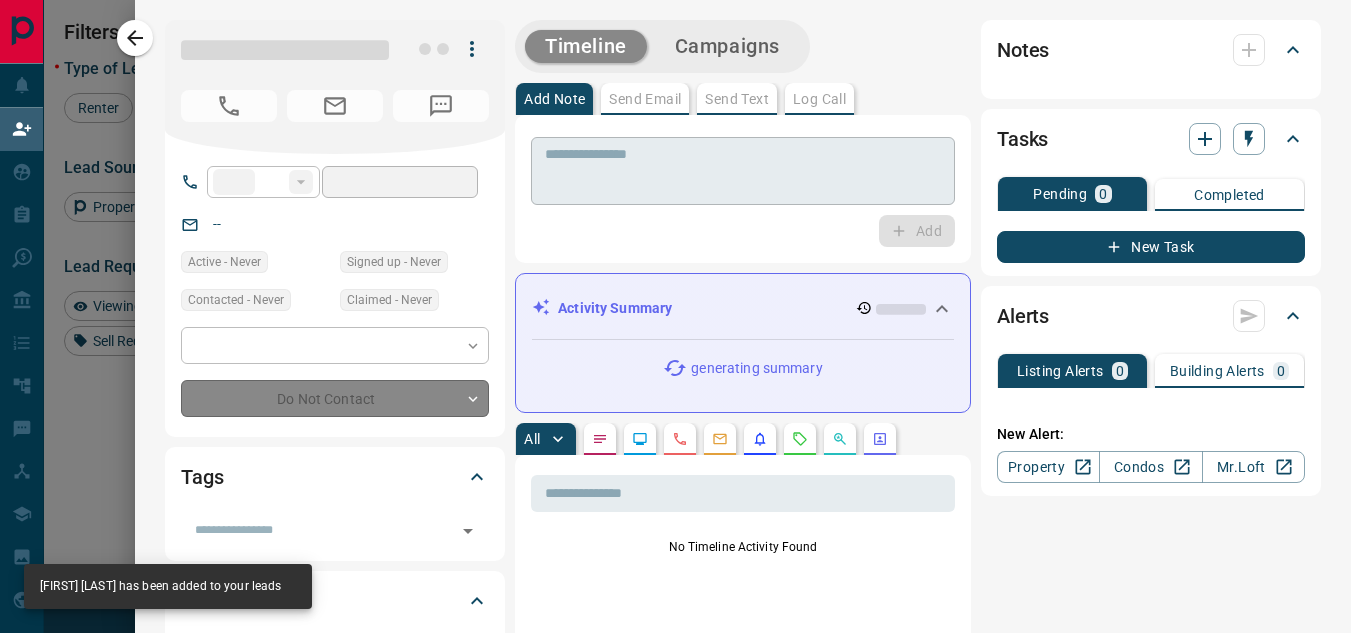 type on "**********" 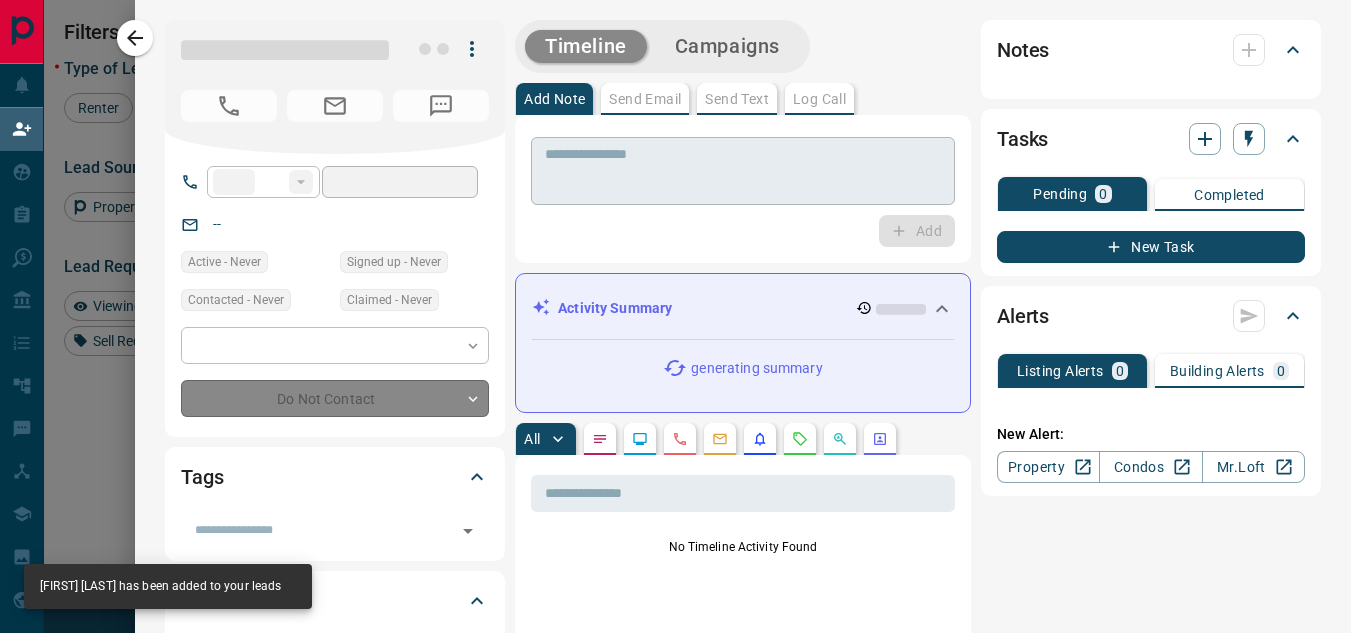 type on "**" 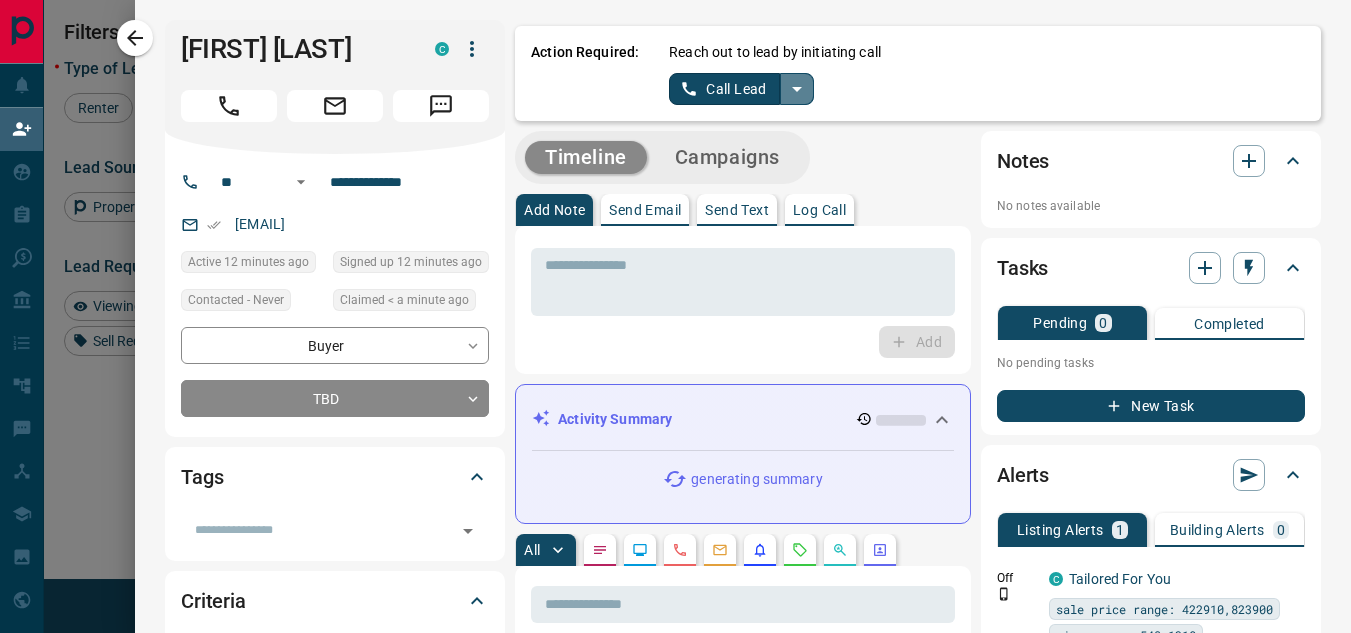 click 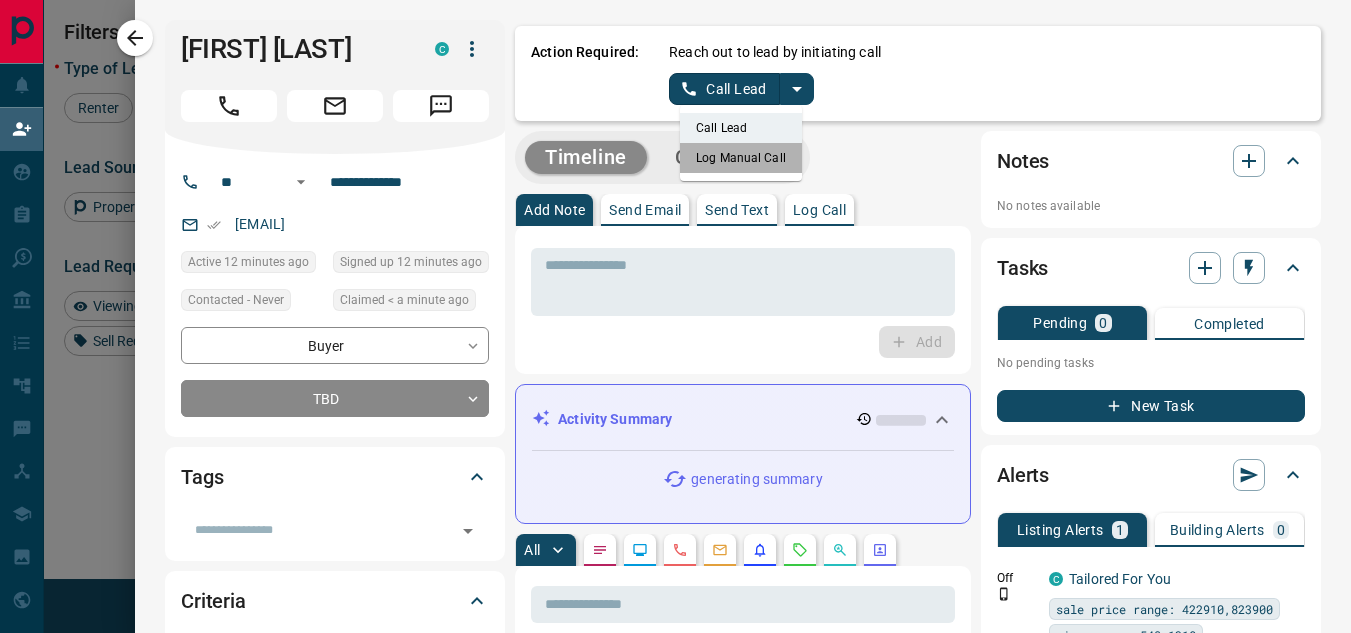 click on "Log Manual Call" at bounding box center [741, 158] 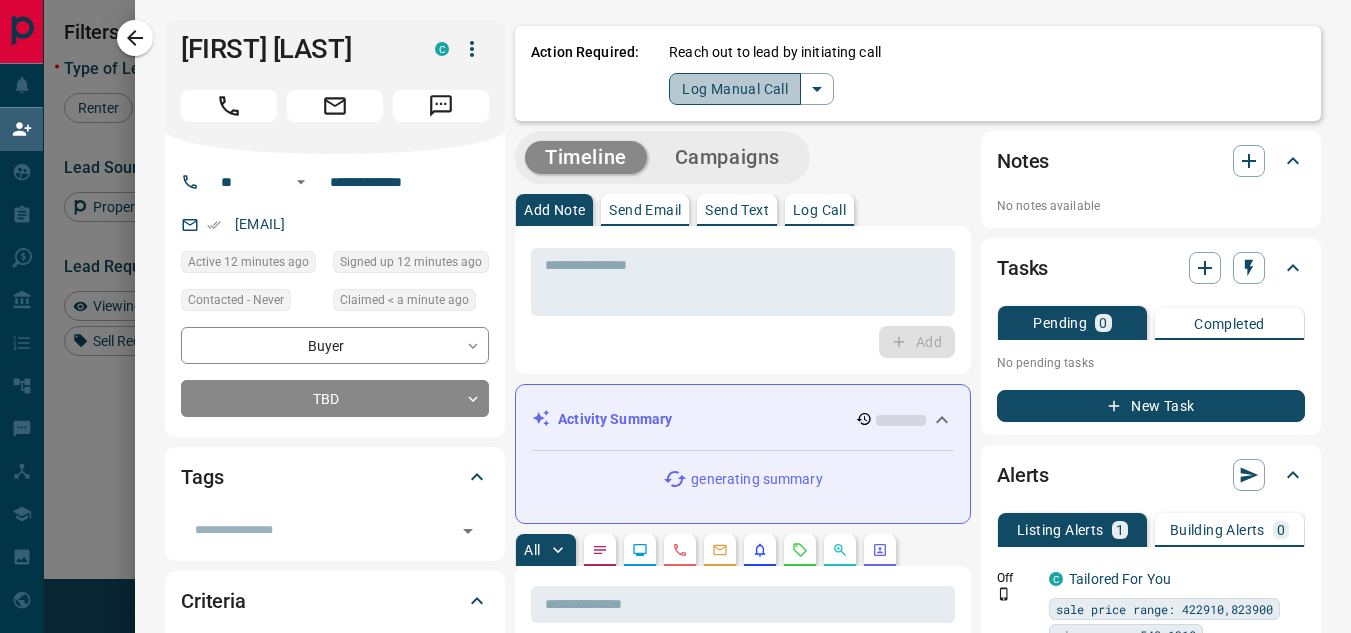 click on "Log Manual Call" at bounding box center (735, 89) 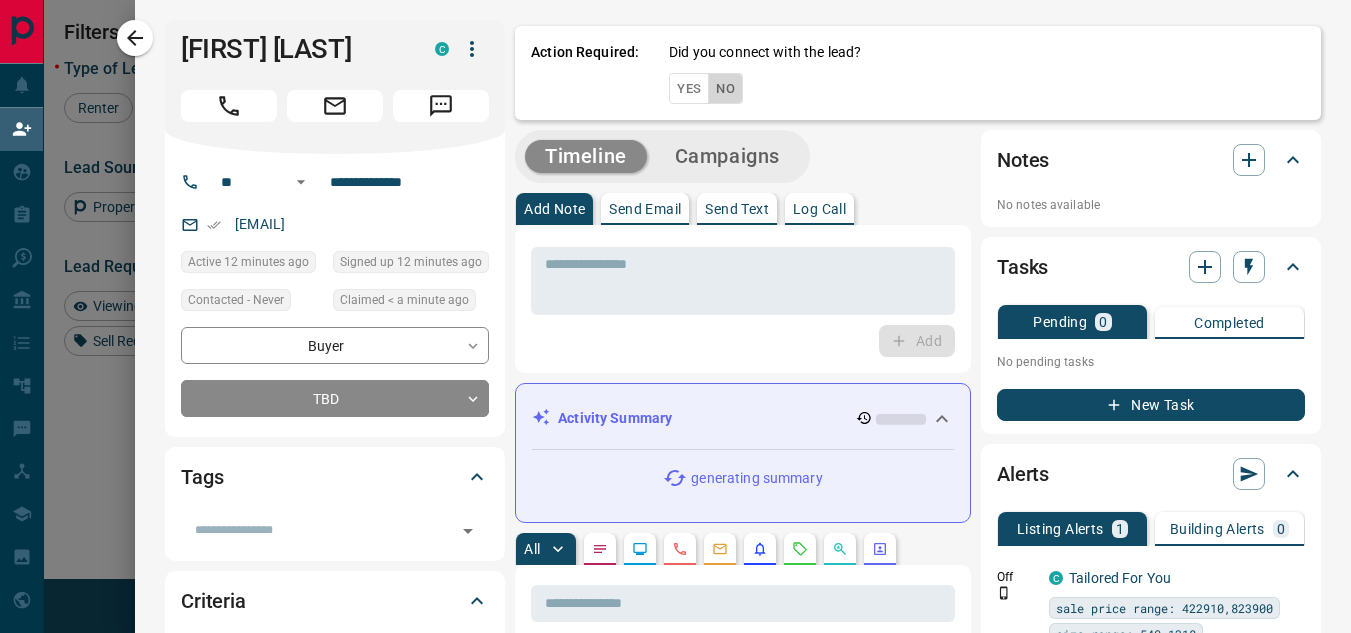 click on "No" at bounding box center [725, 88] 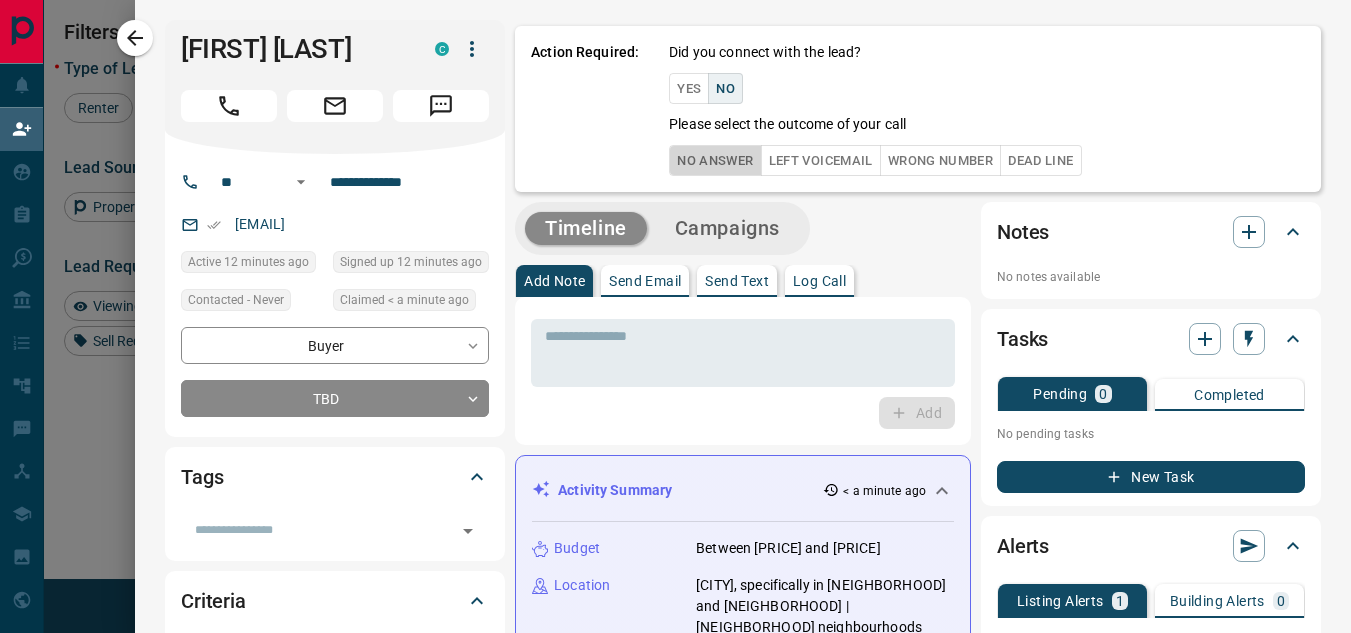click on "No Answer" at bounding box center [715, 160] 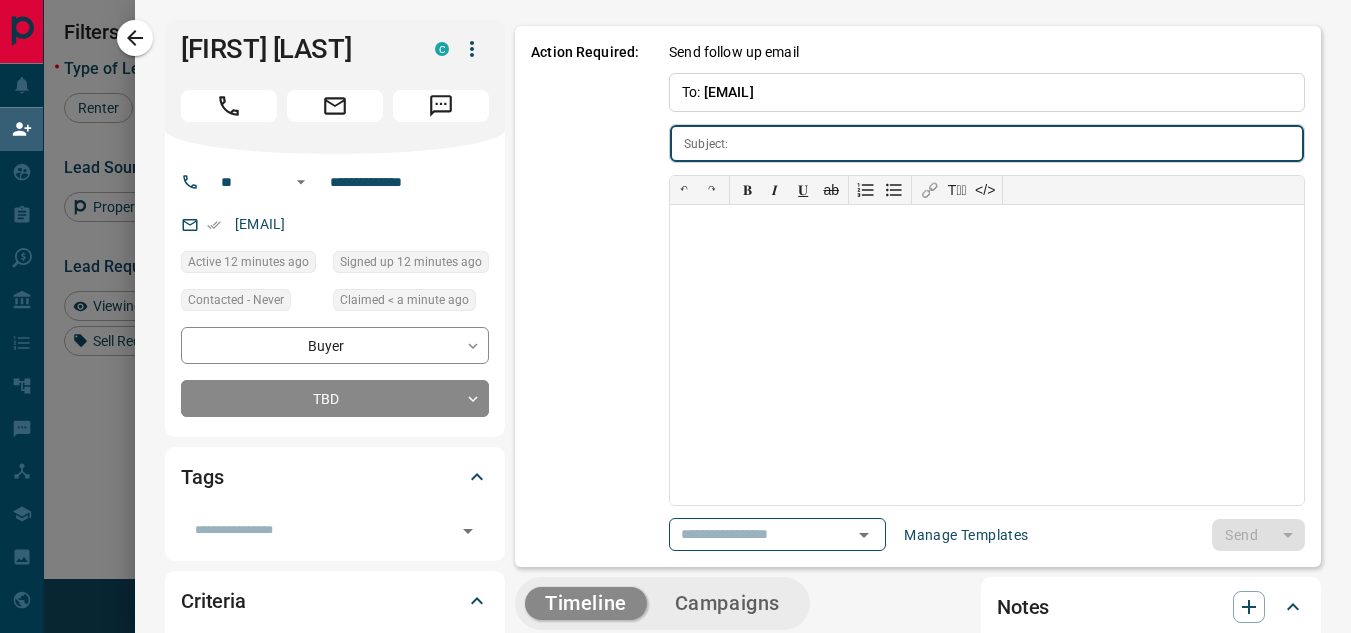 type on "**********" 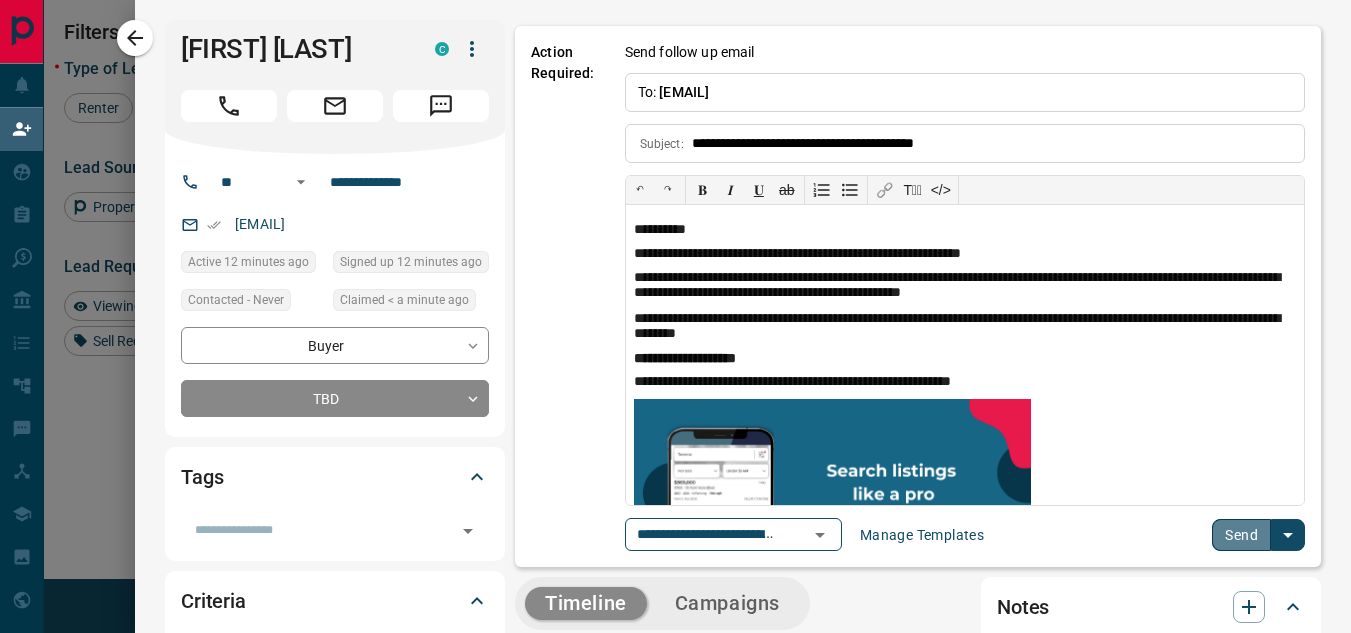 click on "Send" at bounding box center [1241, 535] 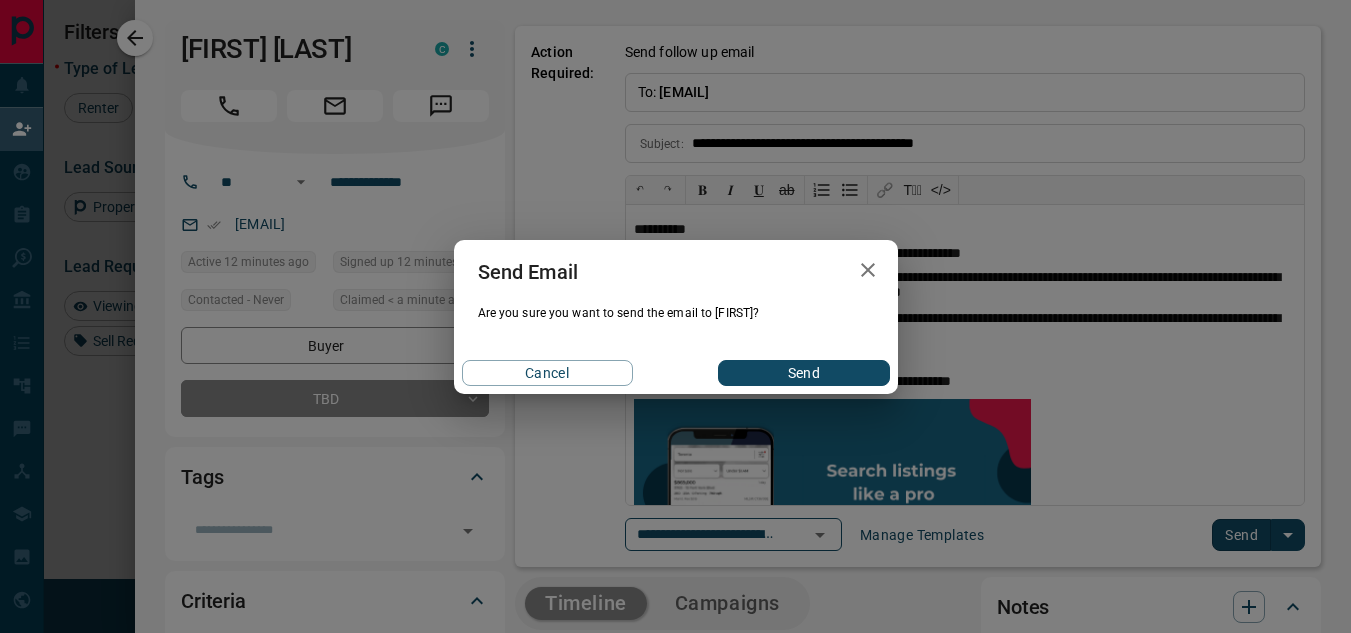 click on "Send" at bounding box center (803, 373) 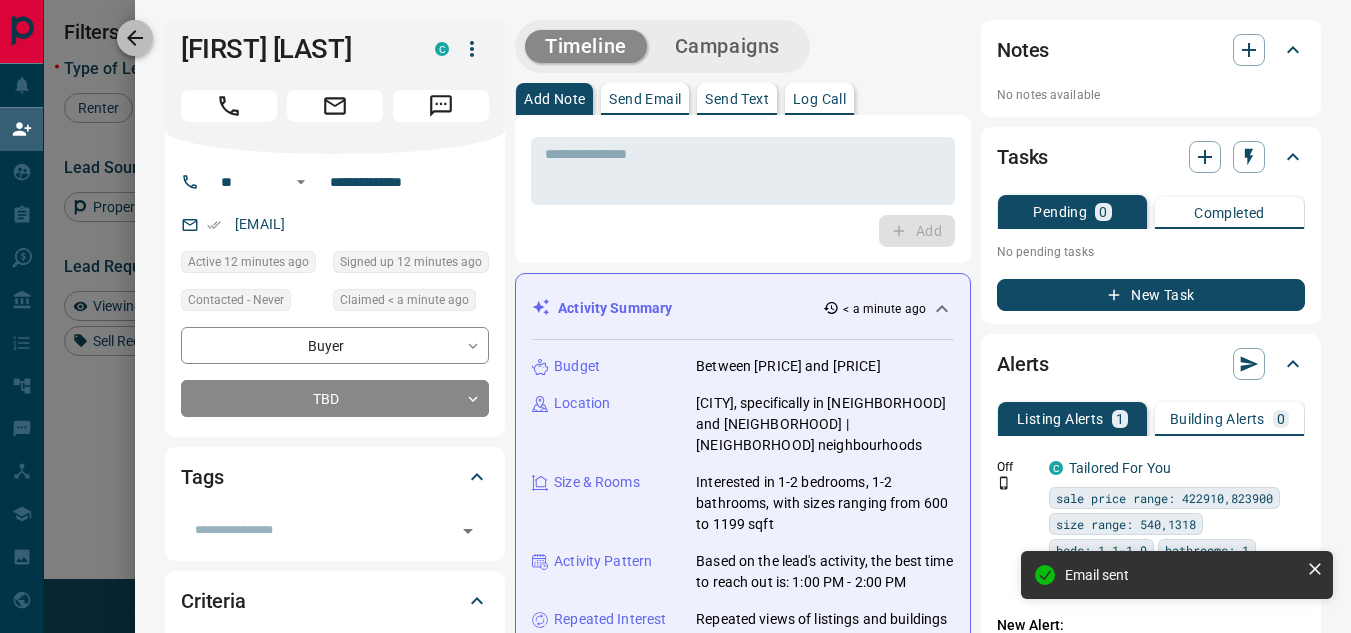 click at bounding box center [135, 38] 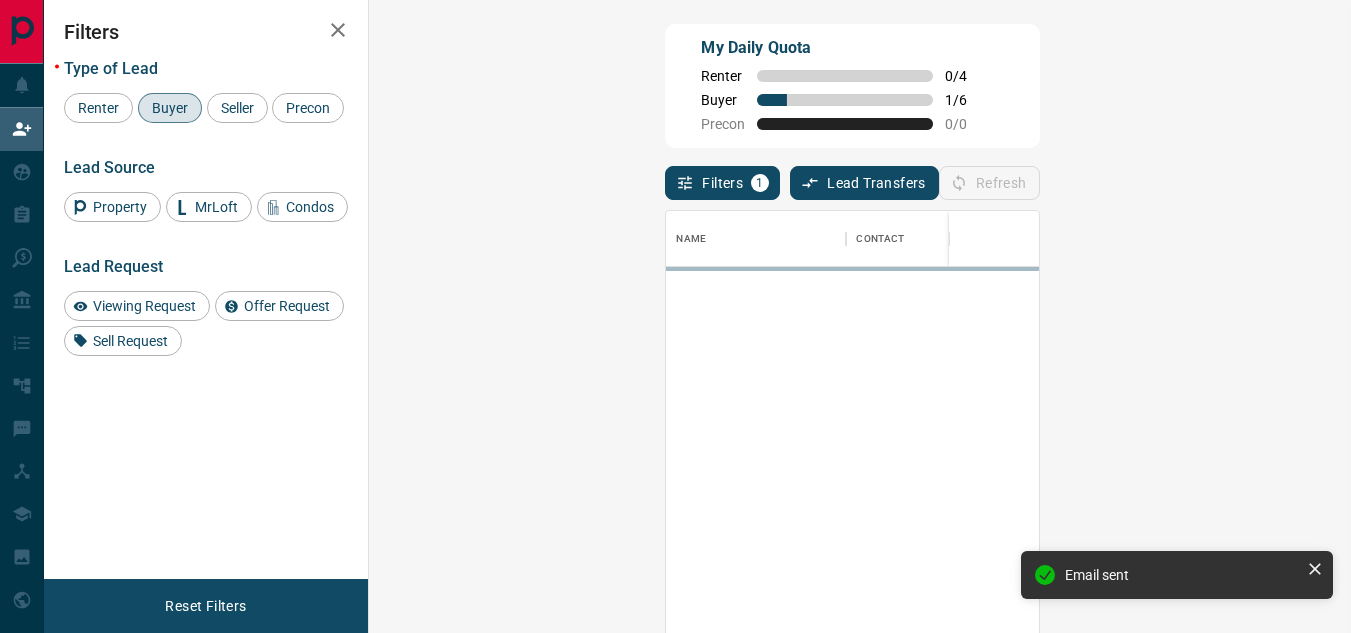 scroll, scrollTop: 16, scrollLeft: 16, axis: both 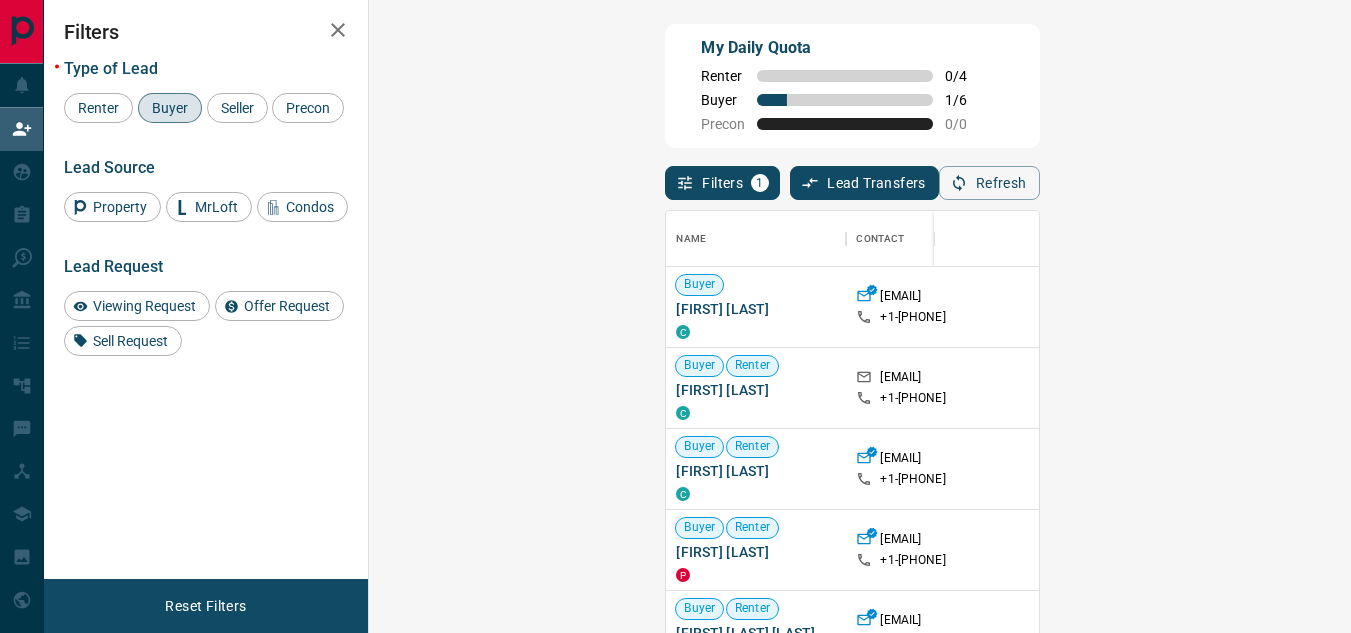 click on "Claim" at bounding box center (1560, 307) 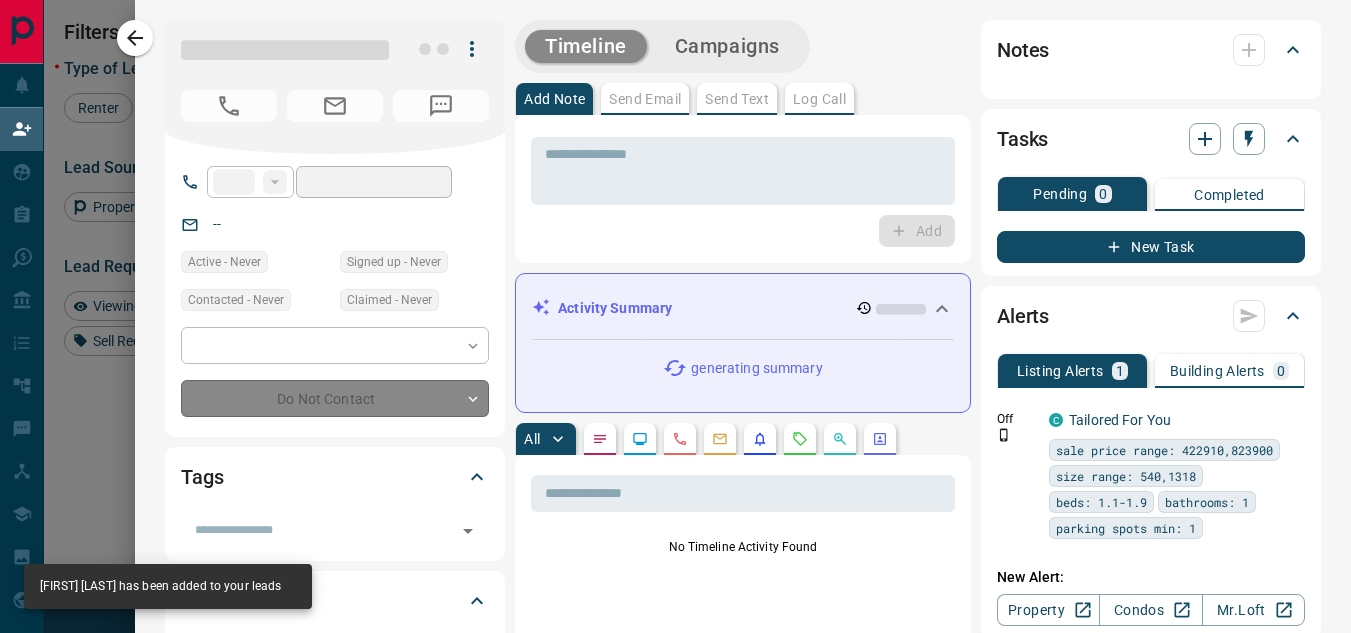 type on "**" 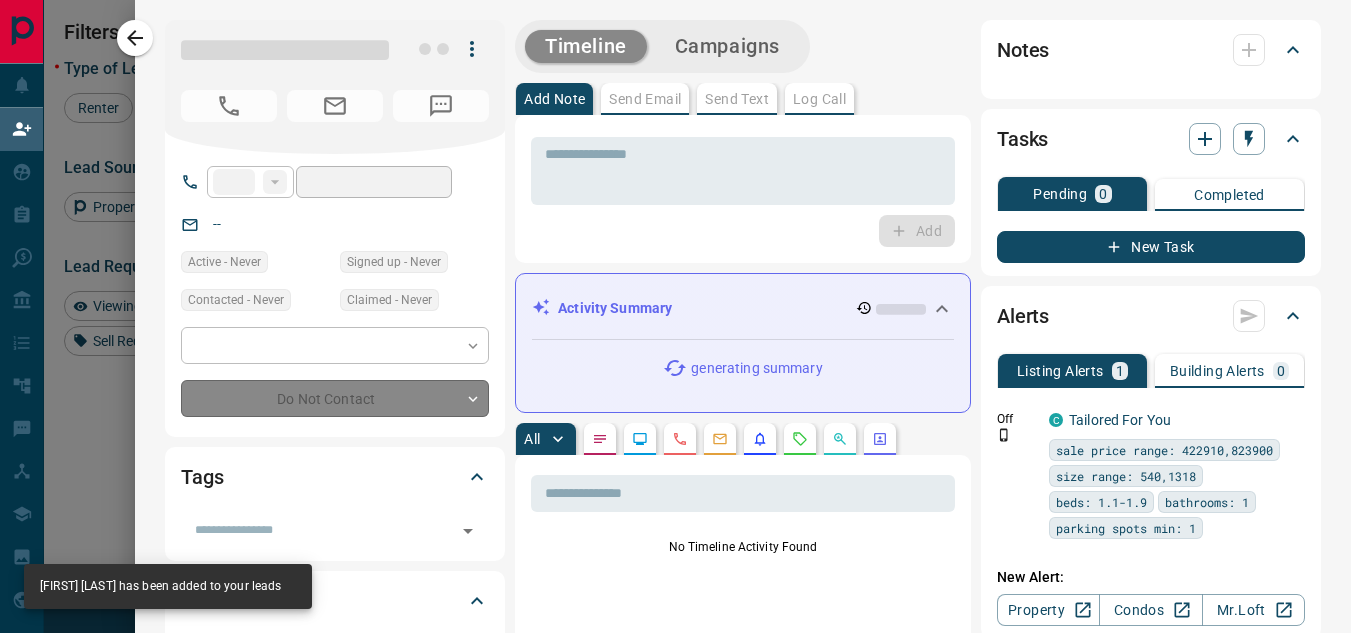 type on "**********" 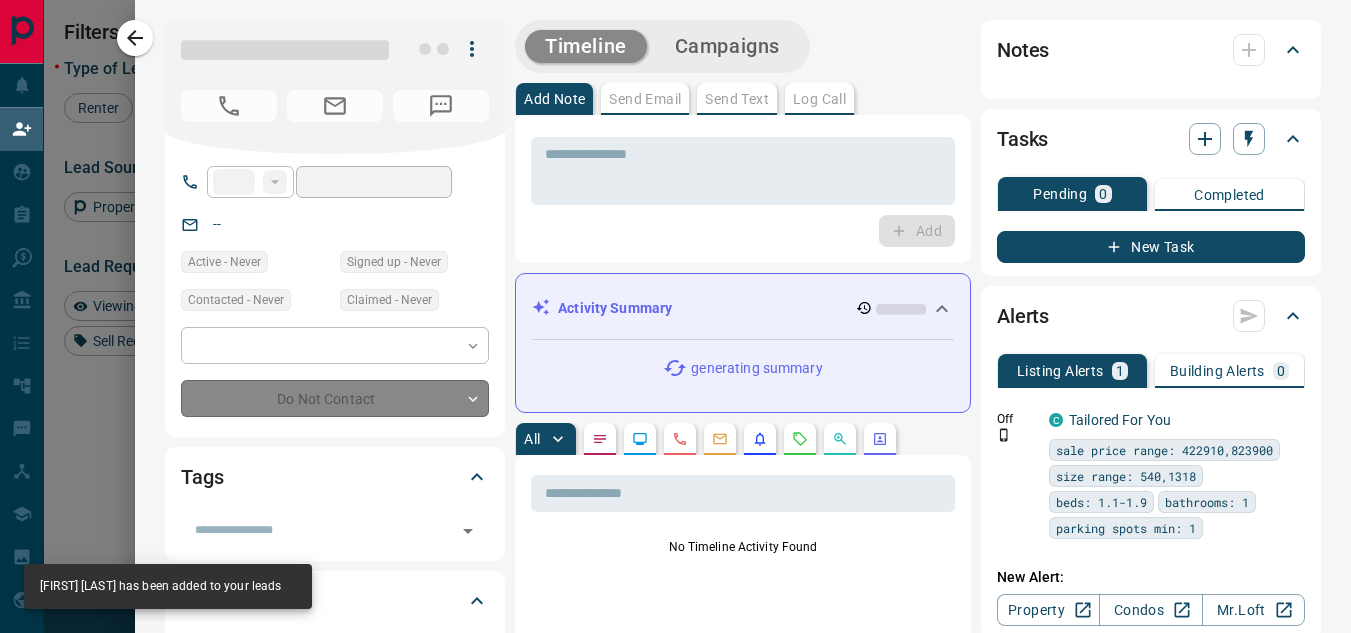 type on "**" 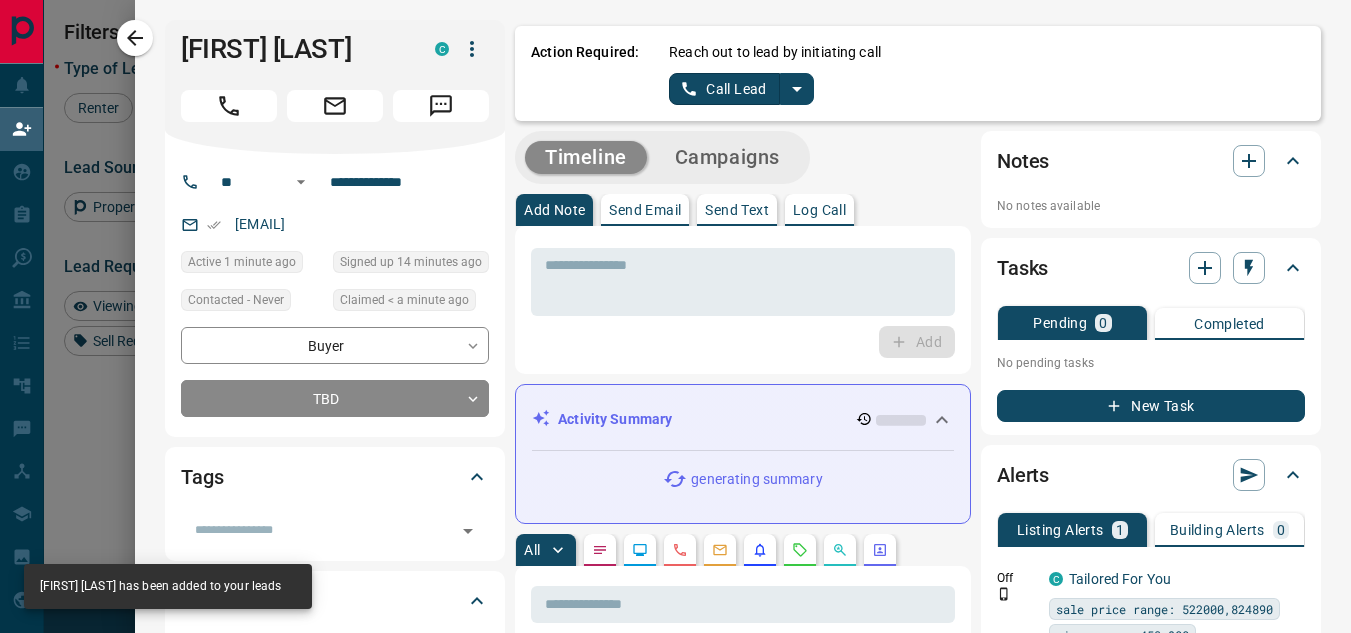 click at bounding box center [797, 89] 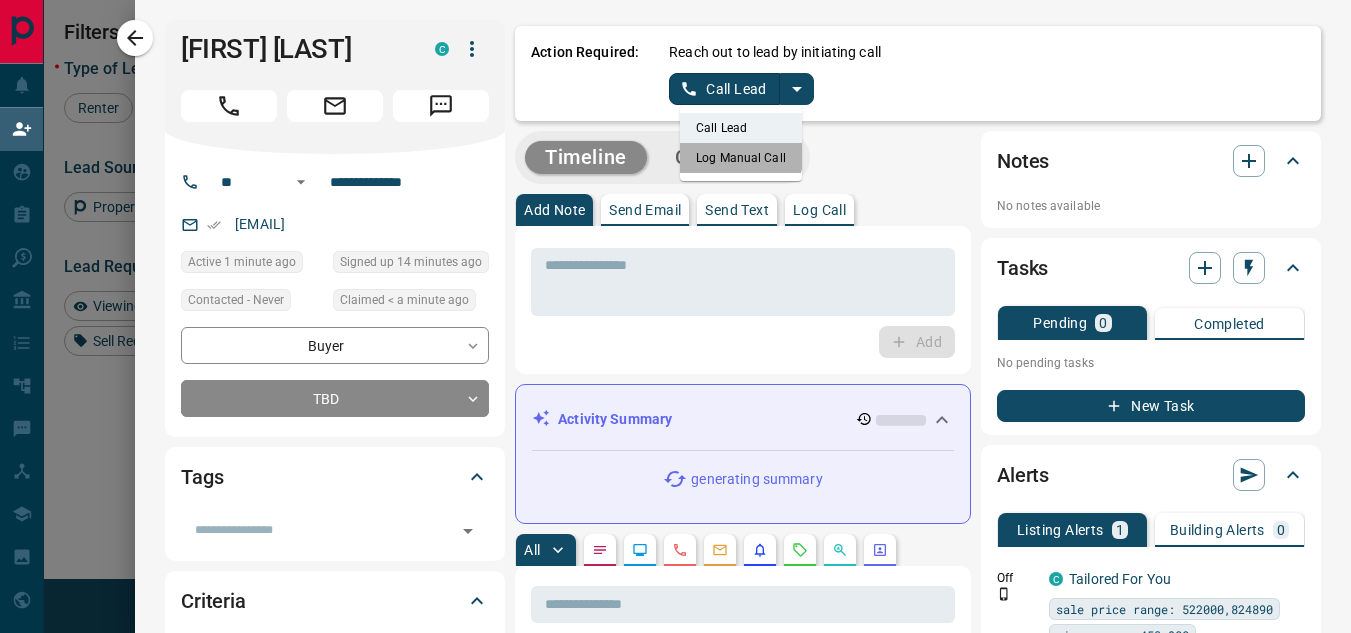 click on "Log Manual Call" at bounding box center [741, 158] 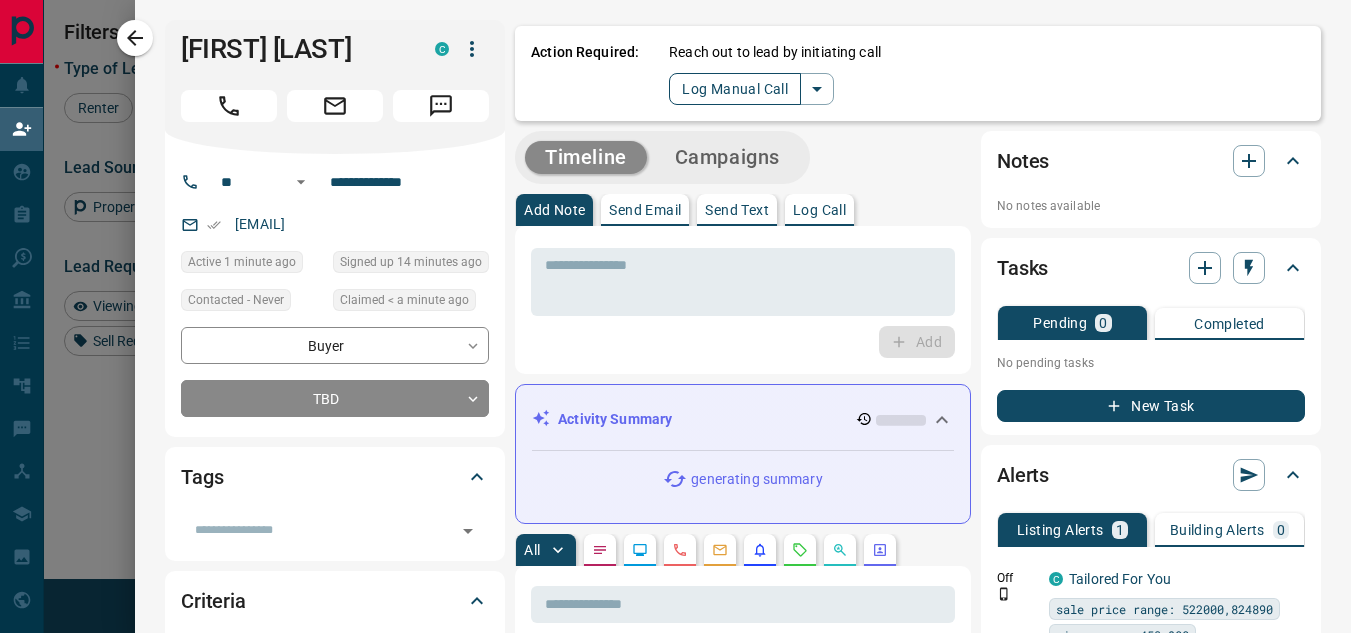 click on "Log Manual Call" at bounding box center (735, 89) 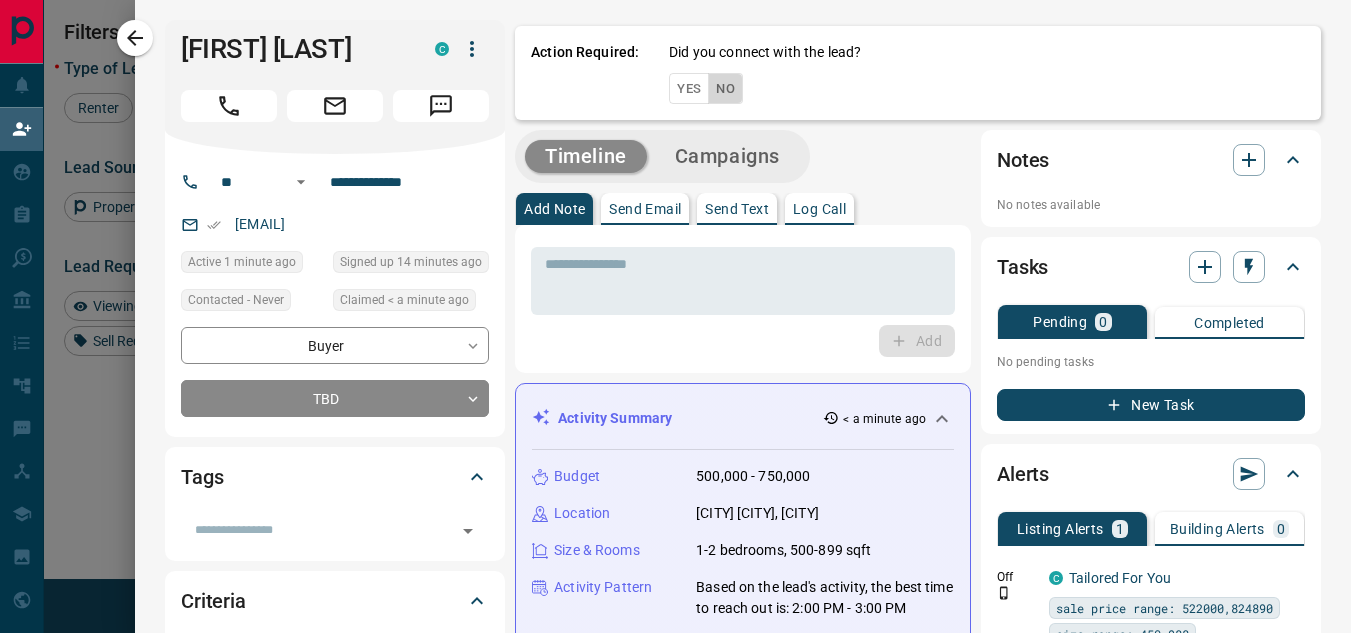 click on "No" at bounding box center [725, 88] 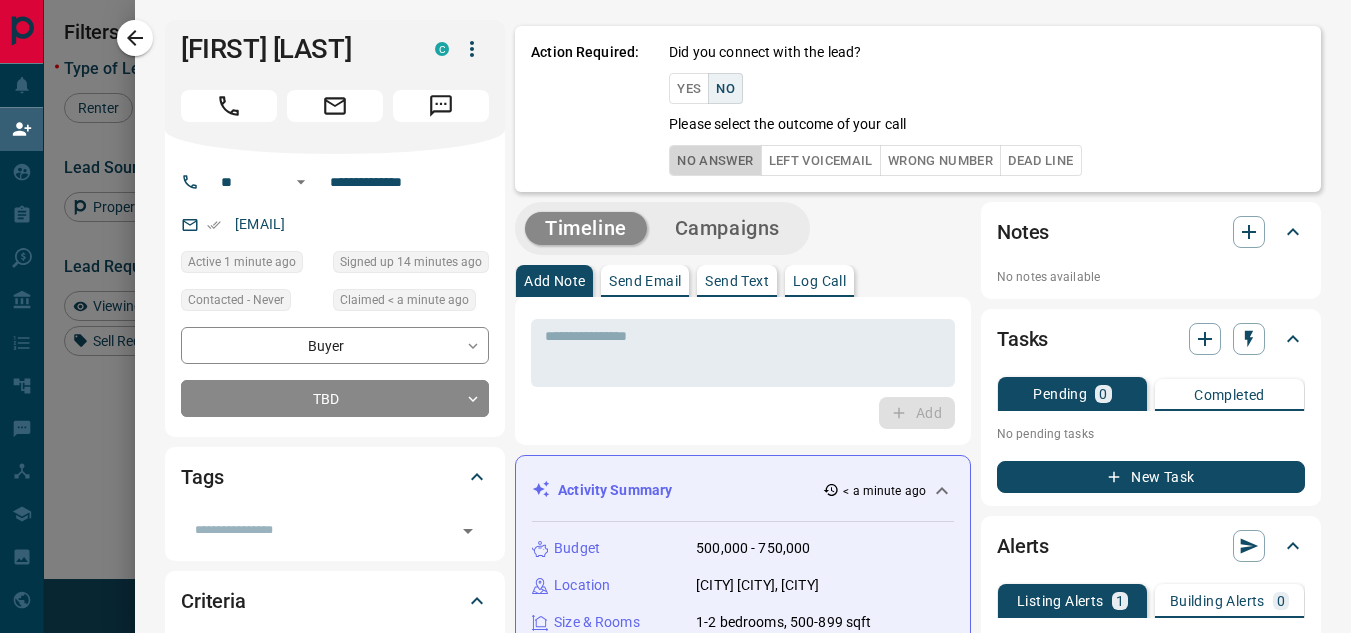 click on "No Answer" at bounding box center [715, 160] 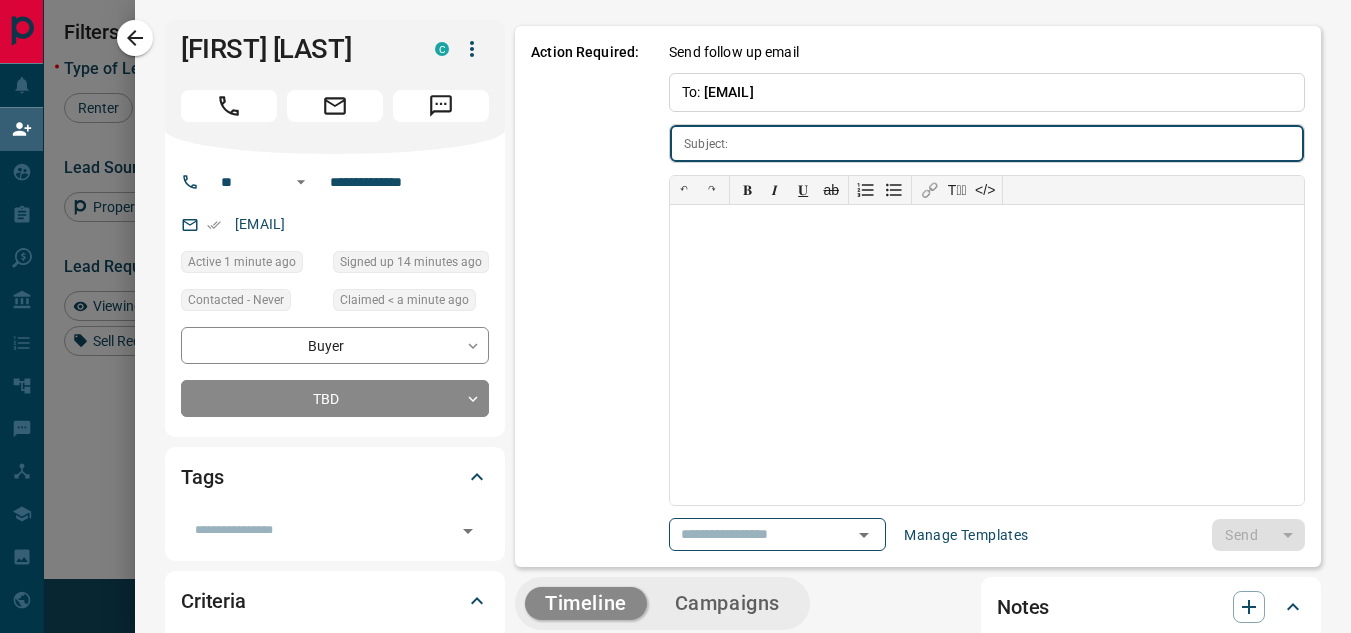 type on "**********" 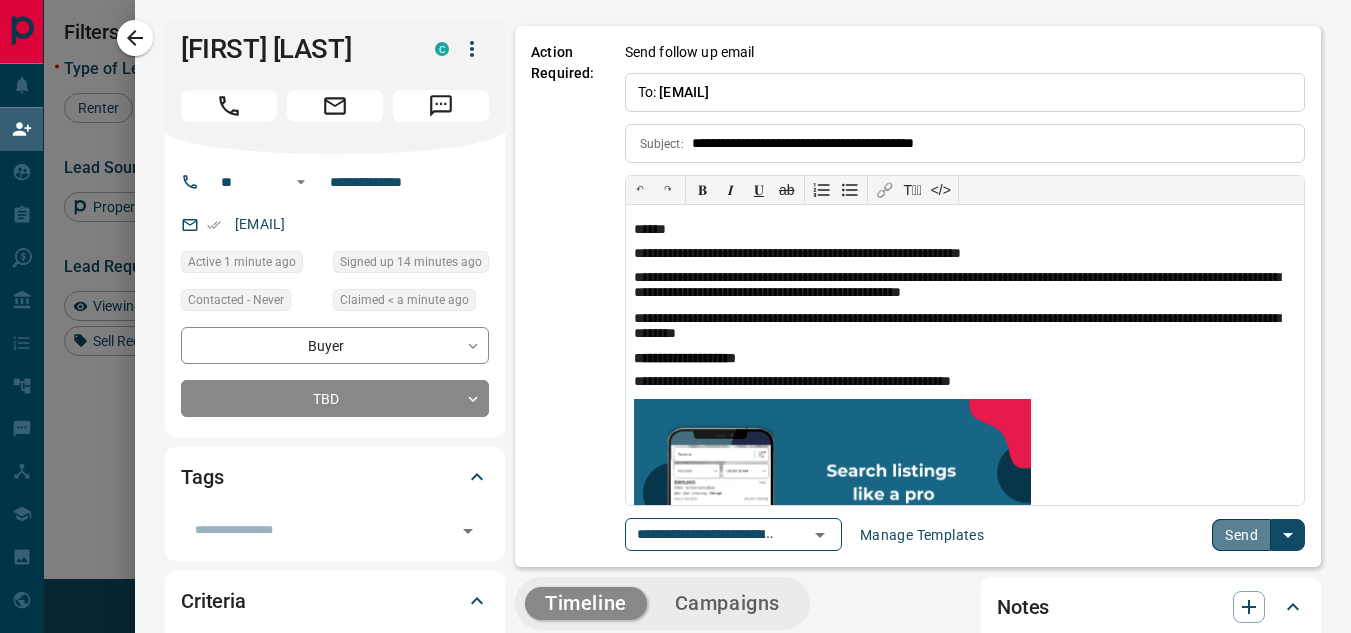 click on "Send" at bounding box center [1241, 535] 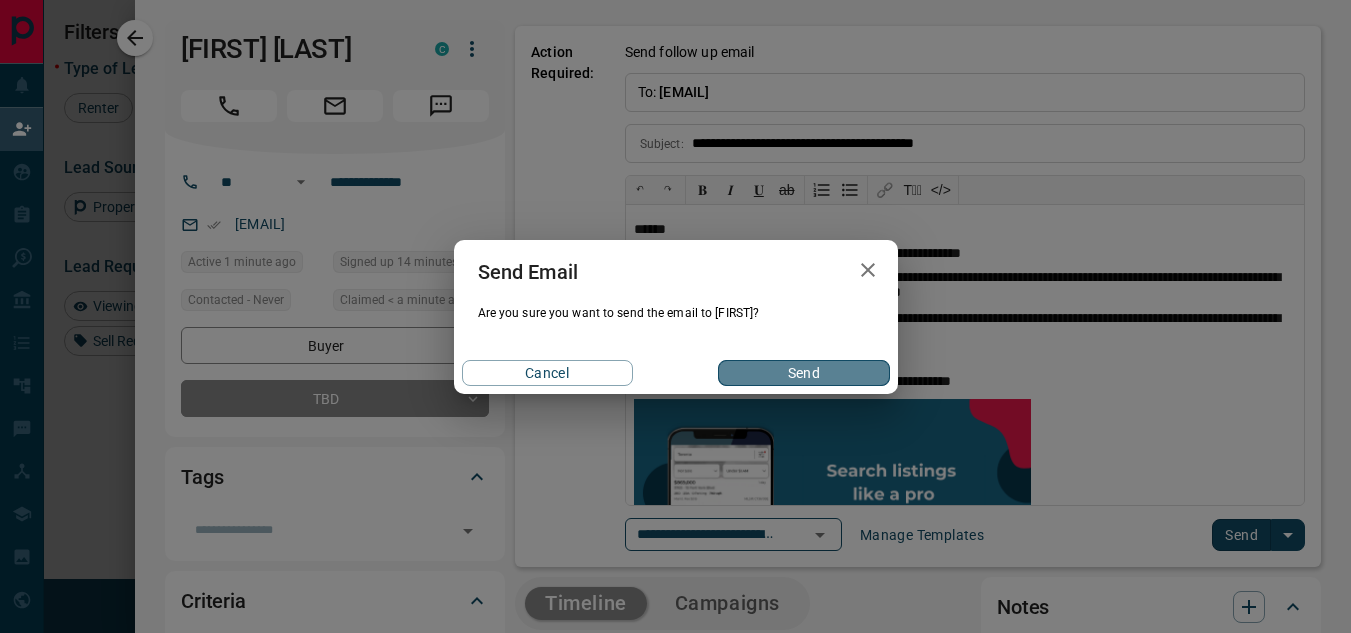 click on "Send" at bounding box center [803, 373] 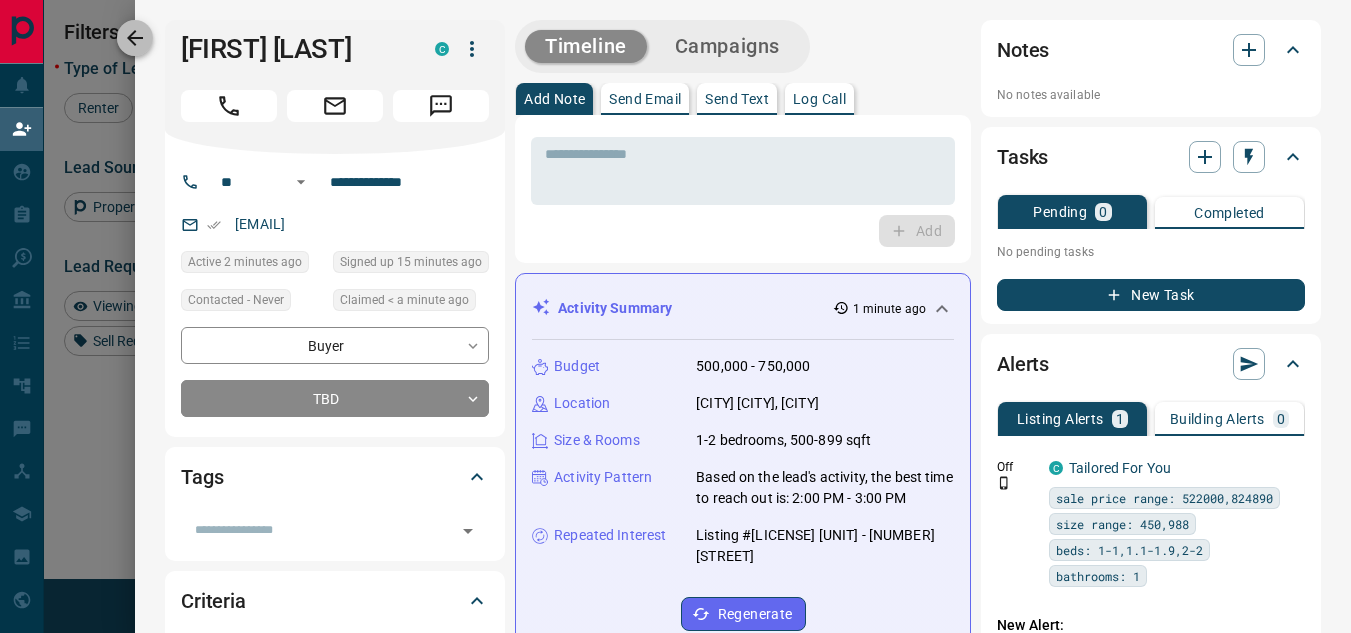 click 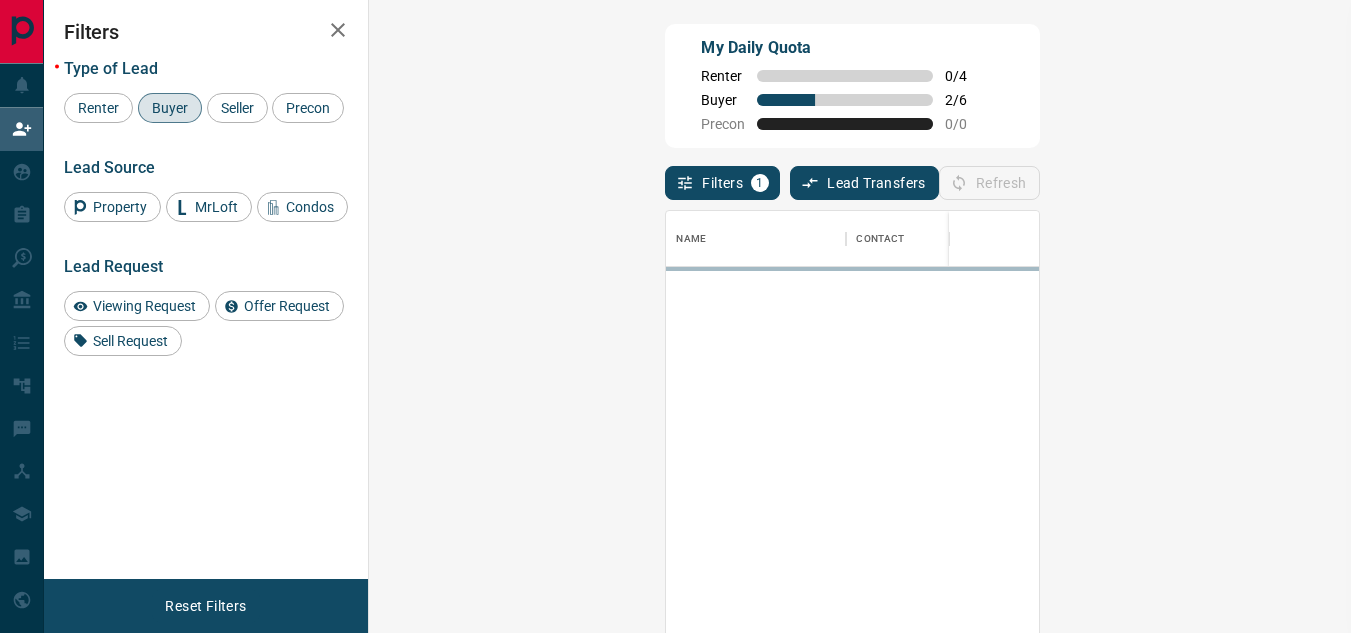 scroll, scrollTop: 16, scrollLeft: 16, axis: both 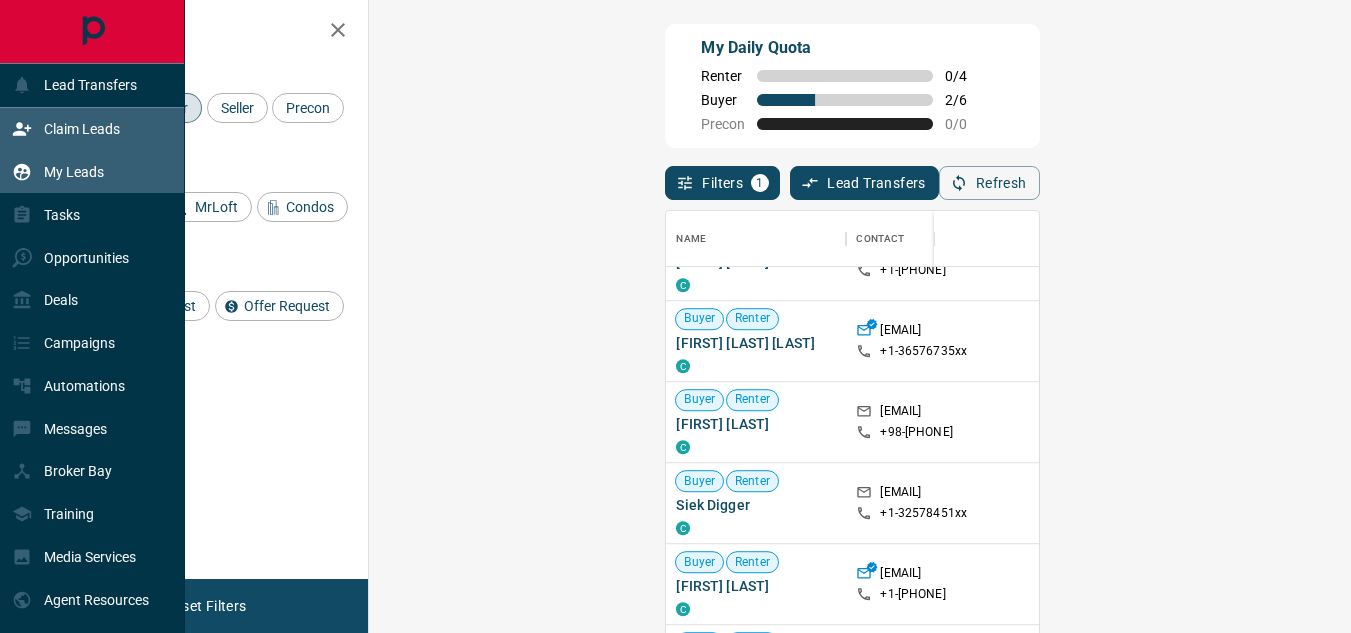 click on "My Leads" at bounding box center [74, 172] 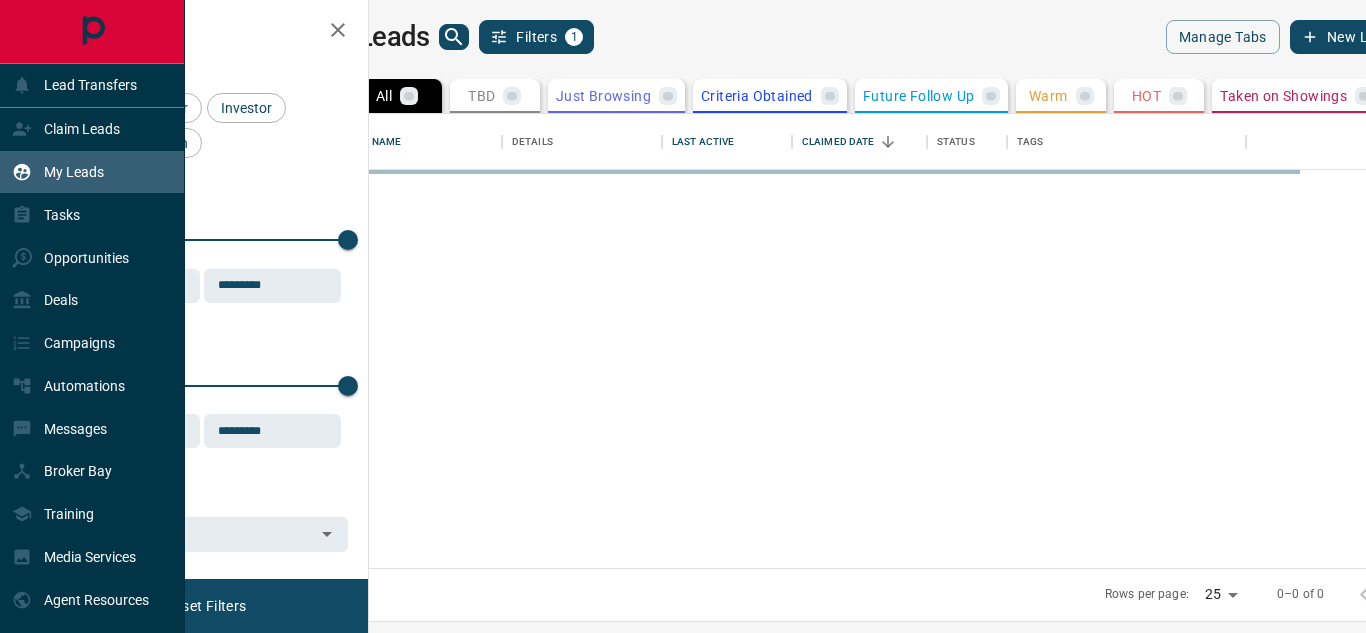scroll, scrollTop: 16, scrollLeft: 16, axis: both 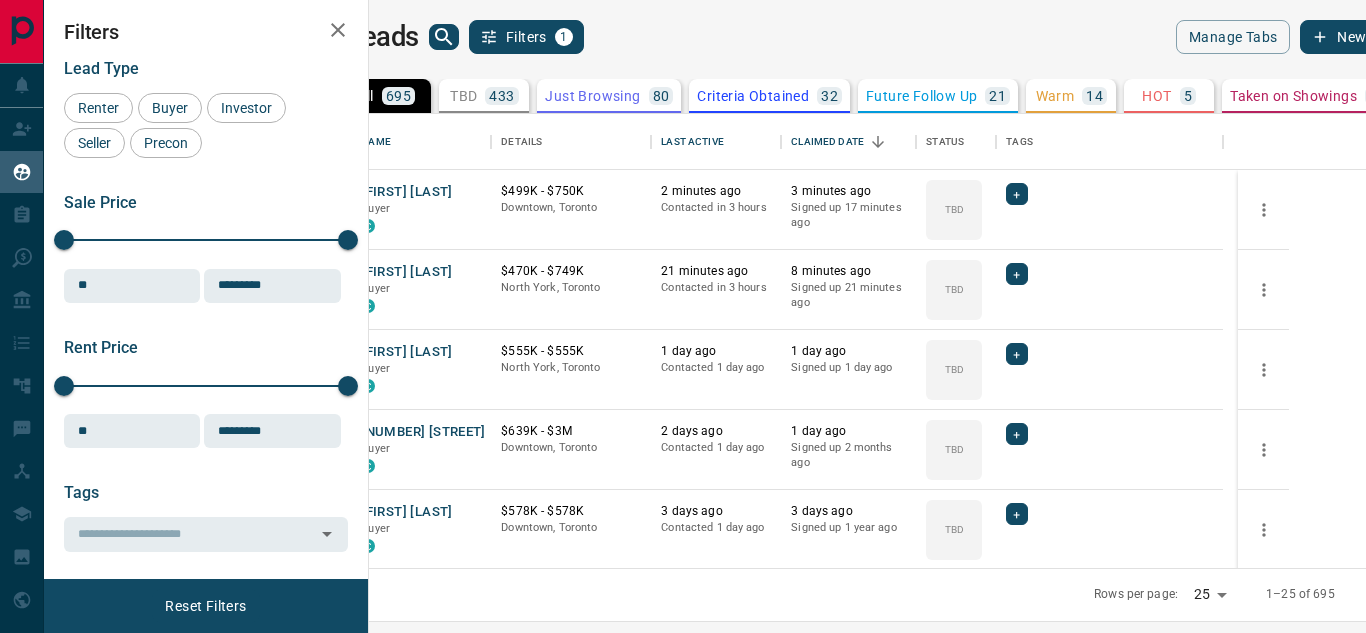click 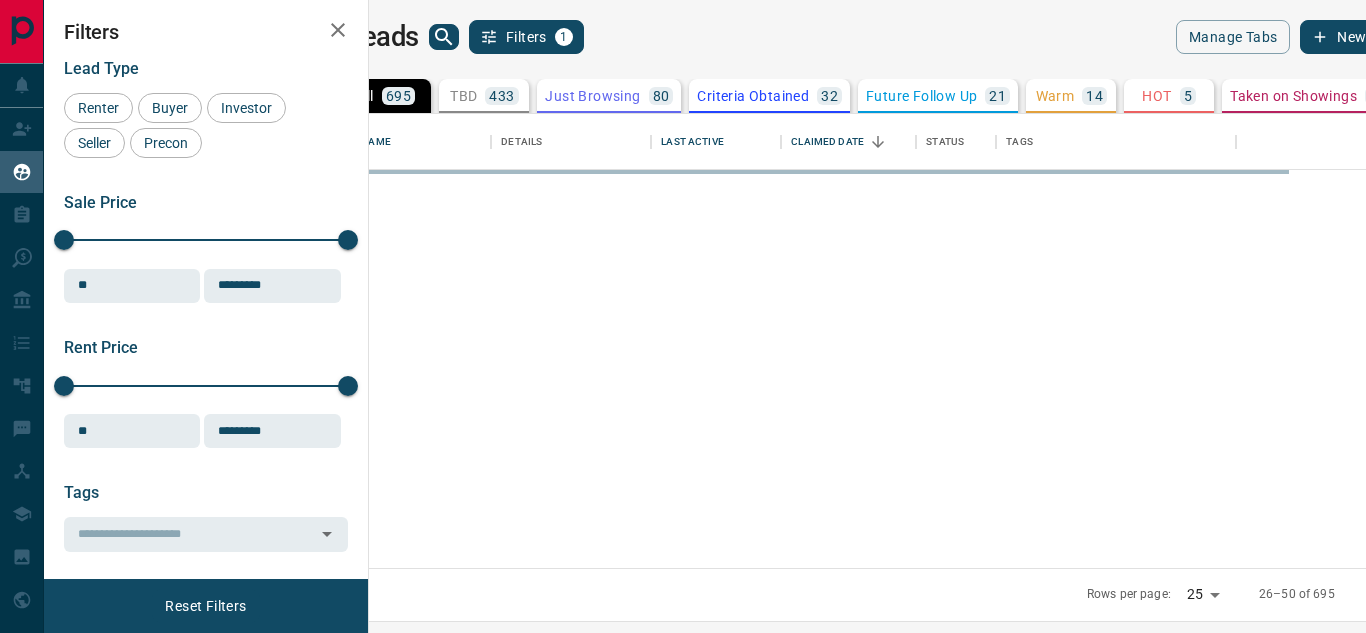 click 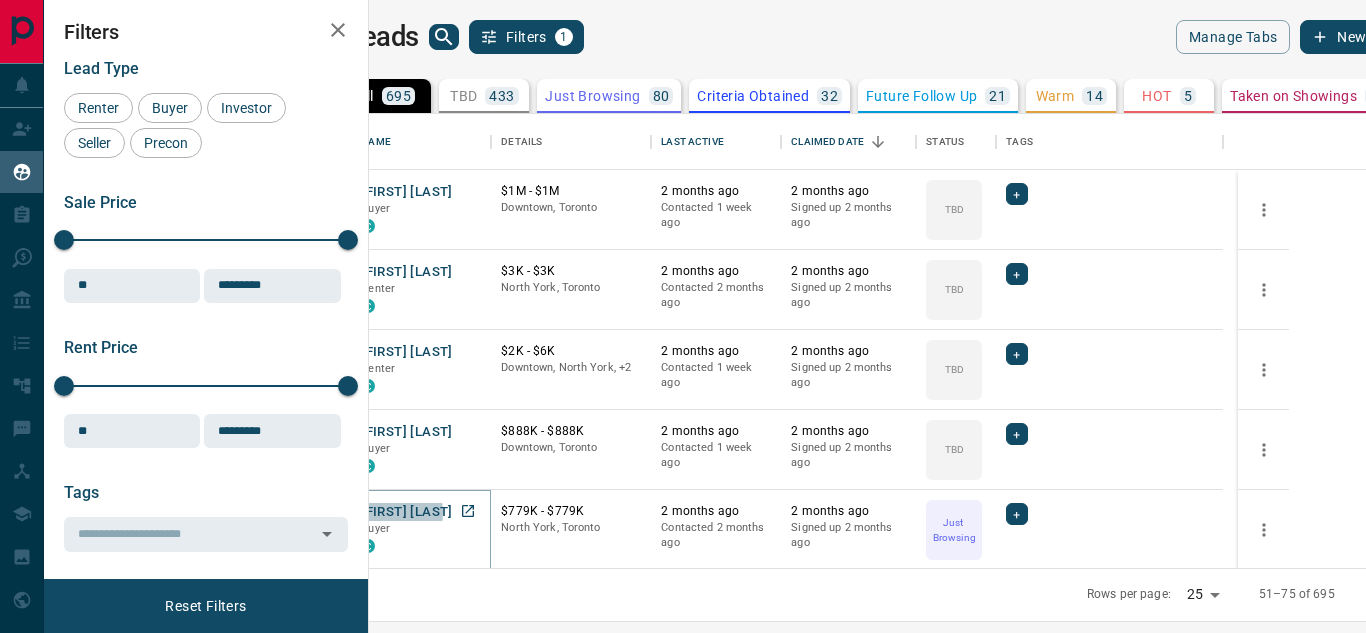 click on "[FIRST] [LAST]" at bounding box center [406, 512] 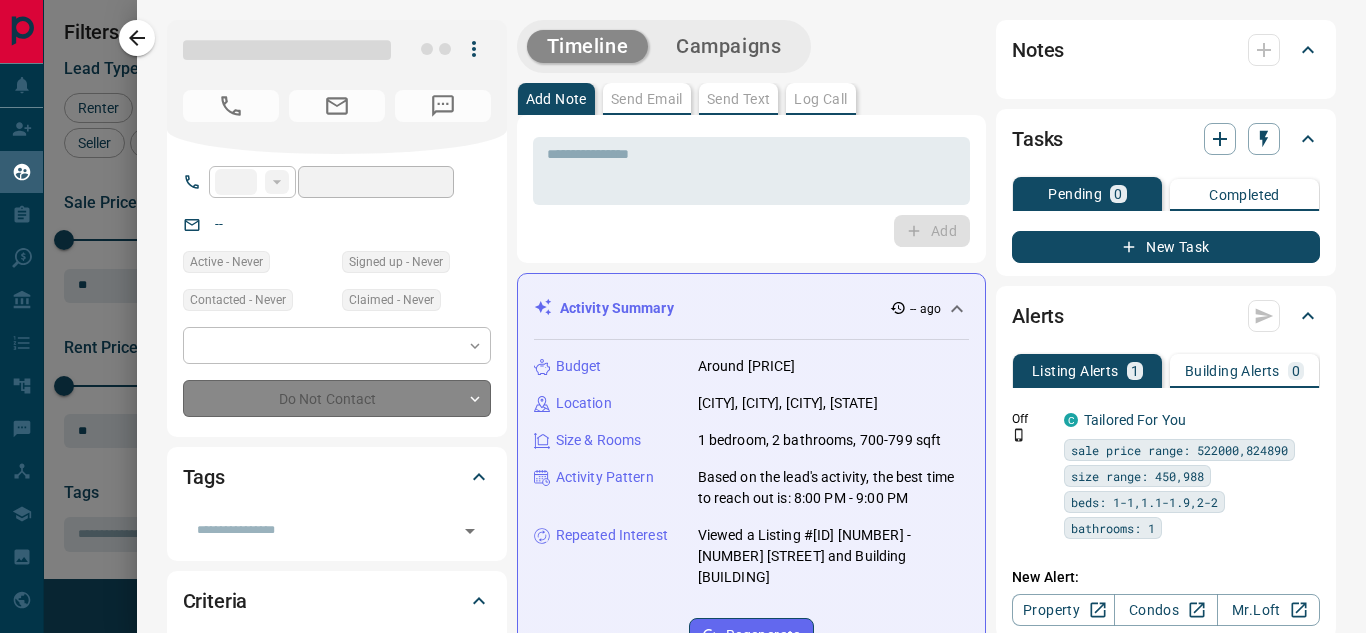 type on "**" 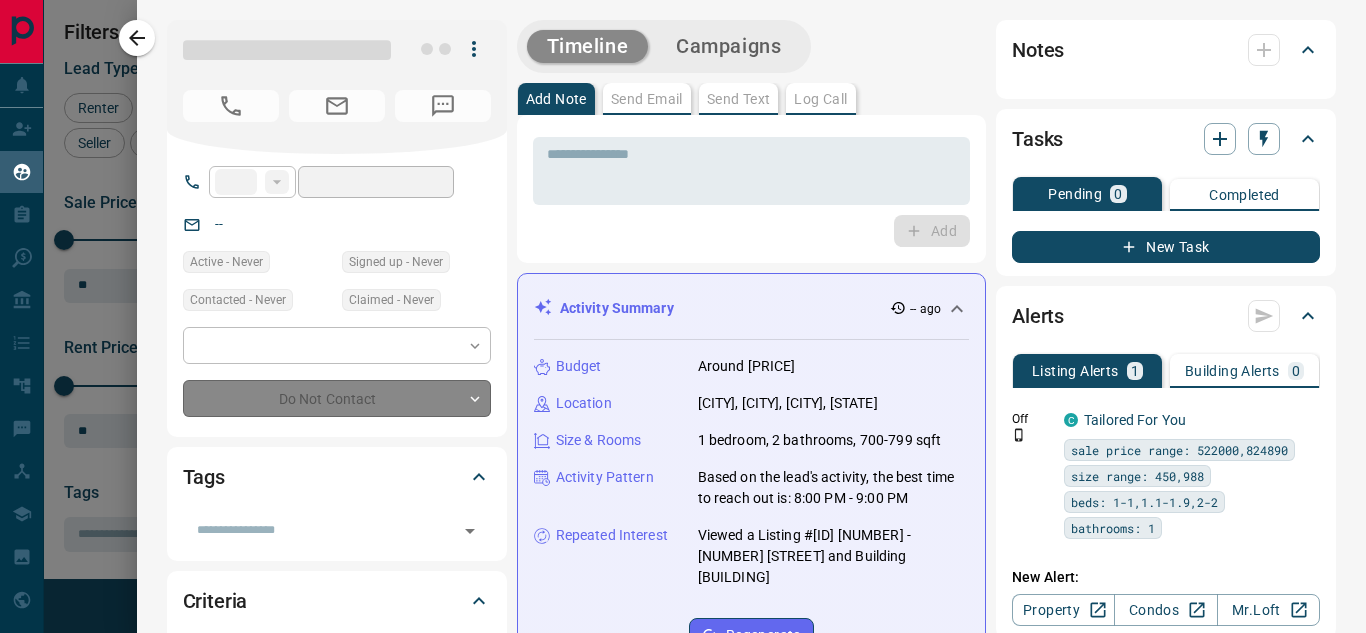 type on "**********" 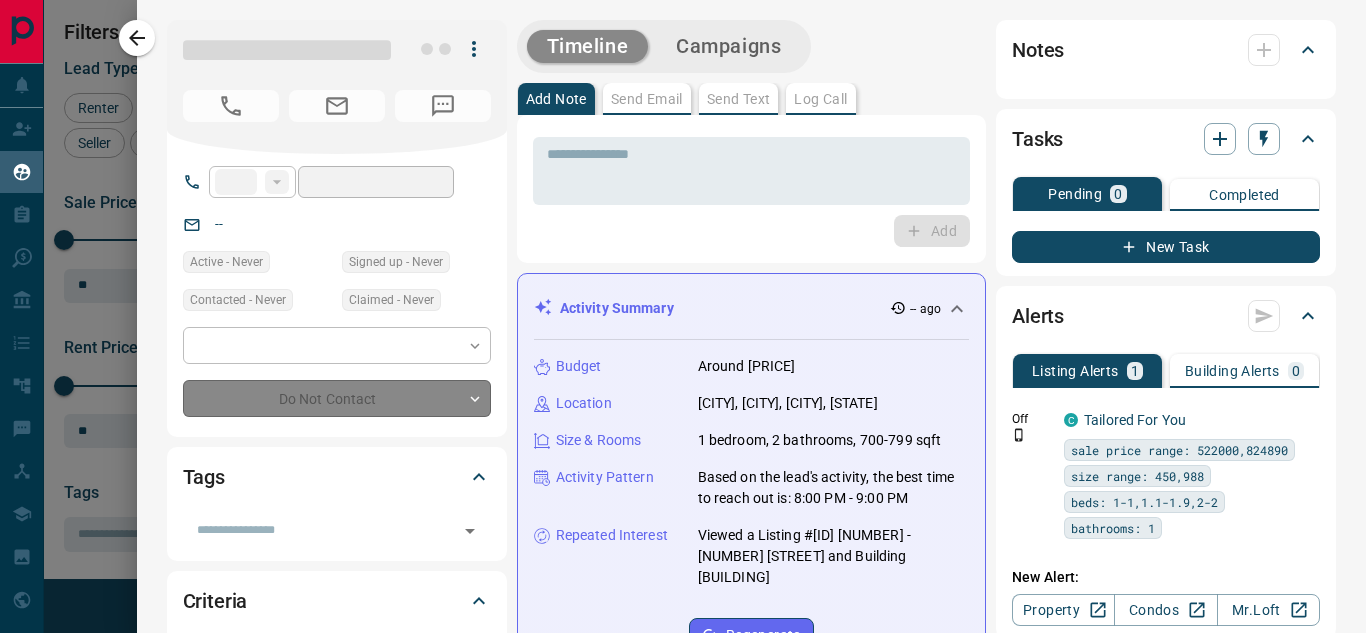 type on "**********" 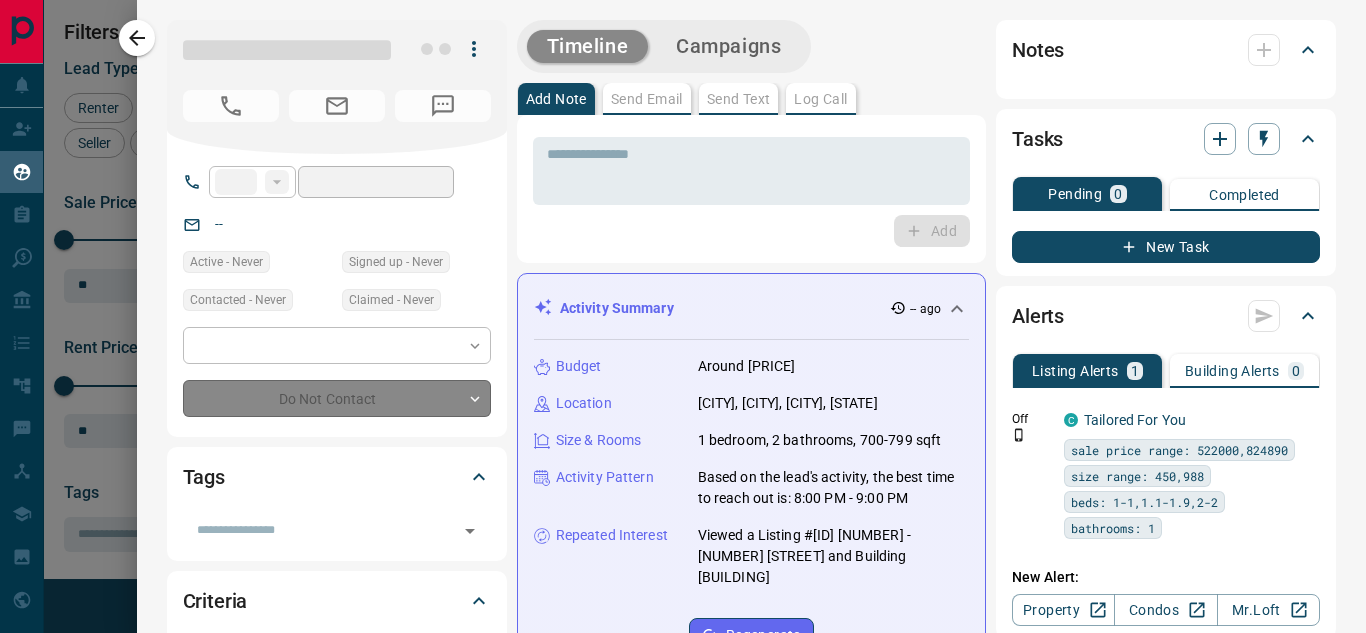 type on "*" 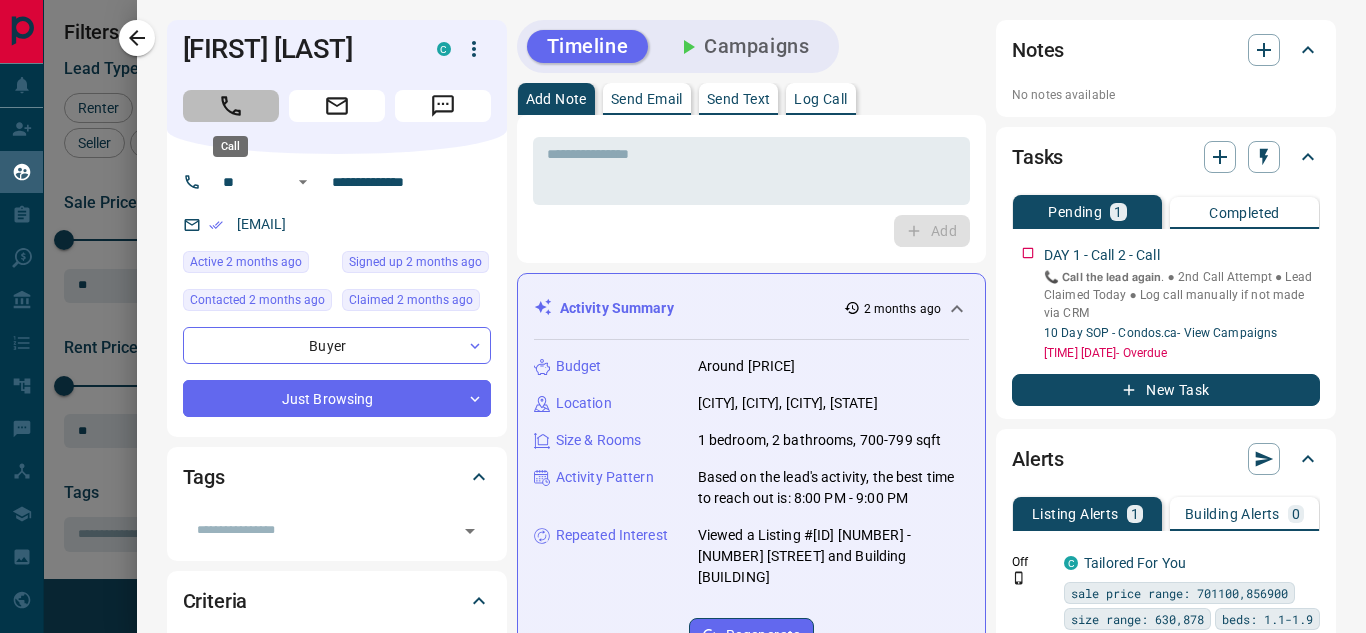 click at bounding box center (231, 106) 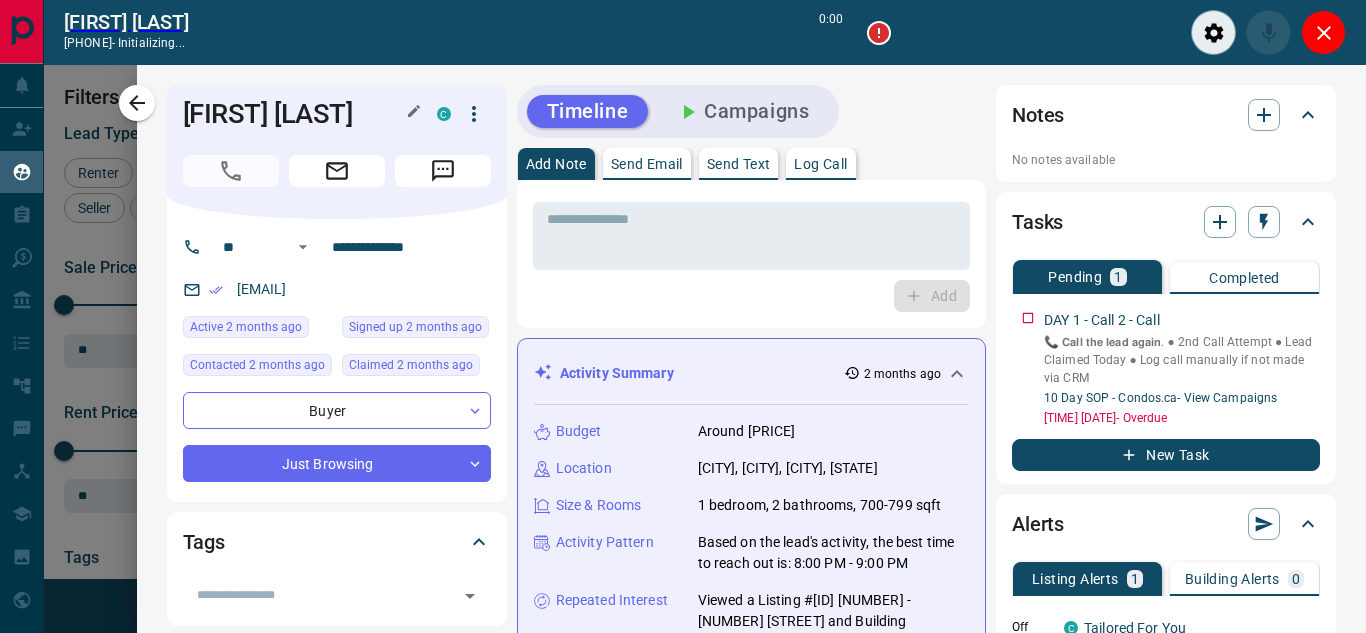 scroll, scrollTop: 377, scrollLeft: 973, axis: both 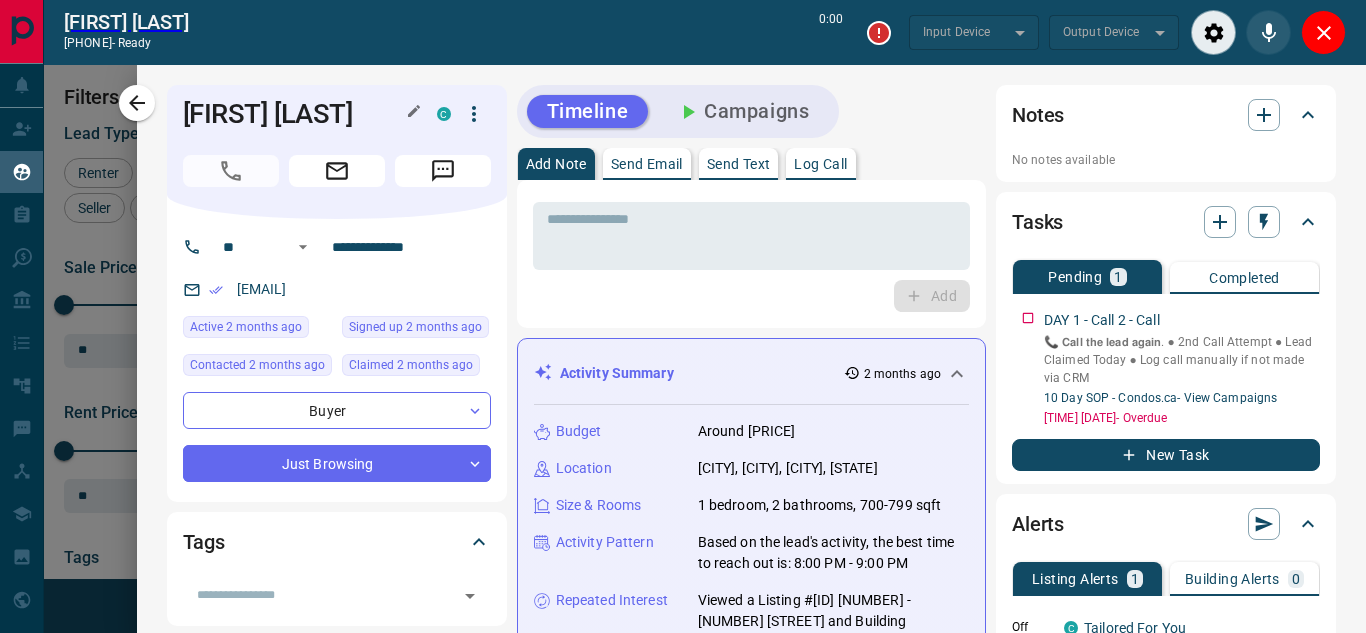 type on "*******" 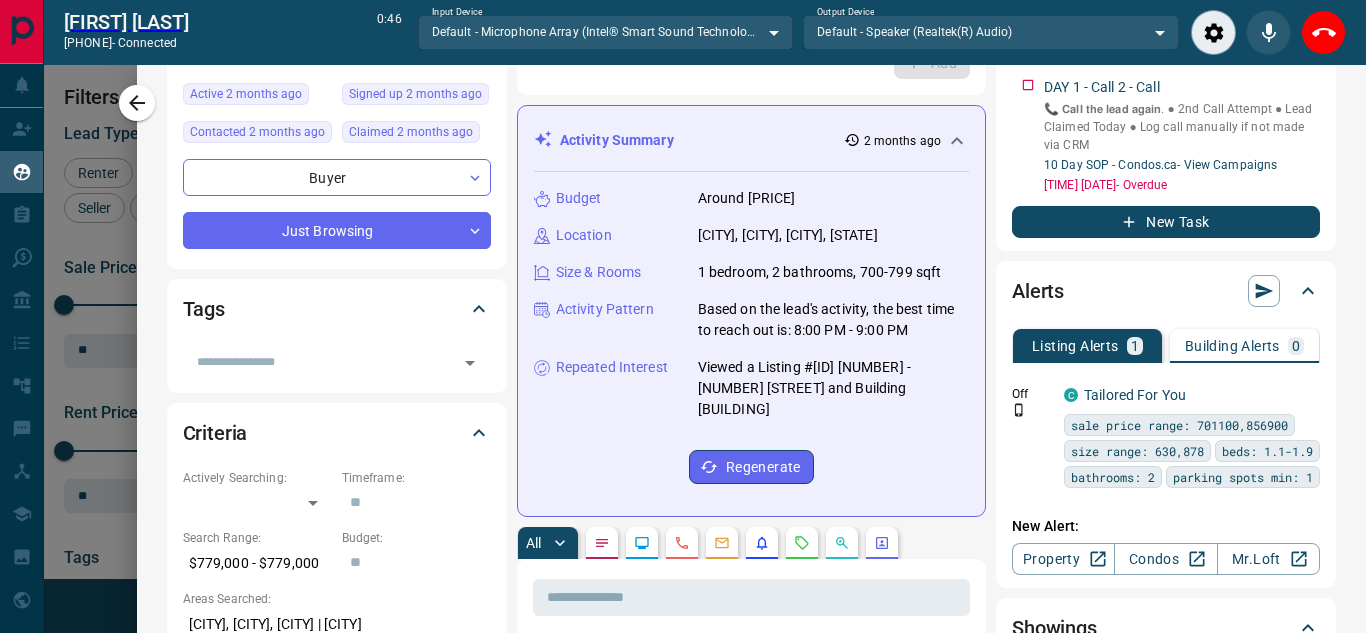 scroll, scrollTop: 0, scrollLeft: 0, axis: both 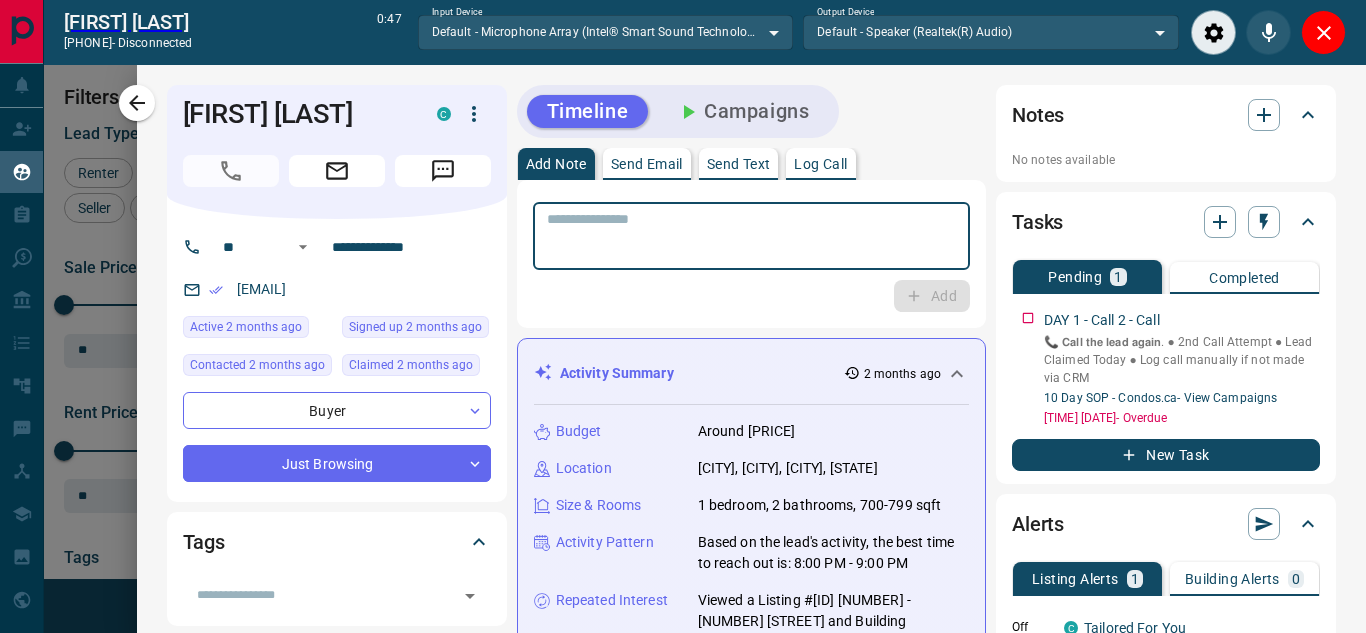 click at bounding box center [751, 236] 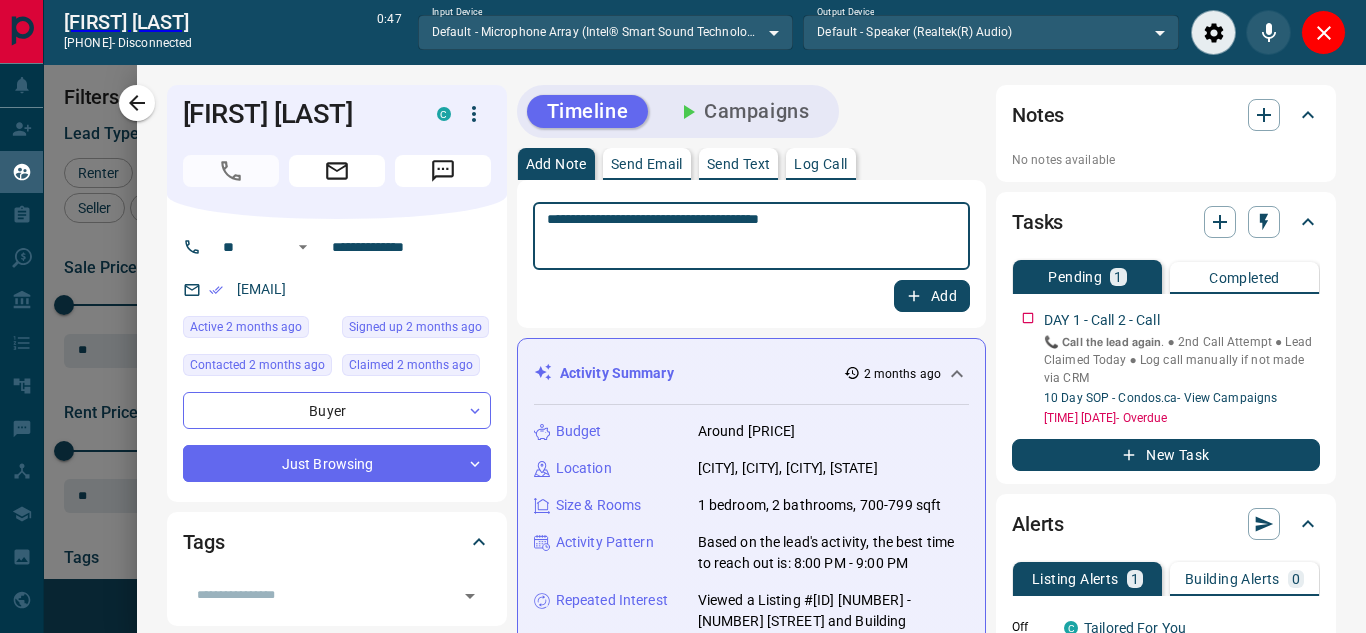click on "**********" at bounding box center [744, 236] 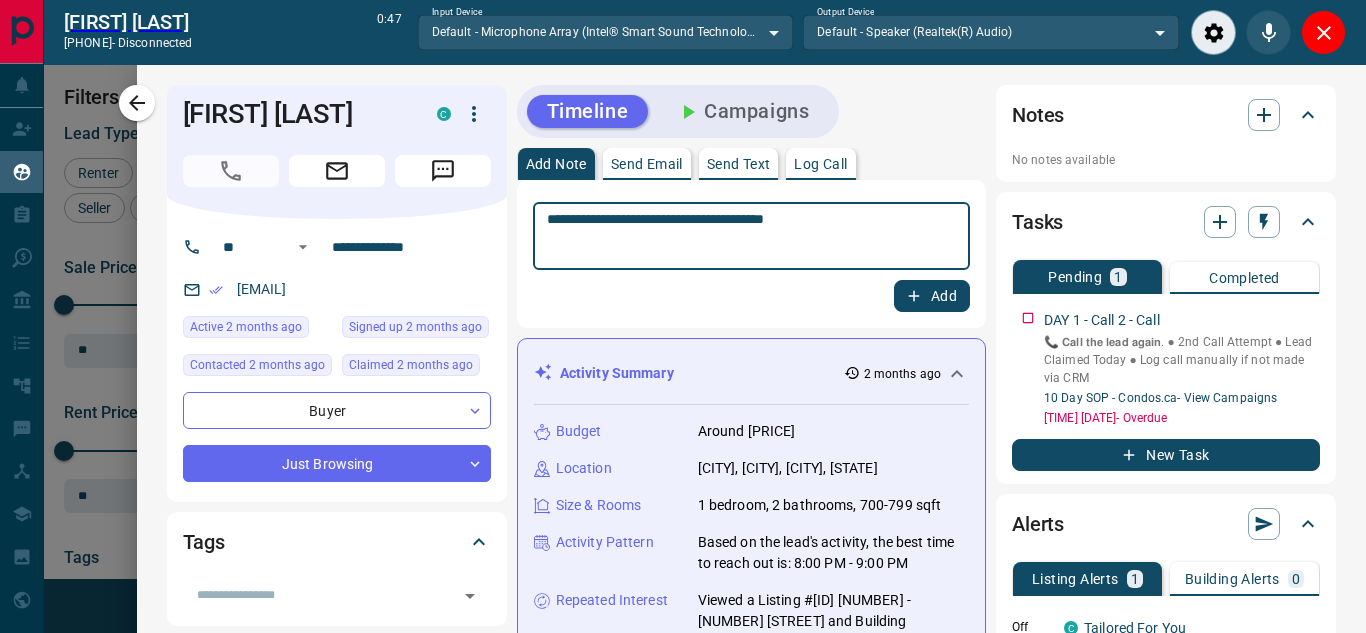 type on "**********" 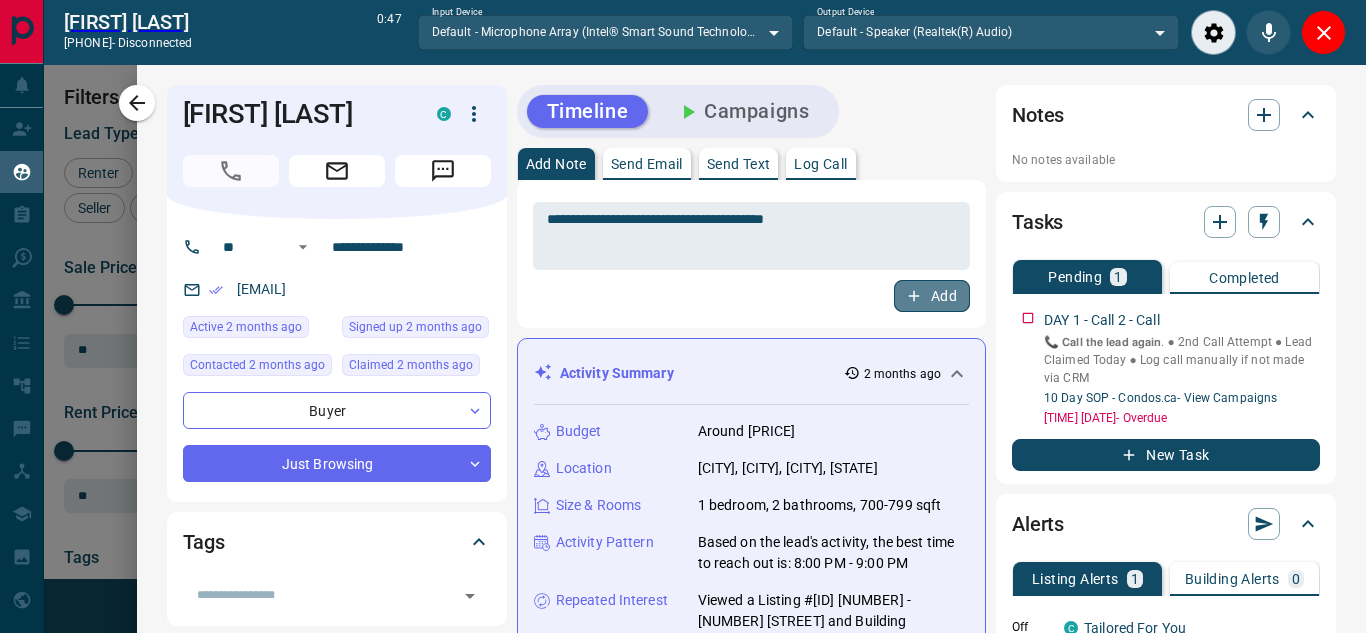 click on "Add" at bounding box center [932, 296] 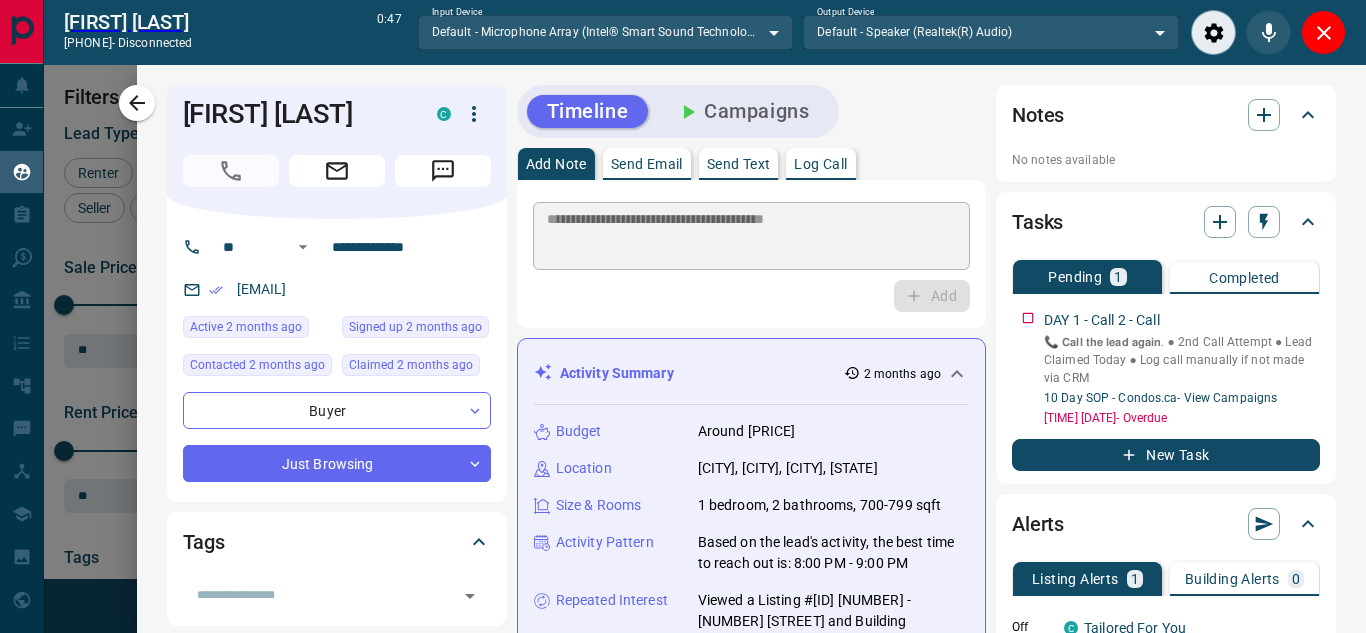 type 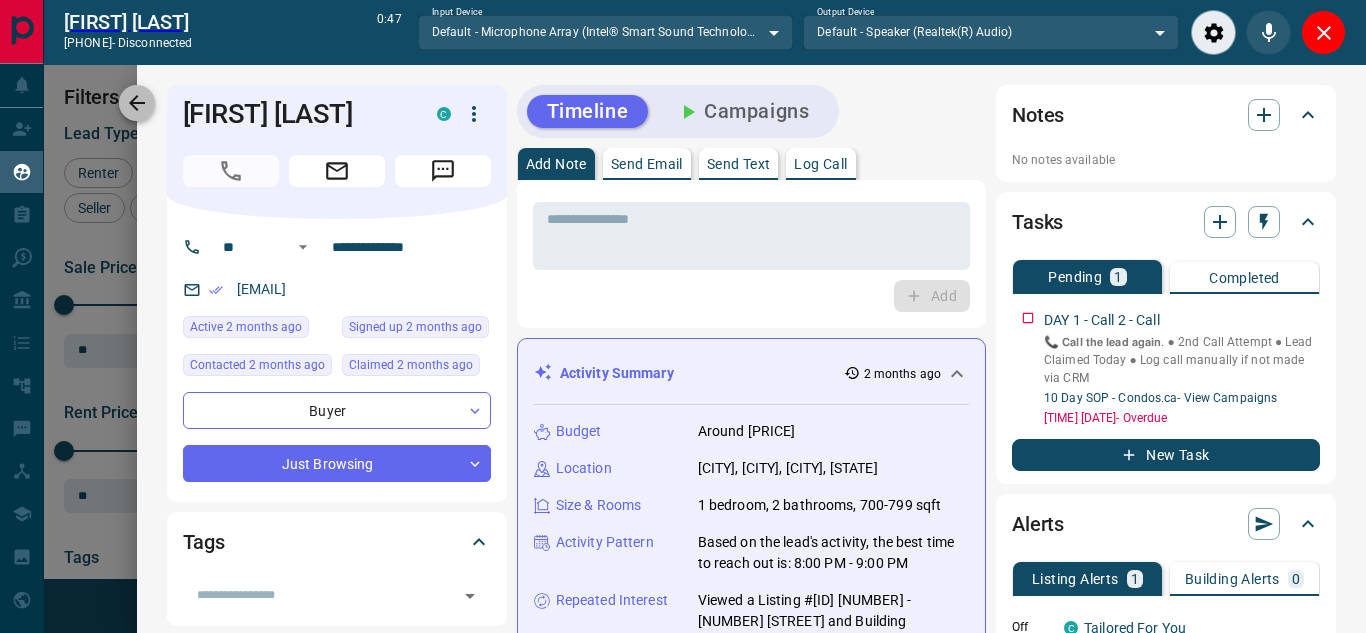 click 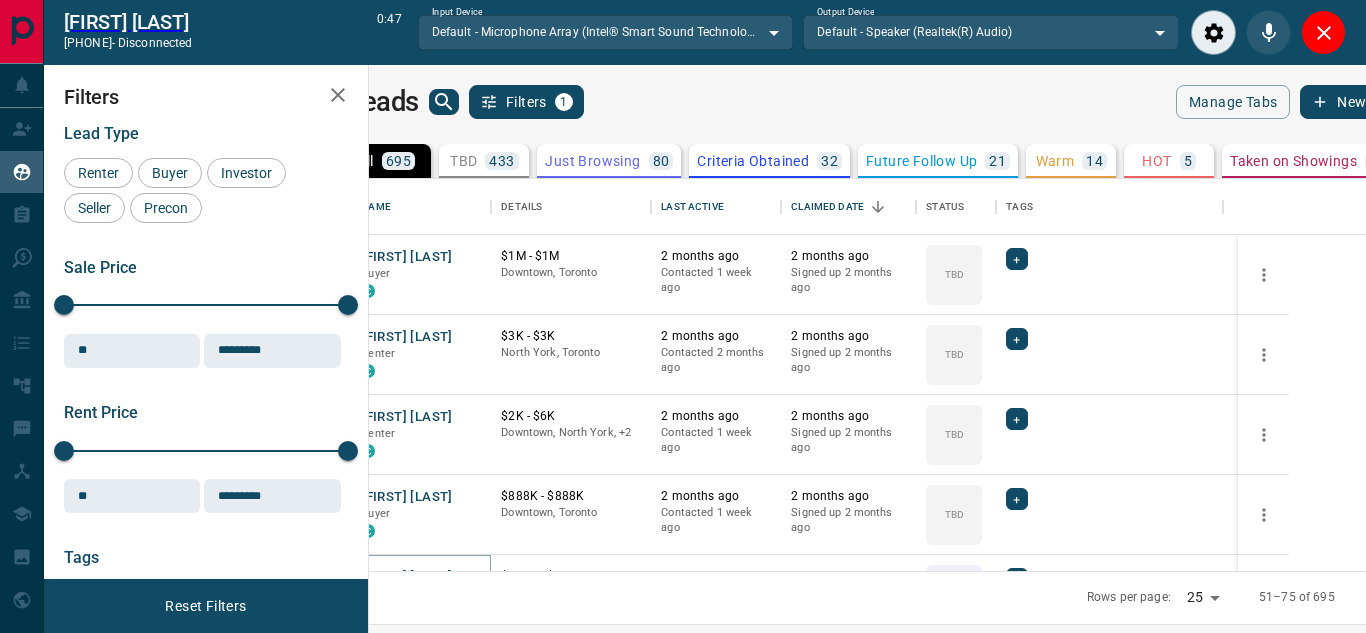 scroll, scrollTop: 15, scrollLeft: 0, axis: vertical 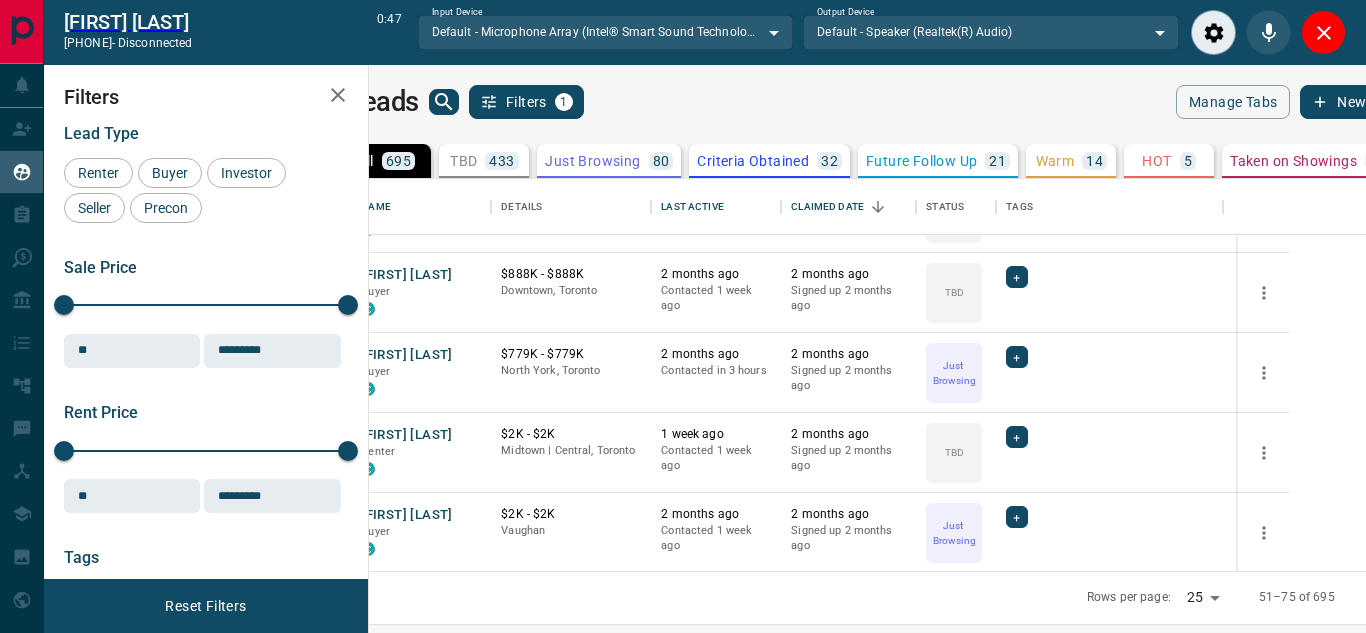 click on "TBD [NUMBER]" at bounding box center (484, 161) 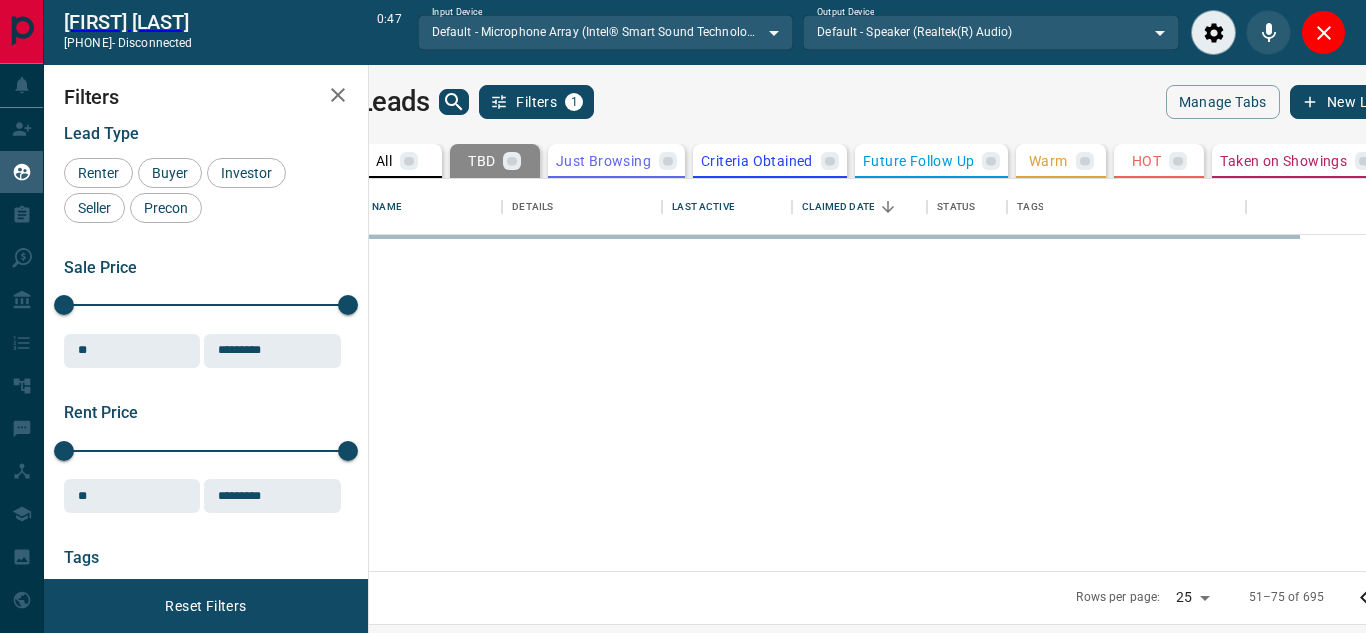 scroll, scrollTop: 0, scrollLeft: 0, axis: both 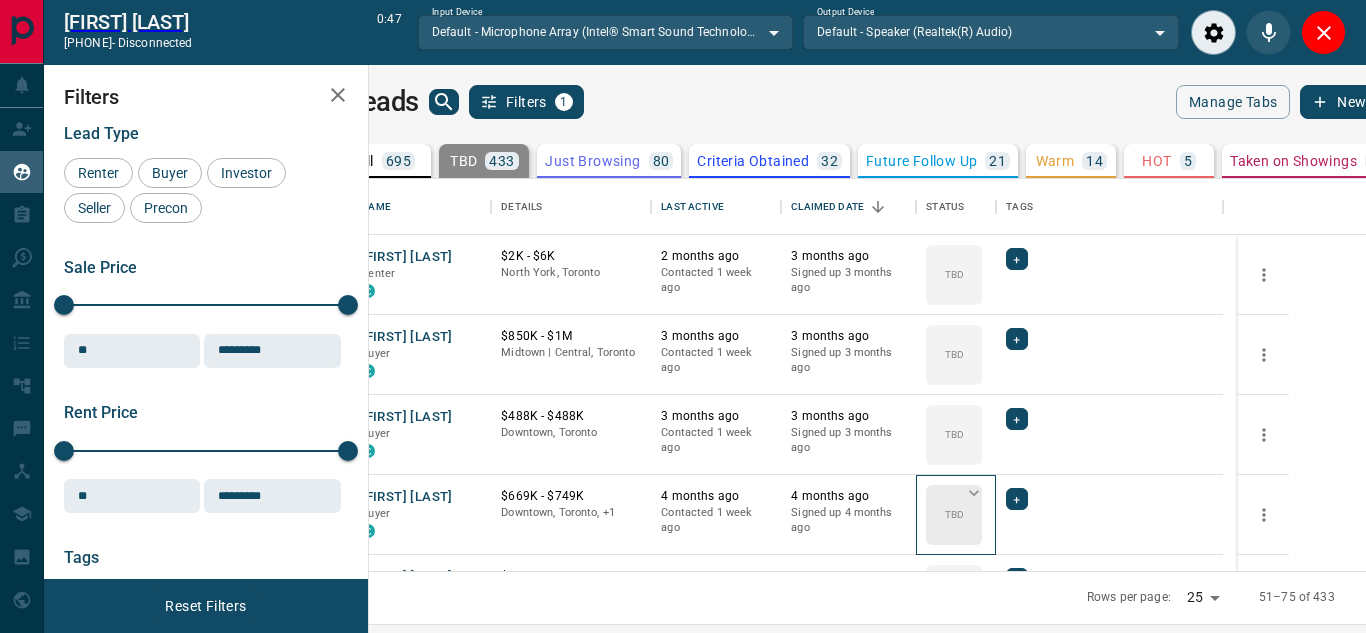 click on "TBD" at bounding box center (954, 514) 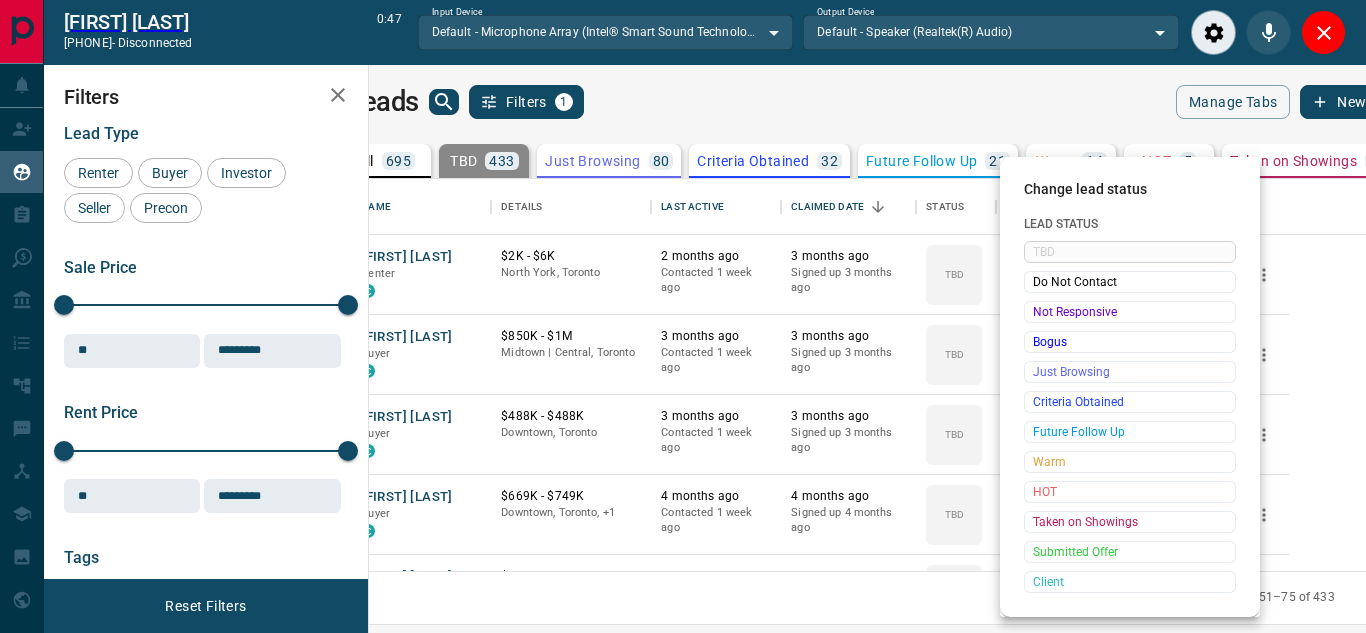 click at bounding box center (683, 316) 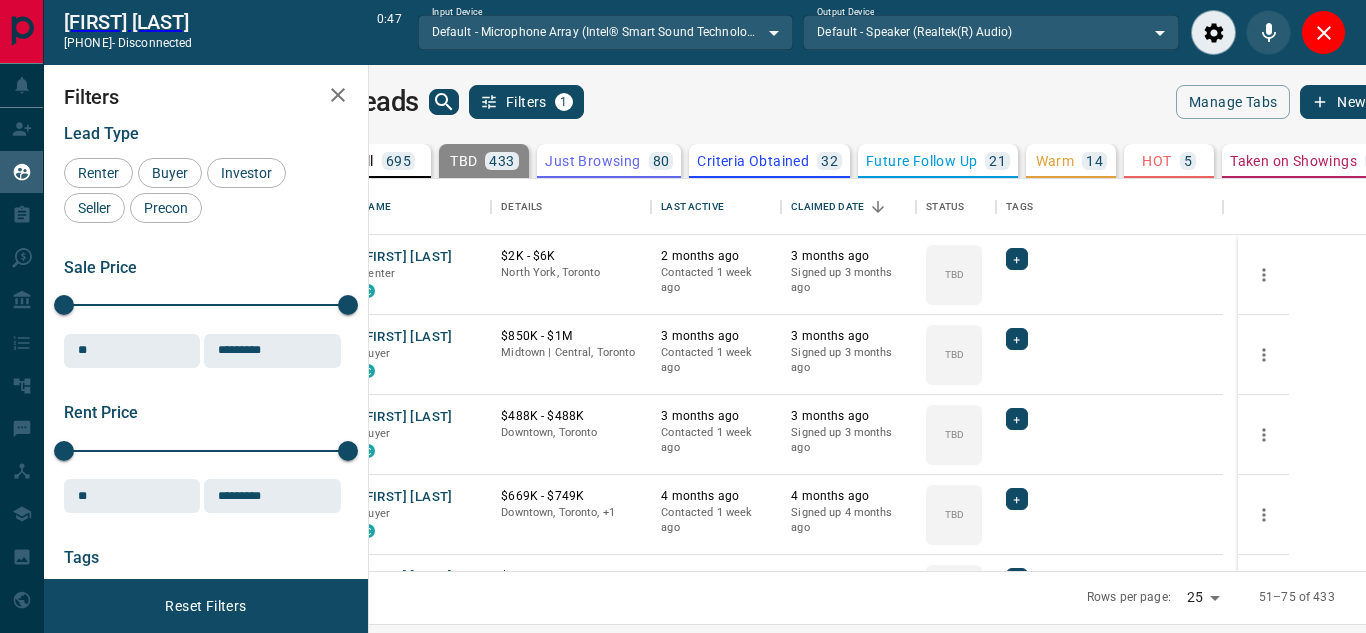 click on "Lead Transfers Claim Leads My Leads Tasks Opportunities Deals Campaigns Automations Messages Broker Bay Training Media Services Agent Resources Precon Worksheet Mobile Apps Disclosure Logout [FIRST] [LAST] [PHONE] - disconnected 0:47 Input Device Default - Microphone Array (Intel® Smart Sound Technology for Digital Microphones) ******* Output Device Default - Speaker (Realtek(R) Audio) ******* My Leads Filters 1 Manage Tabs New Lead All 695 TBD 433 Do Not Contact - Not Responsive 17 Bogus 51 Just Browsing 80 Criteria Obtained 32 Future Follow Up 21 Warm 14 HOT 5 Taken on Showings 10 Submitted Offer 2 Client 30 Name Details Last Active Claimed Date Status Tags [FIRST] [LAST] Renter C $2K - $6K [CITY], [CITY] 2 months ago Contacted 1 week ago 3 months ago Signed up 3 months ago TBD + [FIRST] [LAST] Buyer C $850K - $1M [CITY] | [CITY], [CITY] 3 months ago Contacted 1 week ago 3 months ago Signed up 3 months ago TBD + [FIRST] [LAST] Buyer C $488K - $488K [CITY], [CITY] 3 months ago 3 months ago" at bounding box center [683, 305] 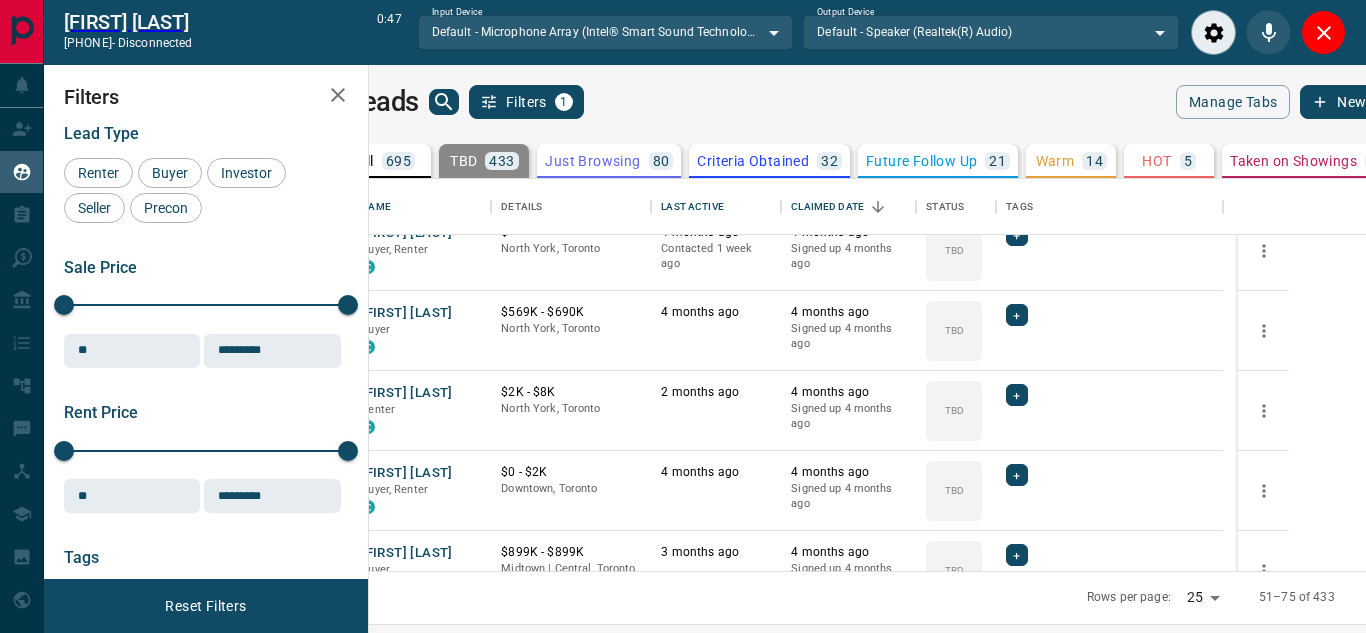 scroll, scrollTop: 341, scrollLeft: 0, axis: vertical 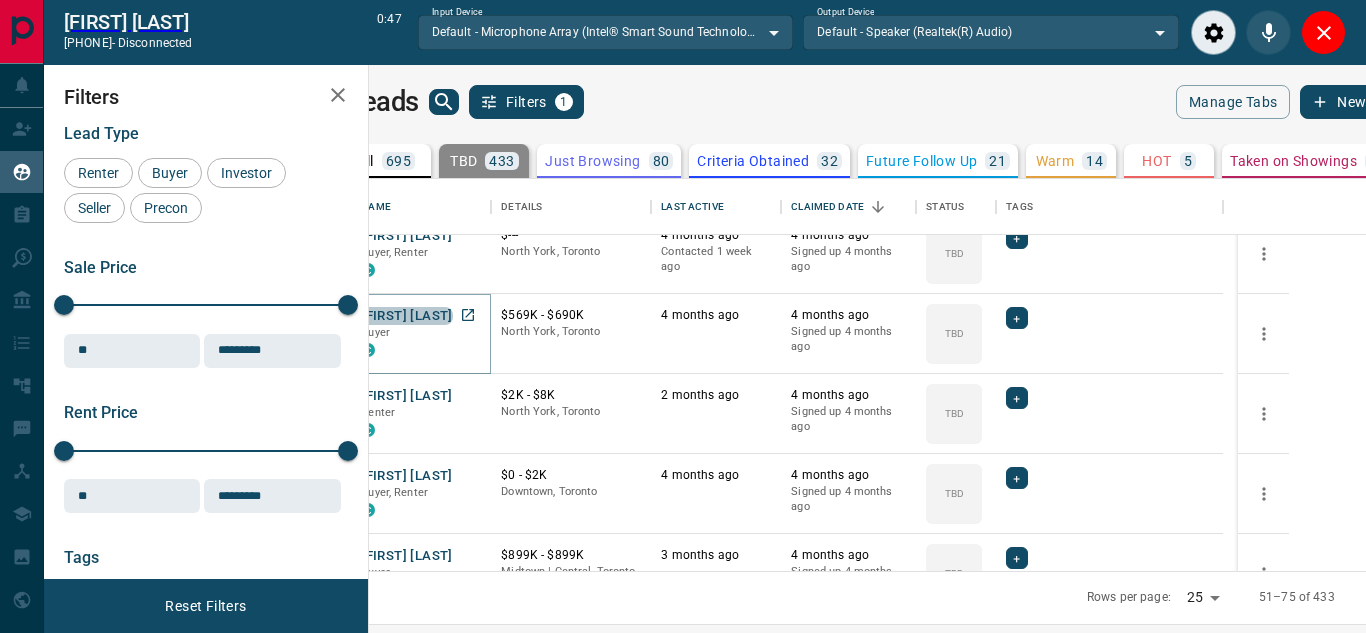 click on "[FIRST] [LAST]" at bounding box center [406, 316] 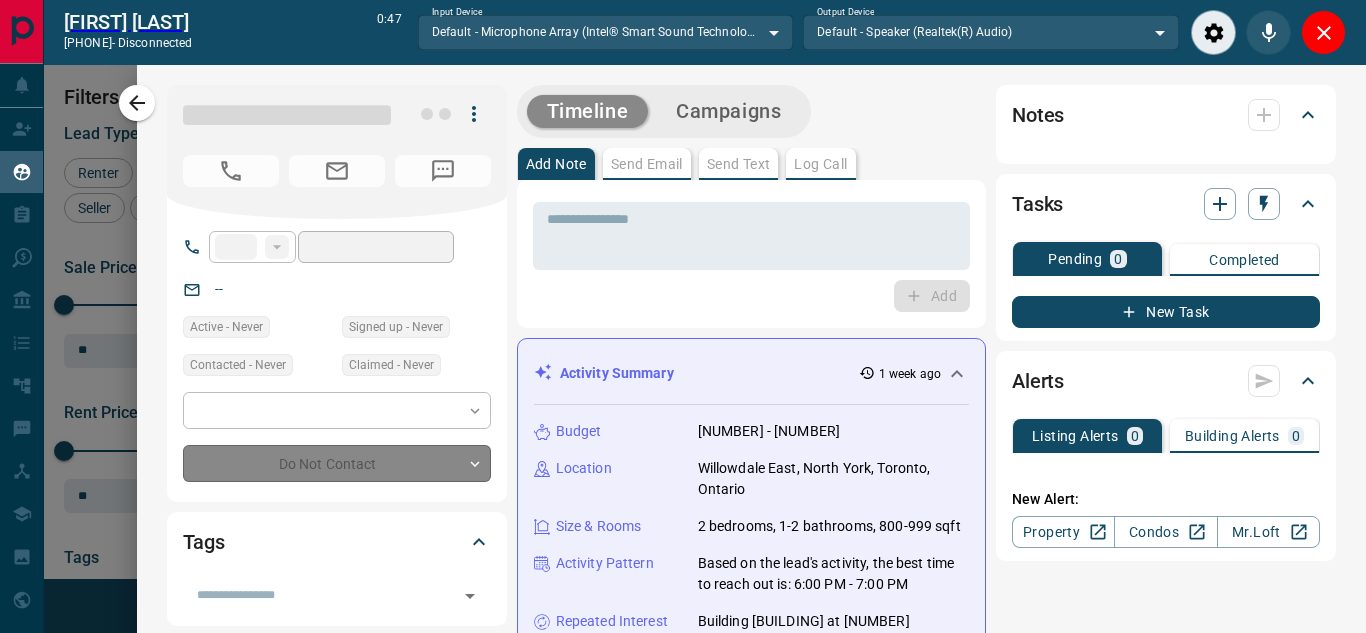 type on "**" 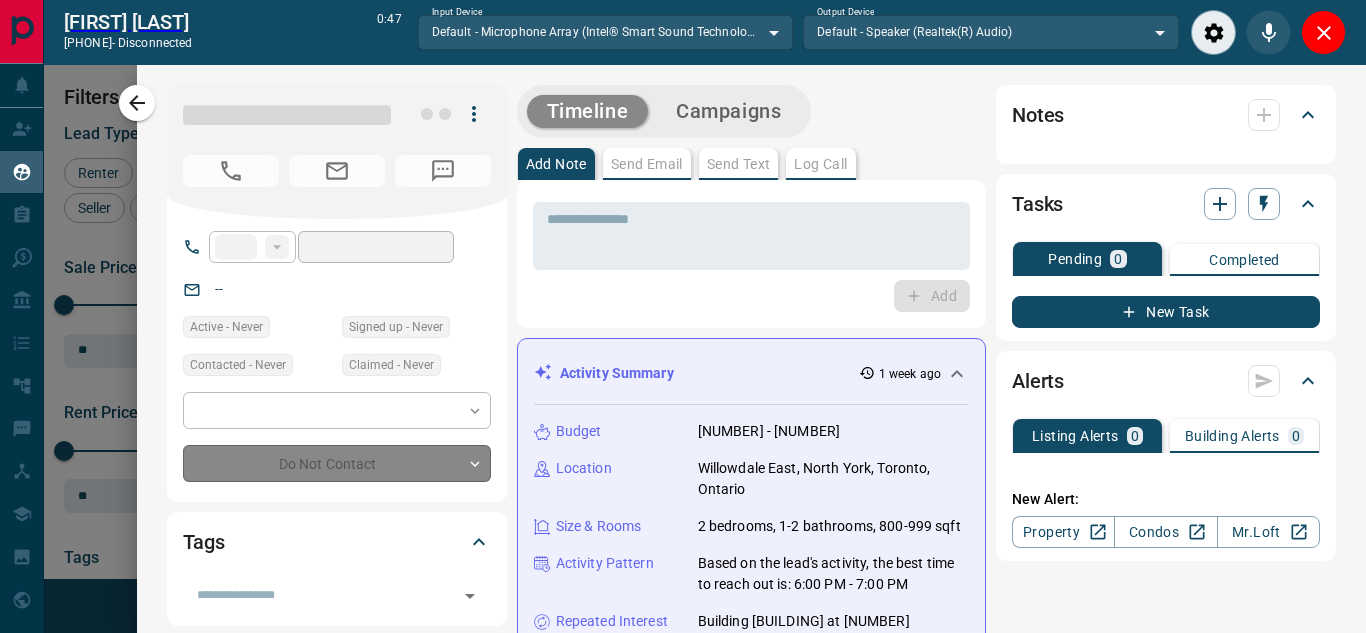 type on "**********" 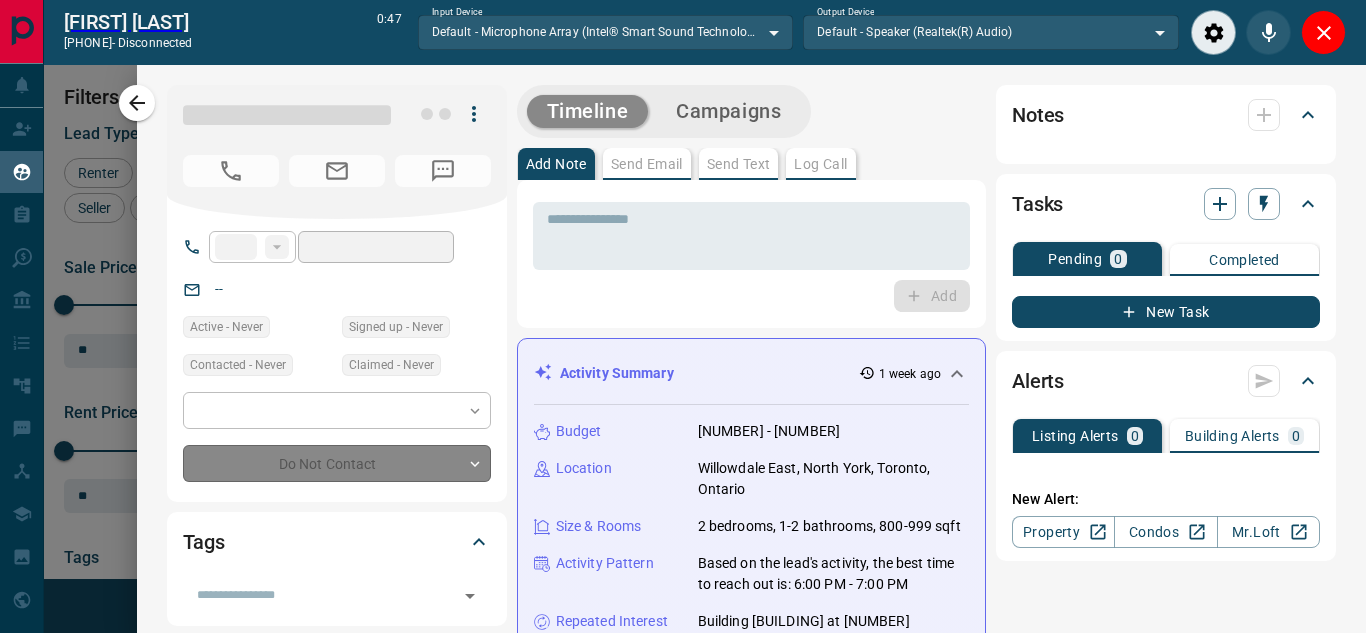 type on "**" 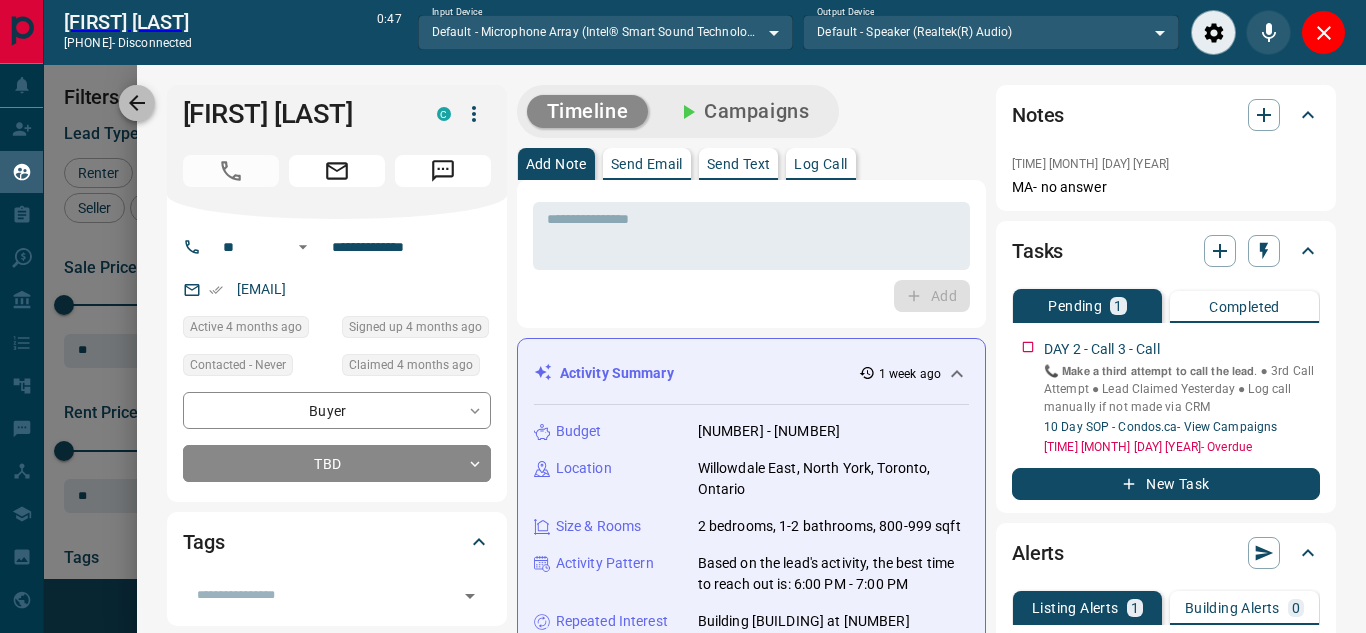 click 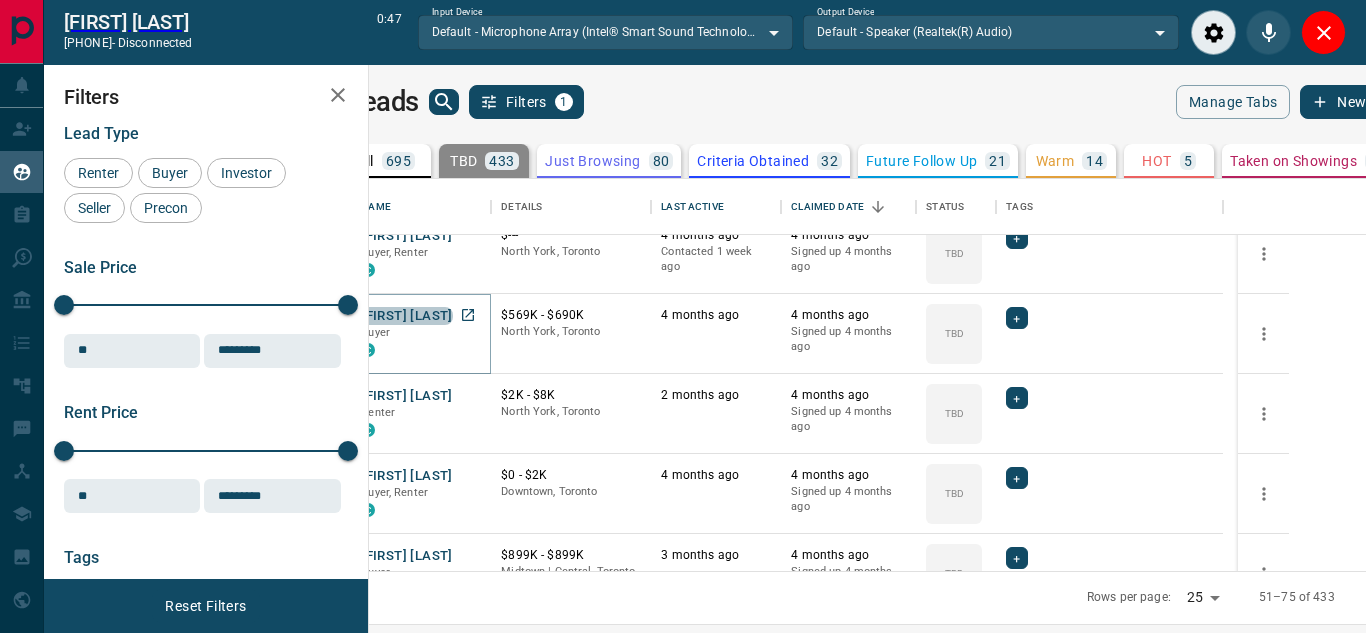 click on "[FIRST] [LAST]" at bounding box center (406, 316) 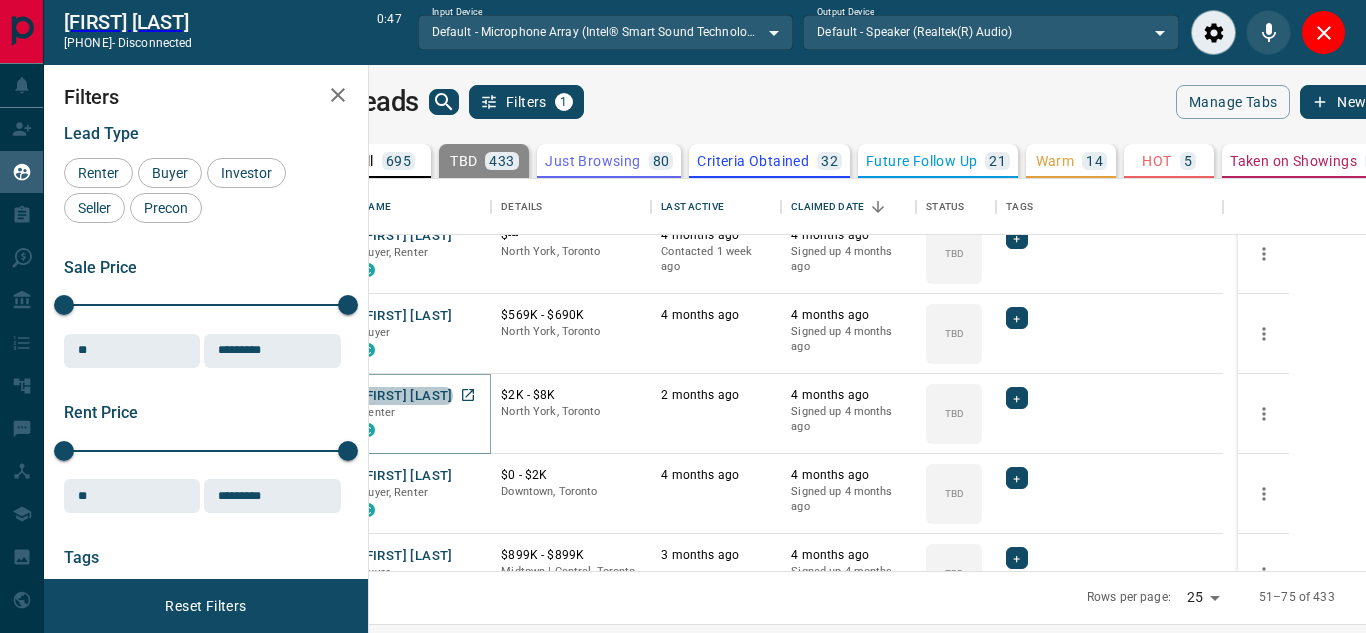 click on "[FIRST] [LAST]" at bounding box center (406, 396) 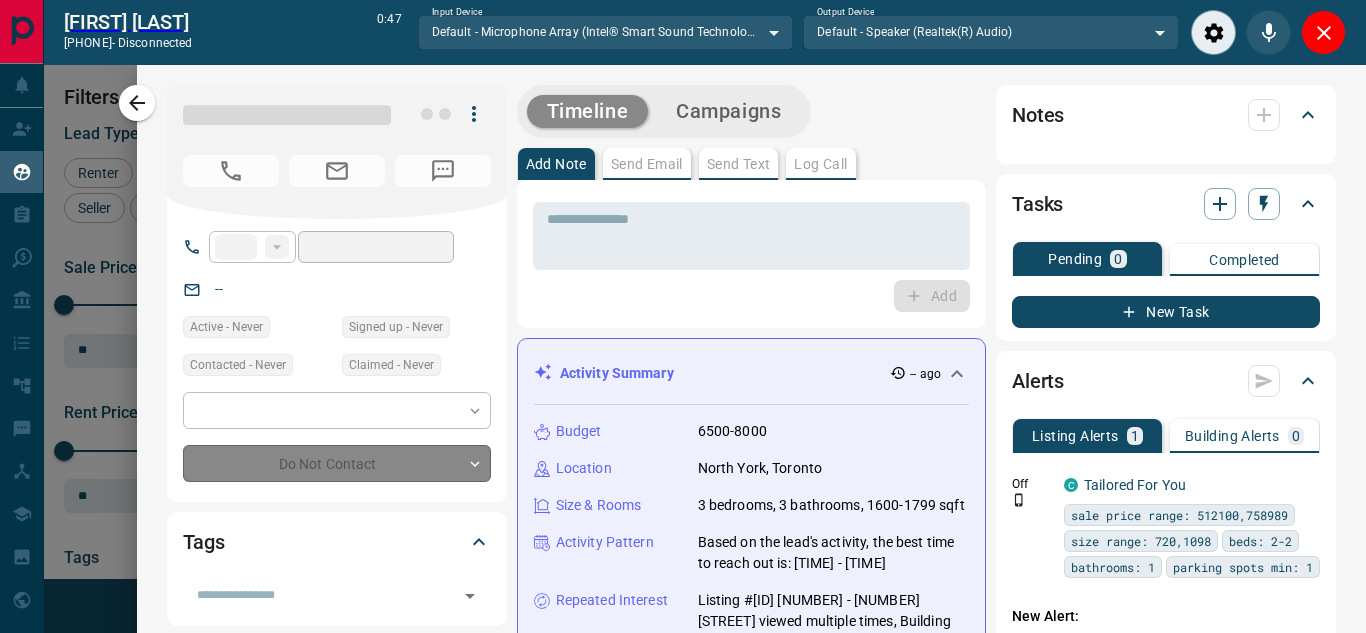 type on "**" 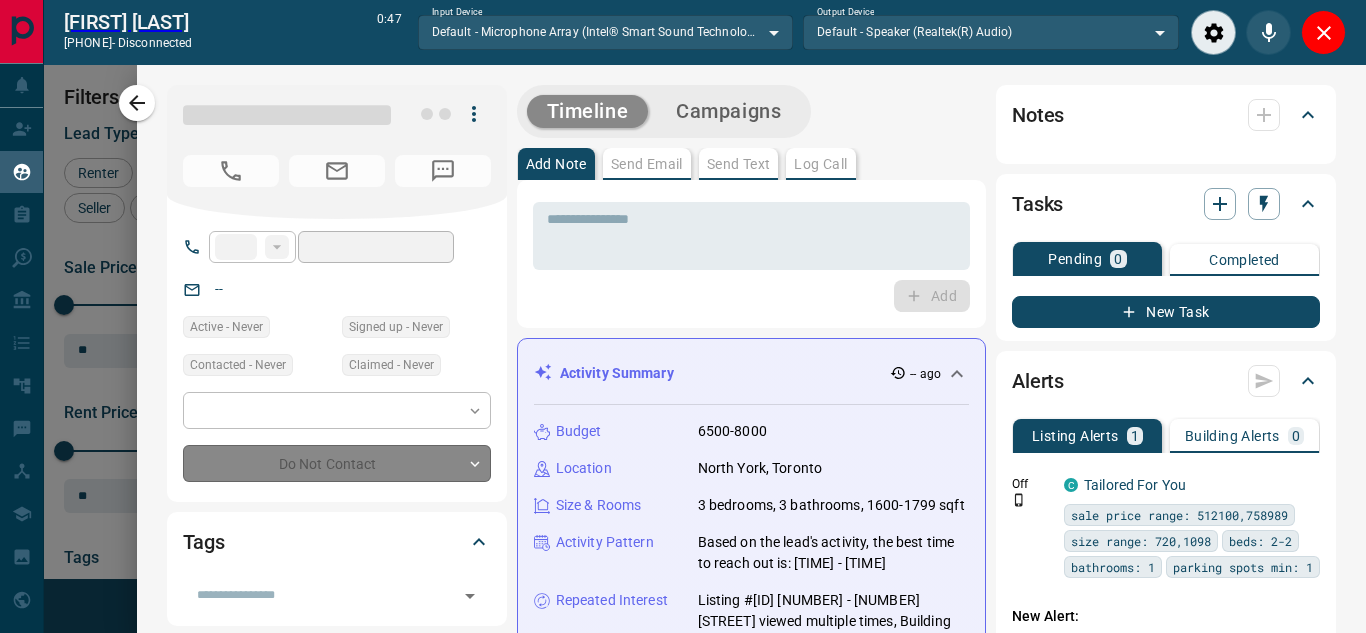 type on "**********" 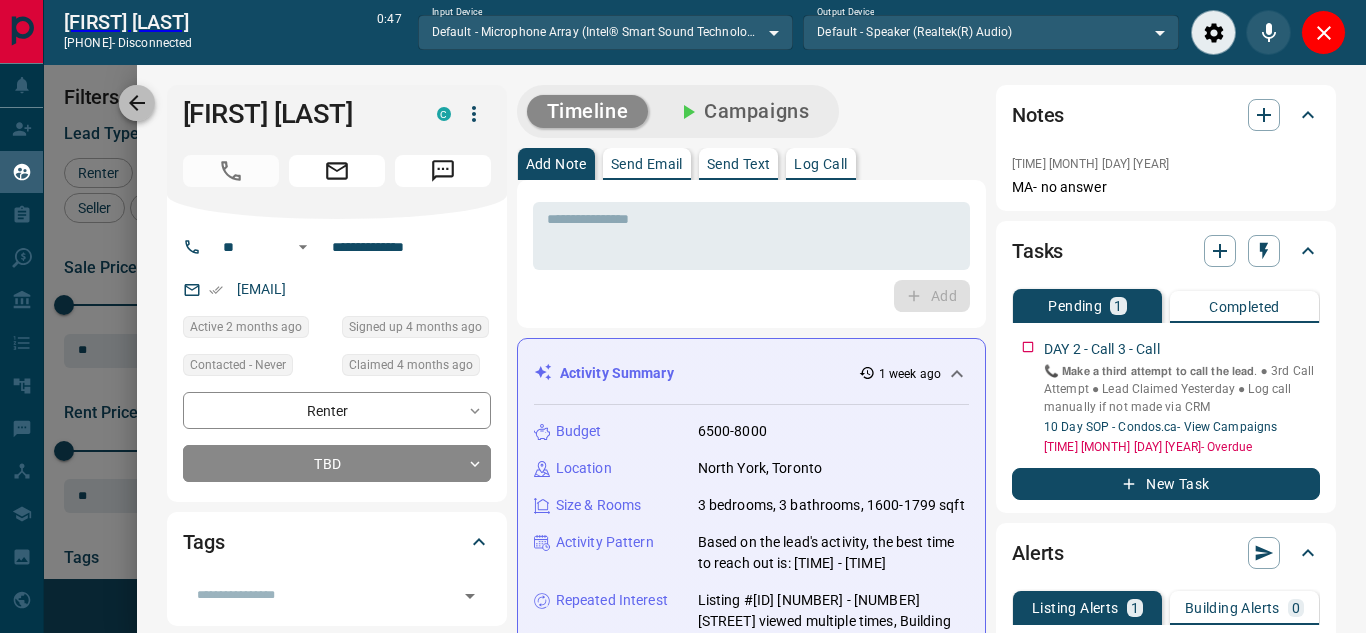 click 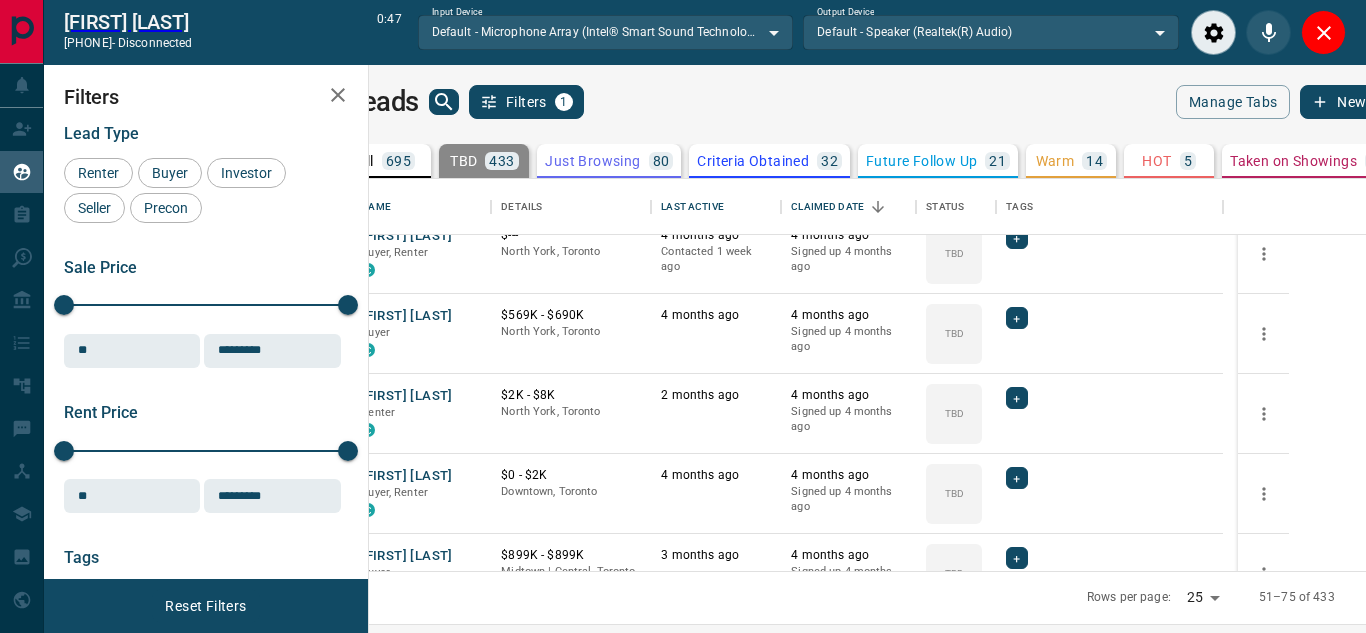 click 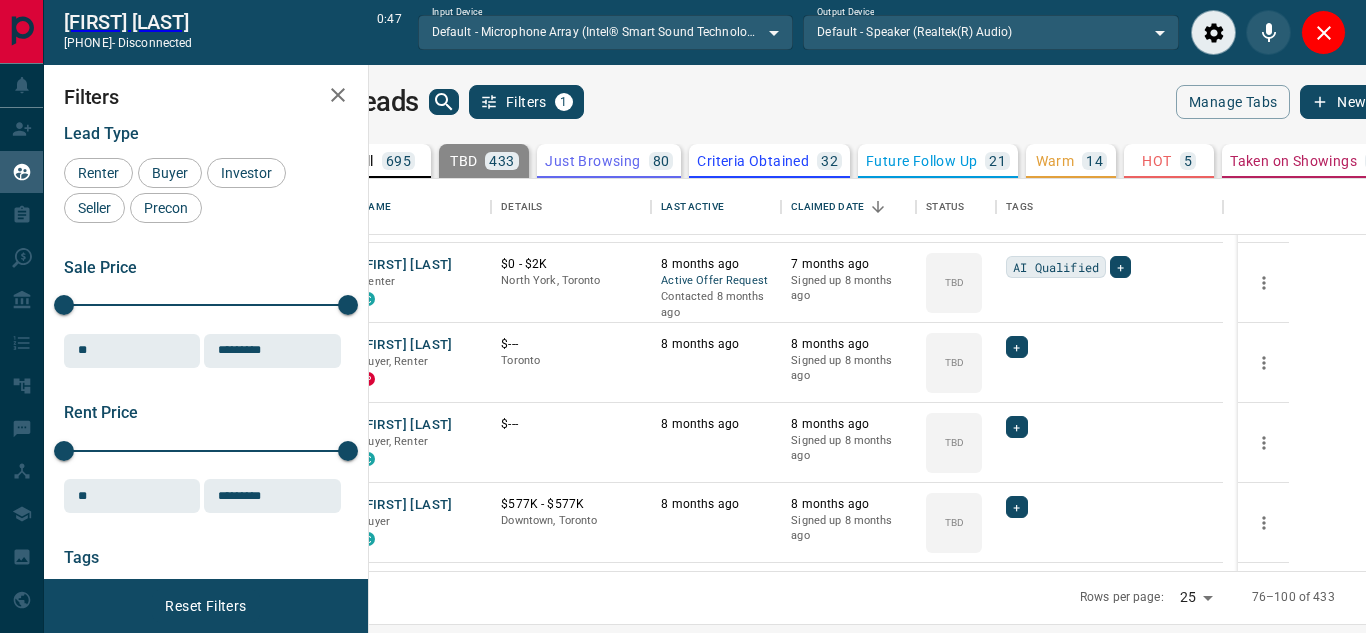scroll, scrollTop: 473, scrollLeft: 0, axis: vertical 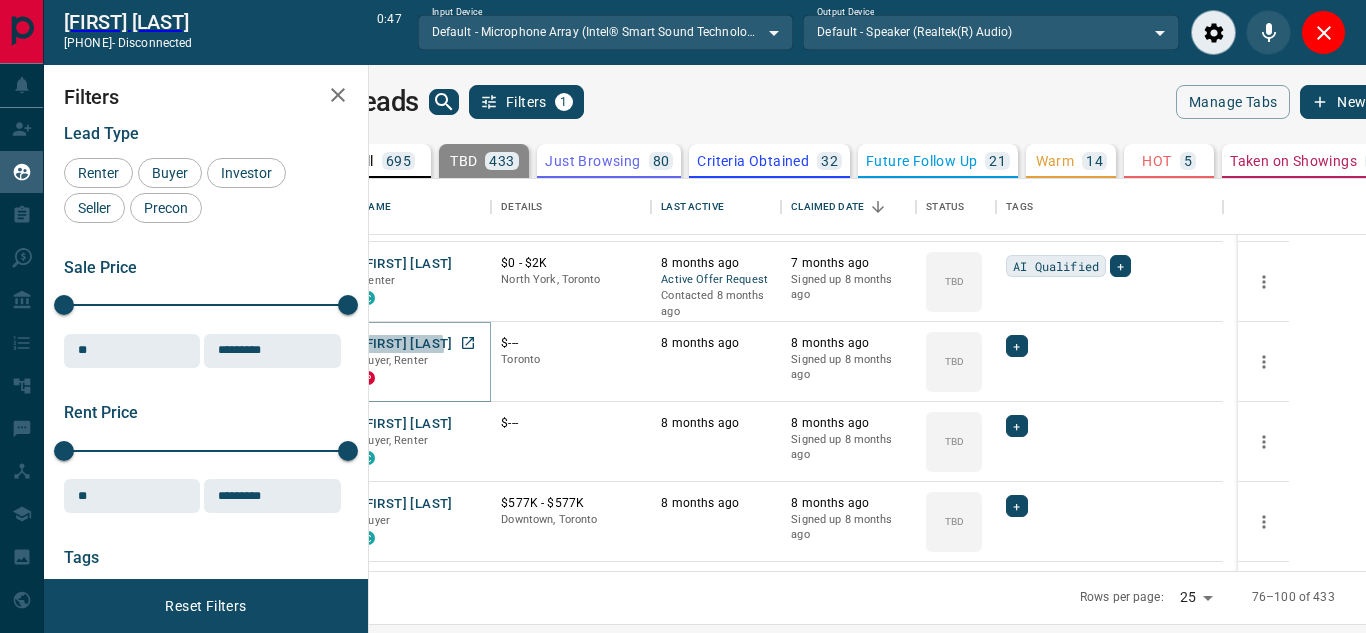 click on "[FIRST] [LAST]" at bounding box center (406, 344) 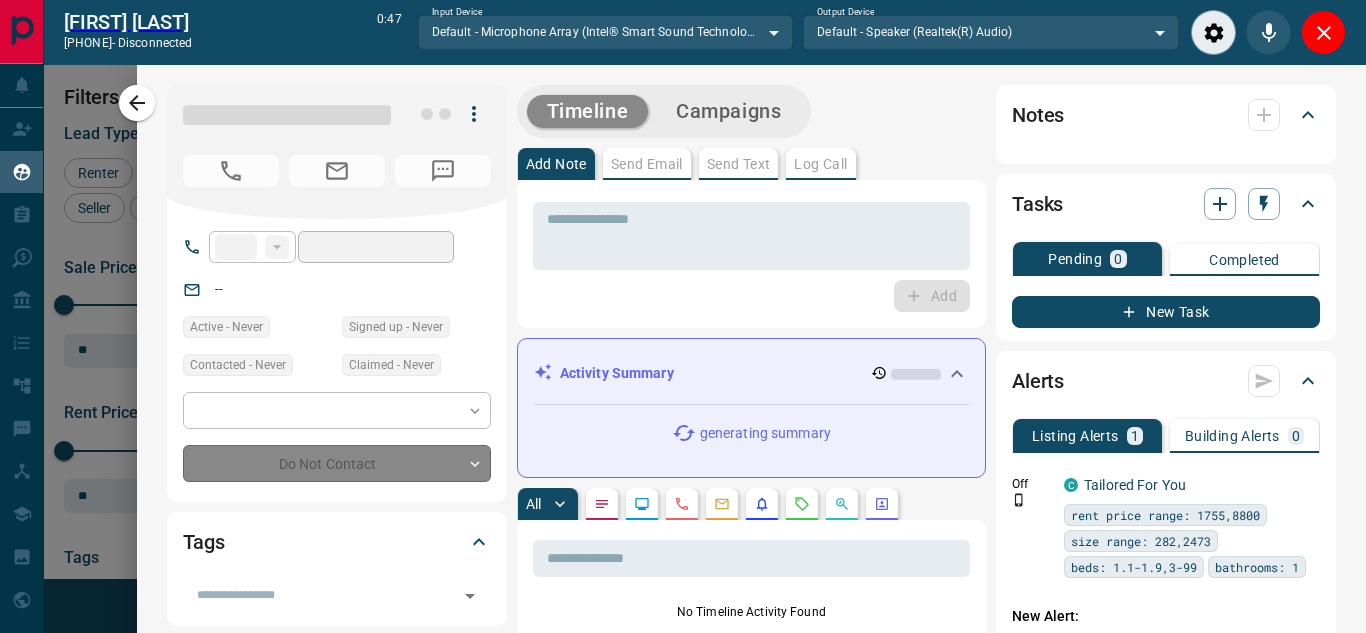 type on "**" 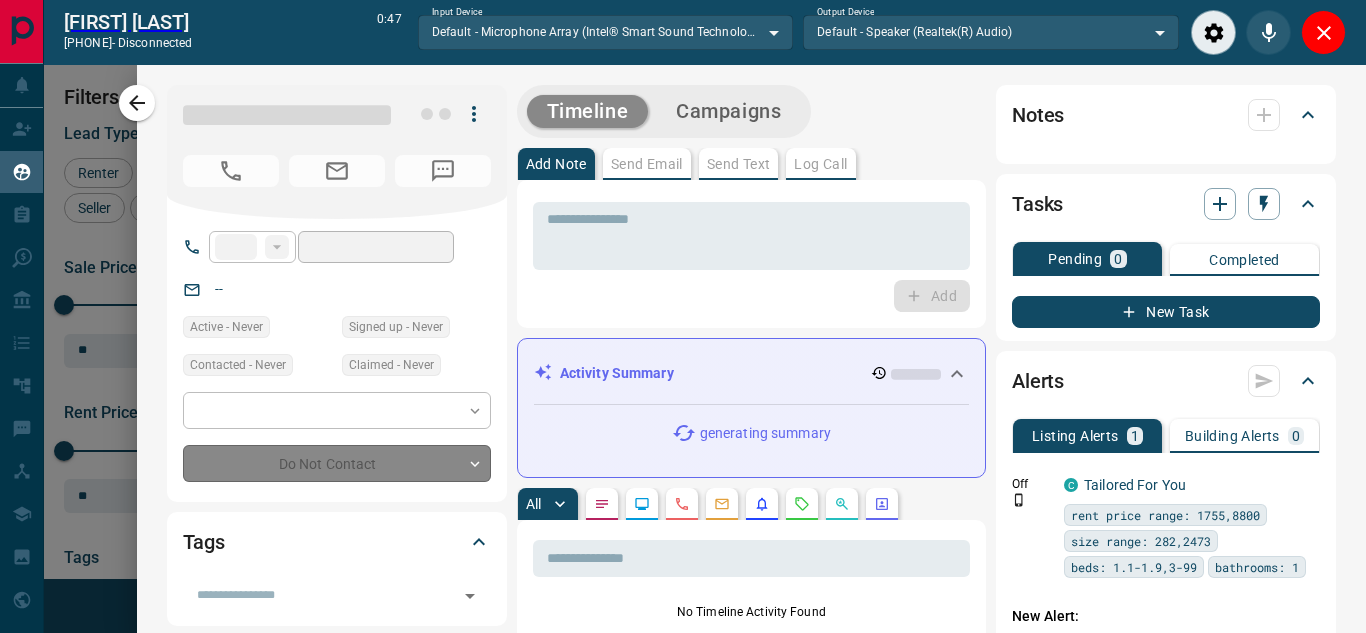 type on "**********" 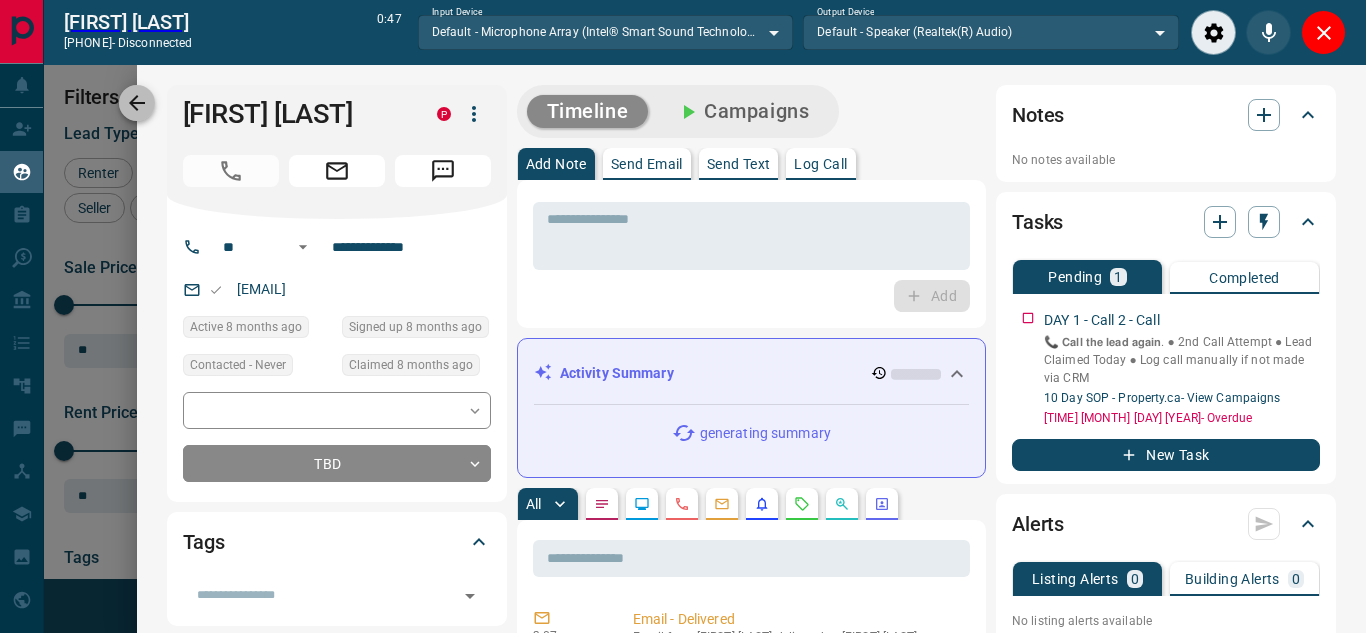 click at bounding box center (137, 103) 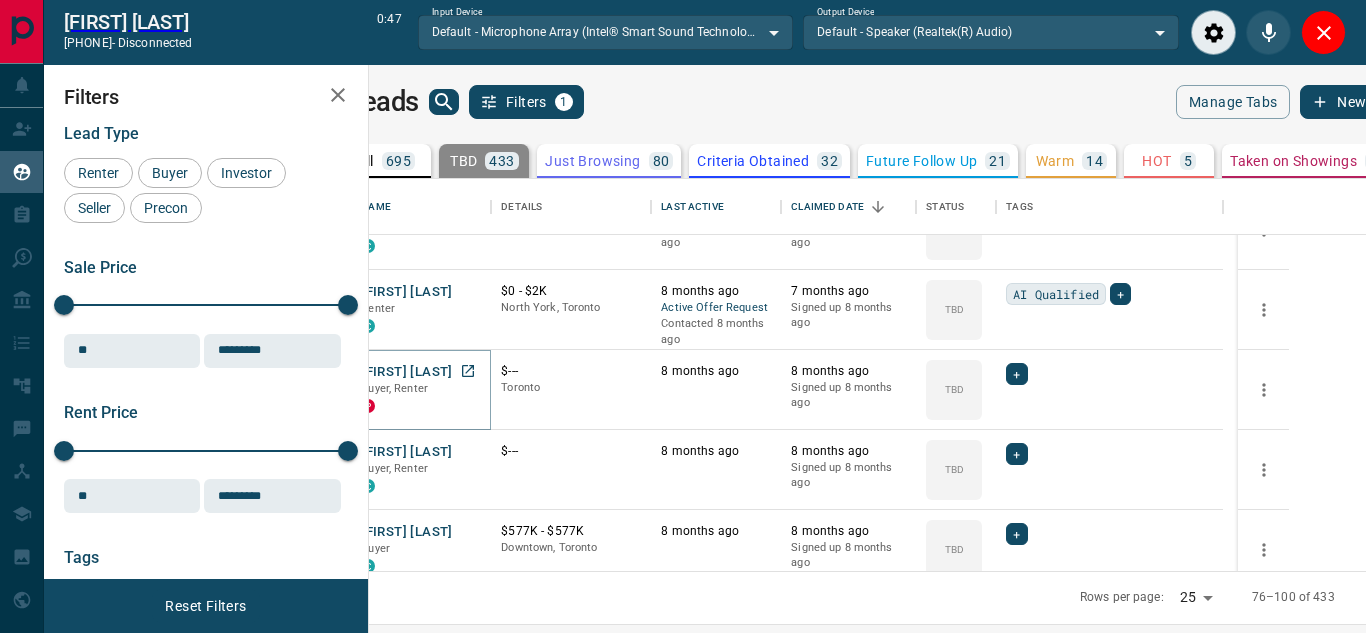 scroll, scrollTop: 446, scrollLeft: 0, axis: vertical 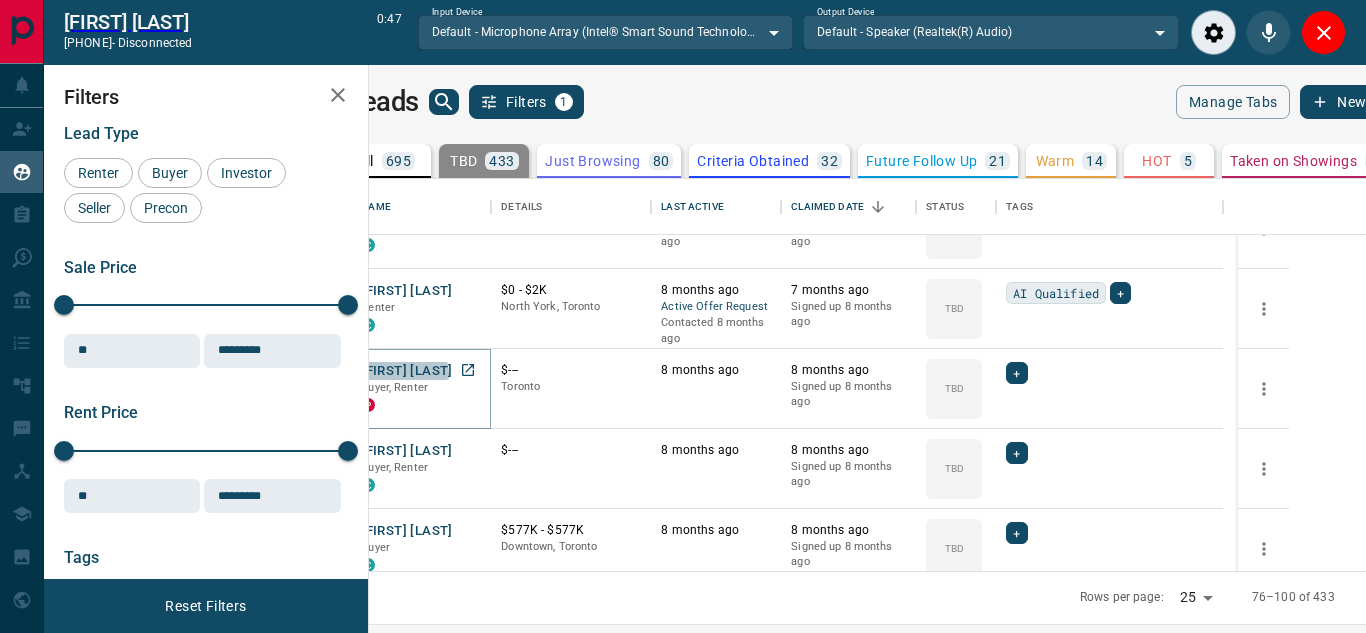 click on "[FIRST] [LAST]" at bounding box center (406, 371) 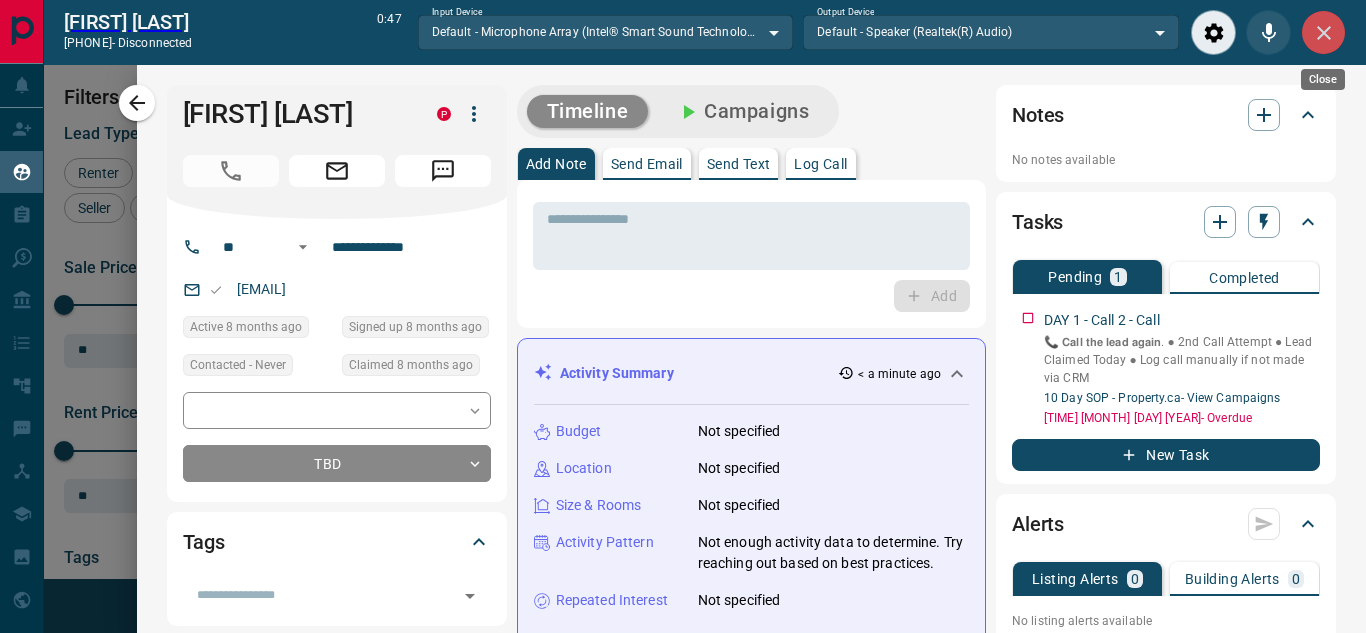 click 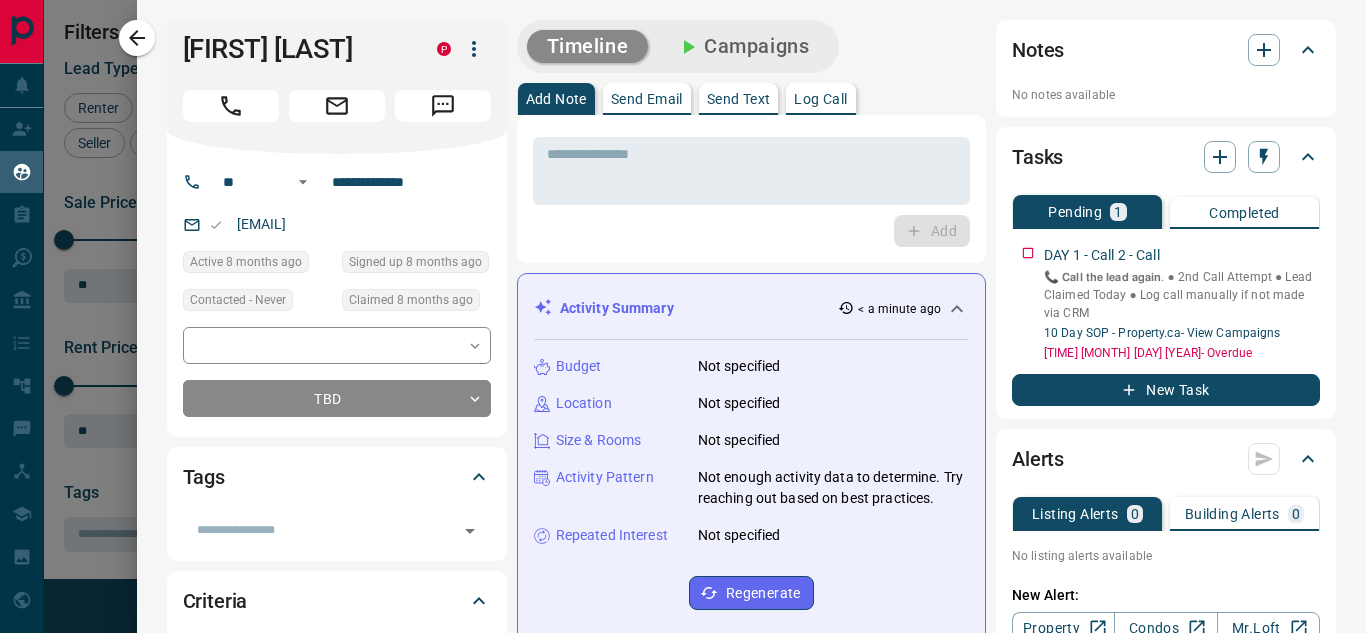 scroll, scrollTop: 16, scrollLeft: 16, axis: both 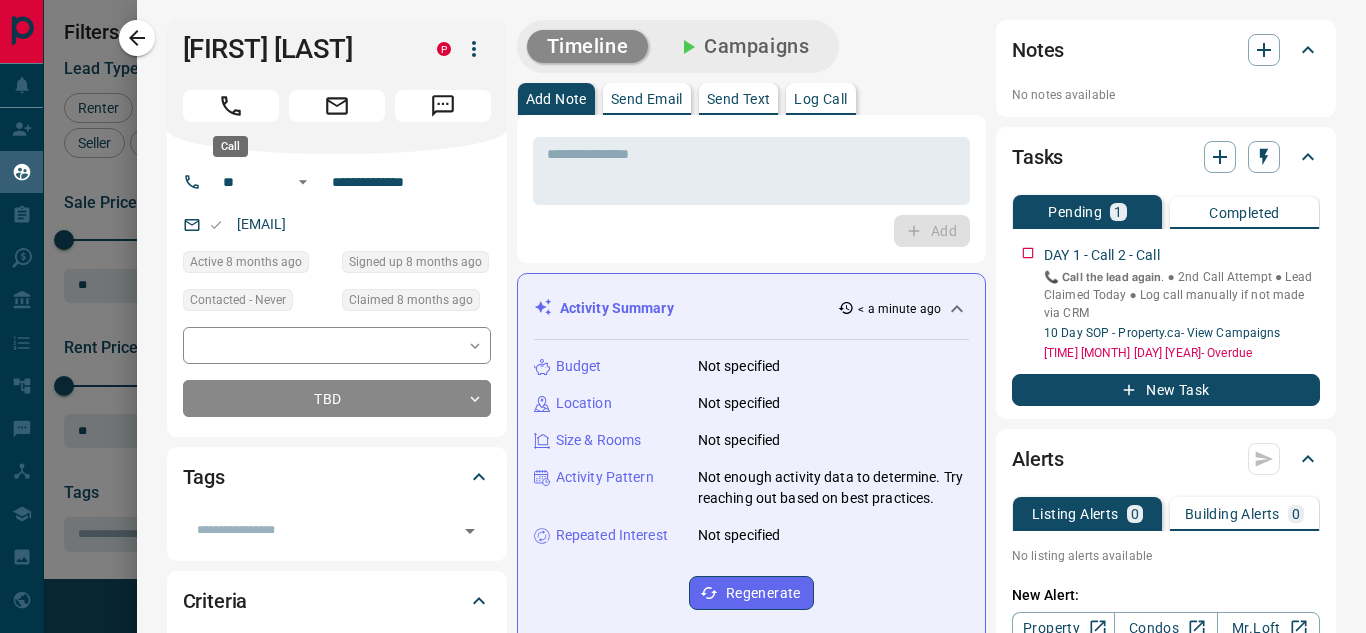 click 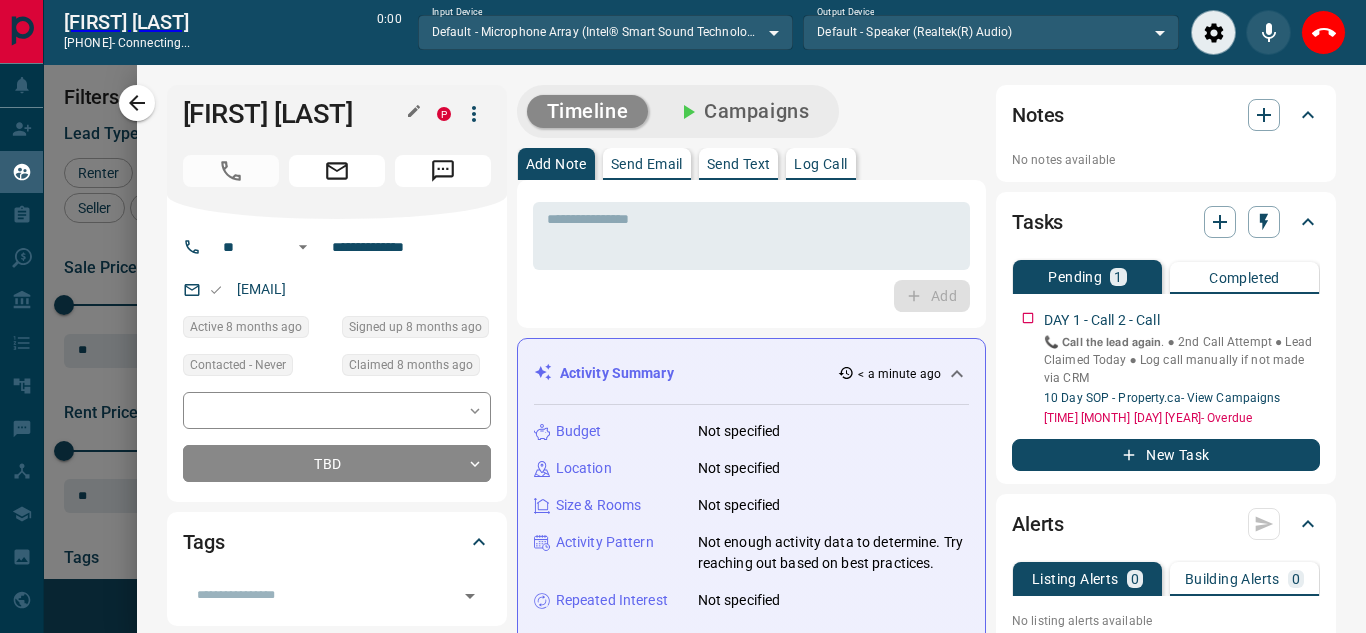 scroll, scrollTop: 377, scrollLeft: 973, axis: both 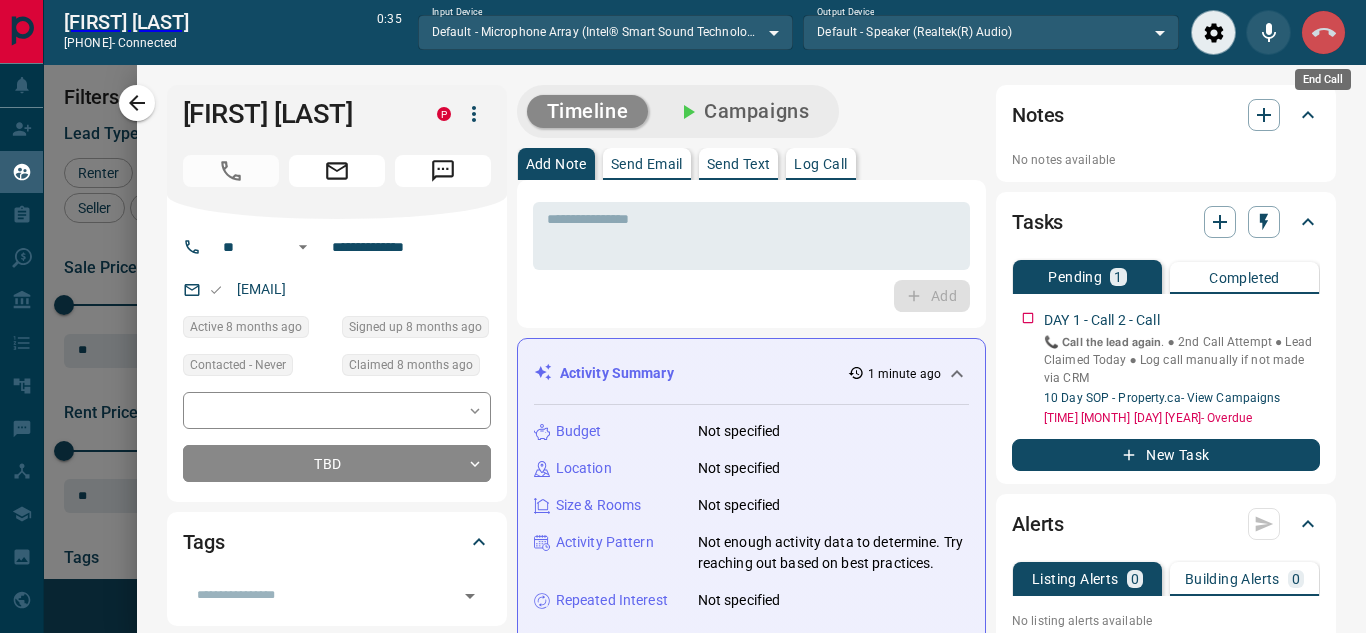 click 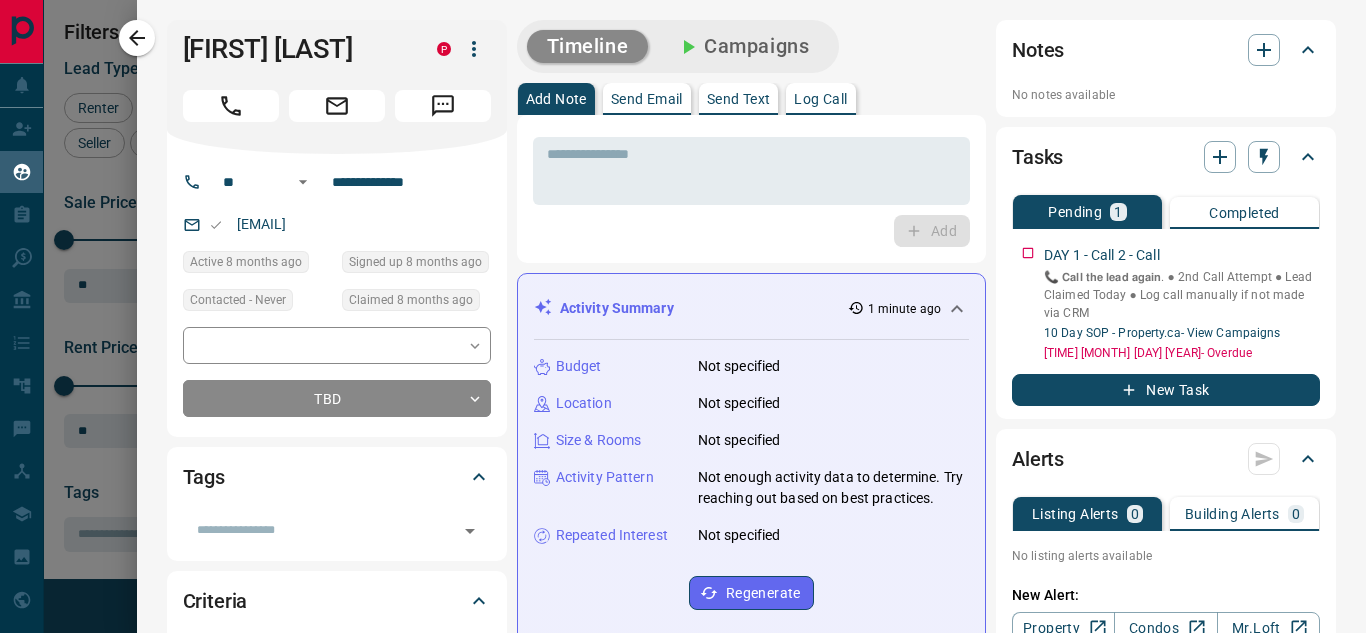 scroll, scrollTop: 16, scrollLeft: 16, axis: both 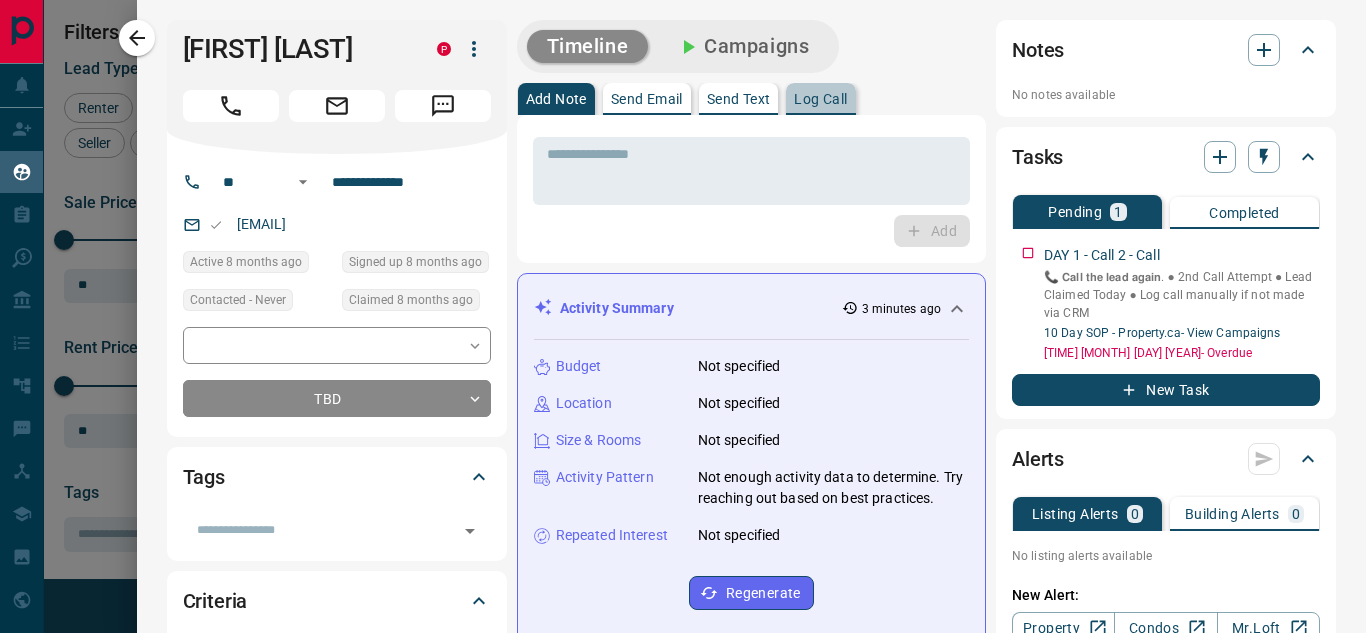 click on "Log Call" at bounding box center [820, 99] 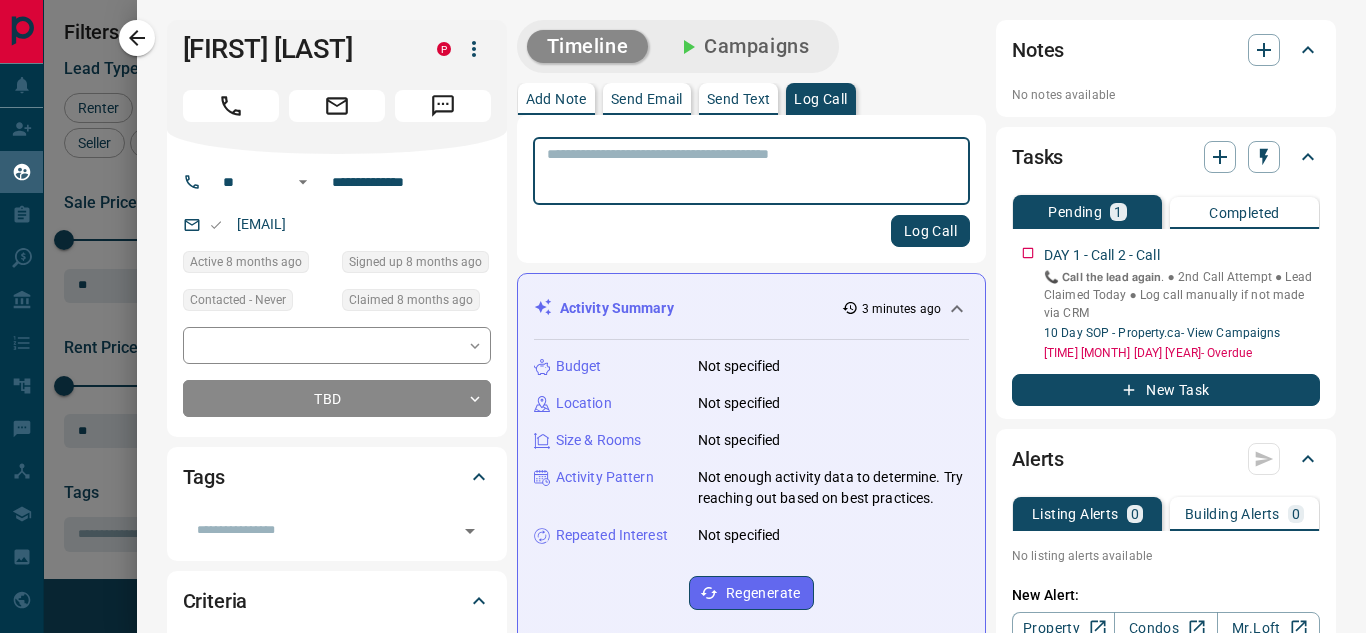 click at bounding box center (751, 171) 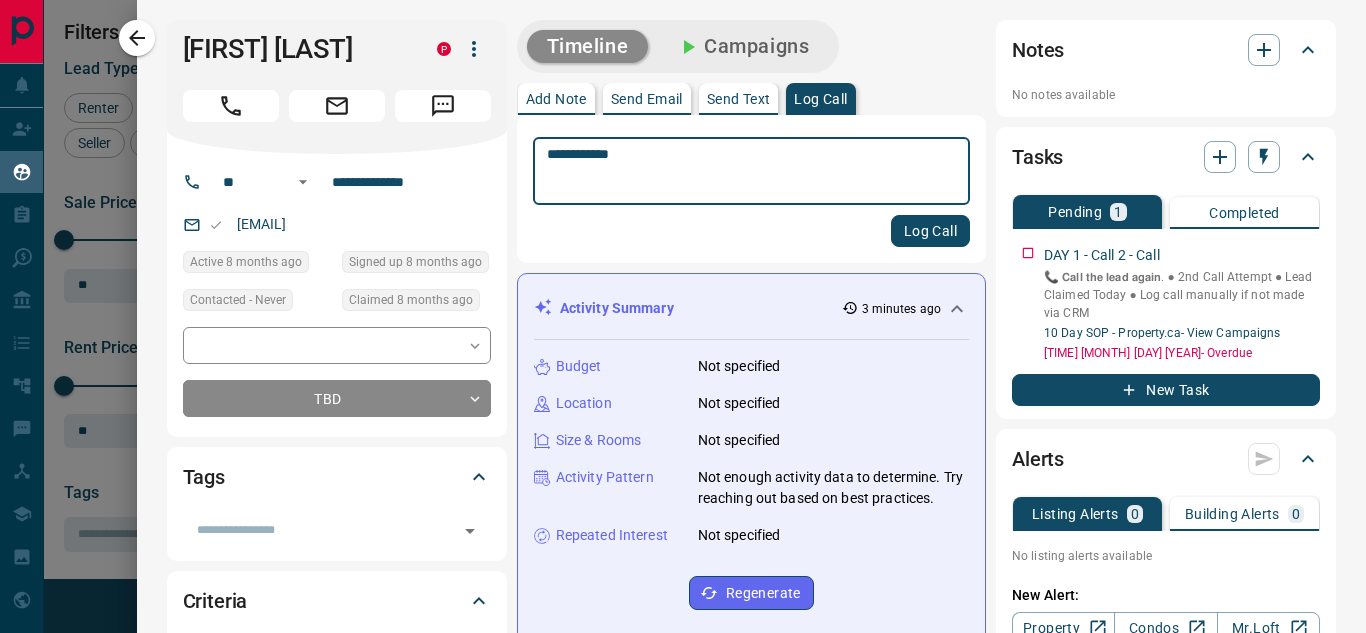 type on "**********" 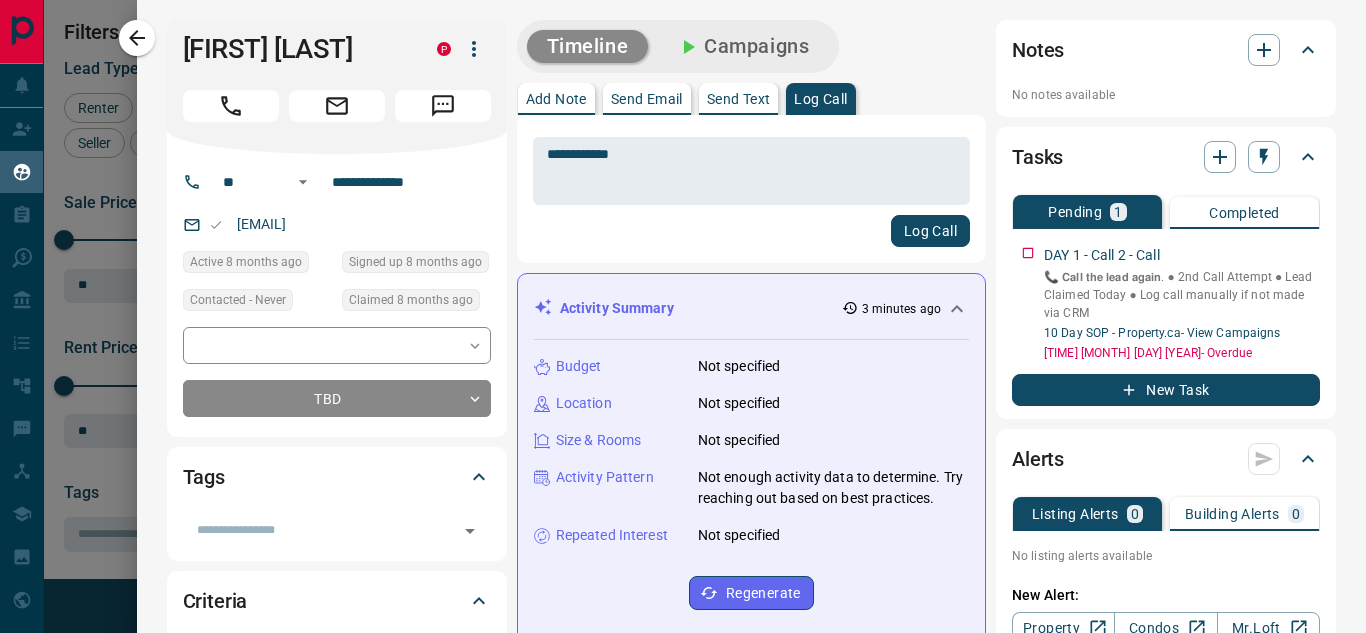 drag, startPoint x: 644, startPoint y: 141, endPoint x: 509, endPoint y: 139, distance: 135.01482 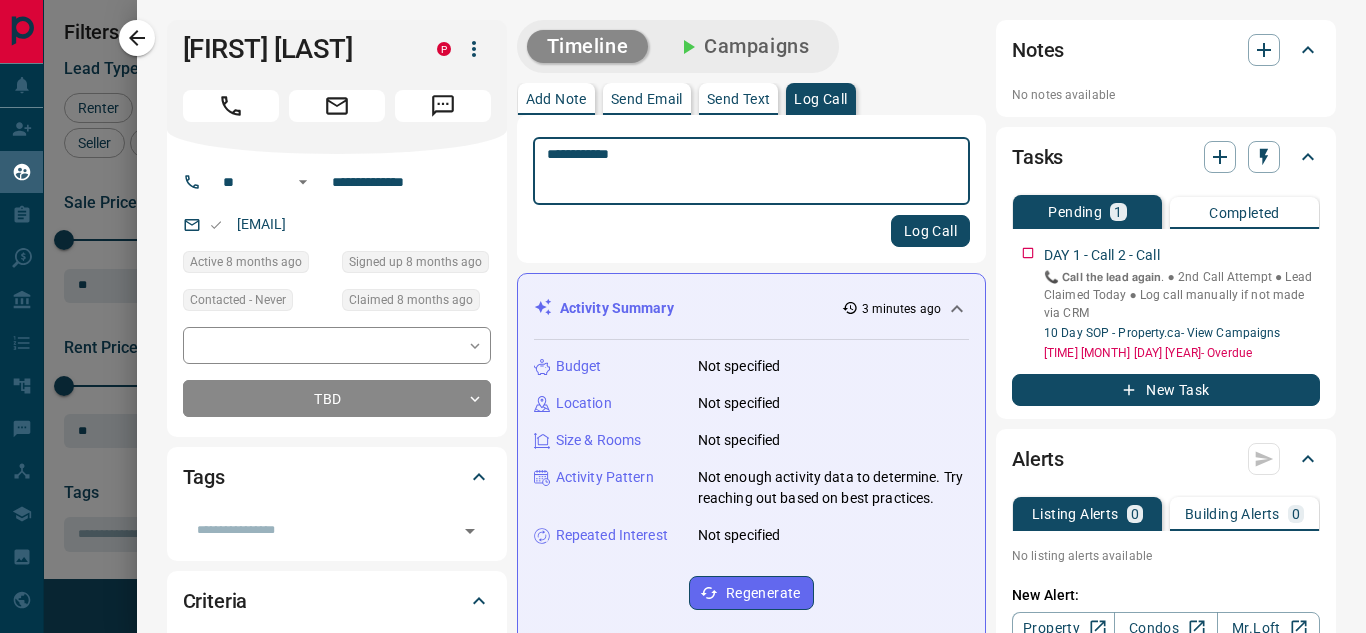 click on "**********" at bounding box center (744, 171) 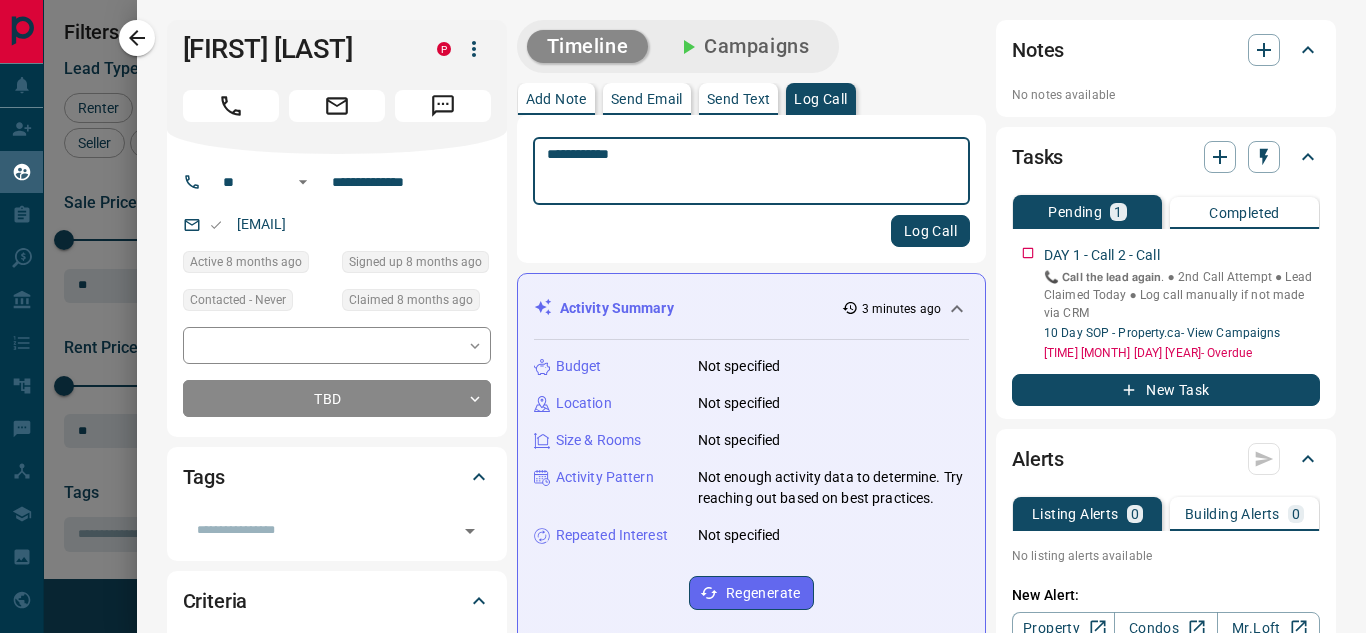 click on "**********" at bounding box center [751, 171] 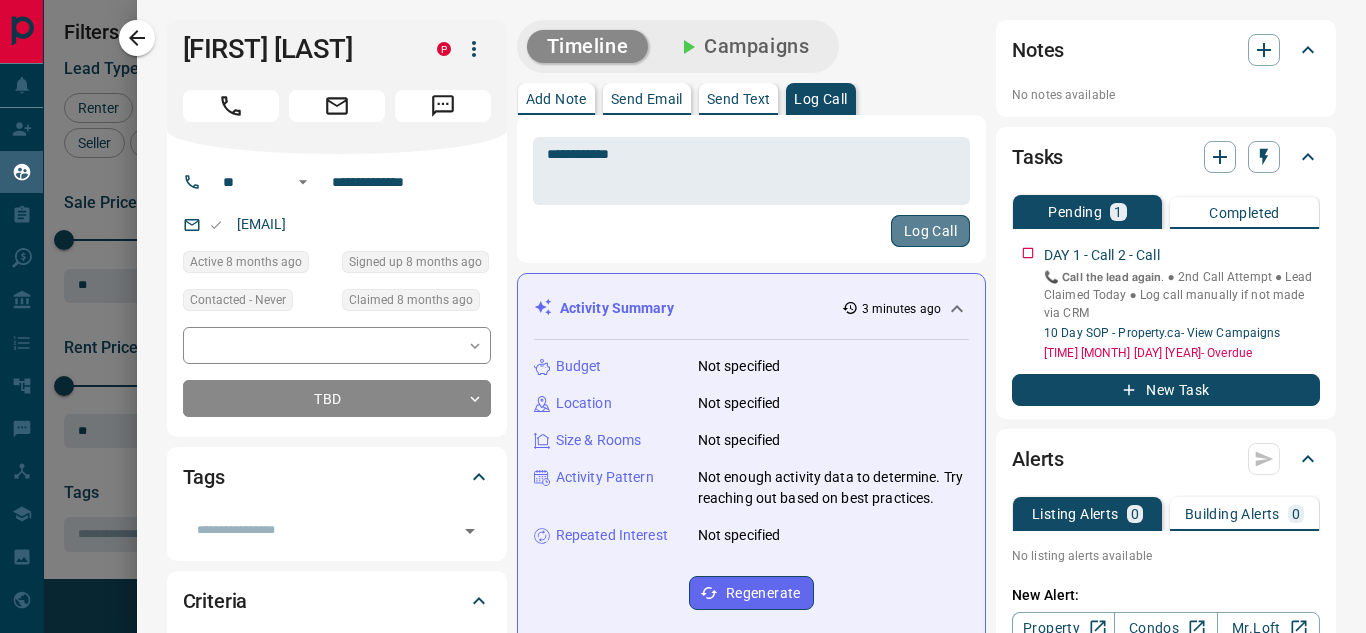click on "Log Call" at bounding box center (930, 231) 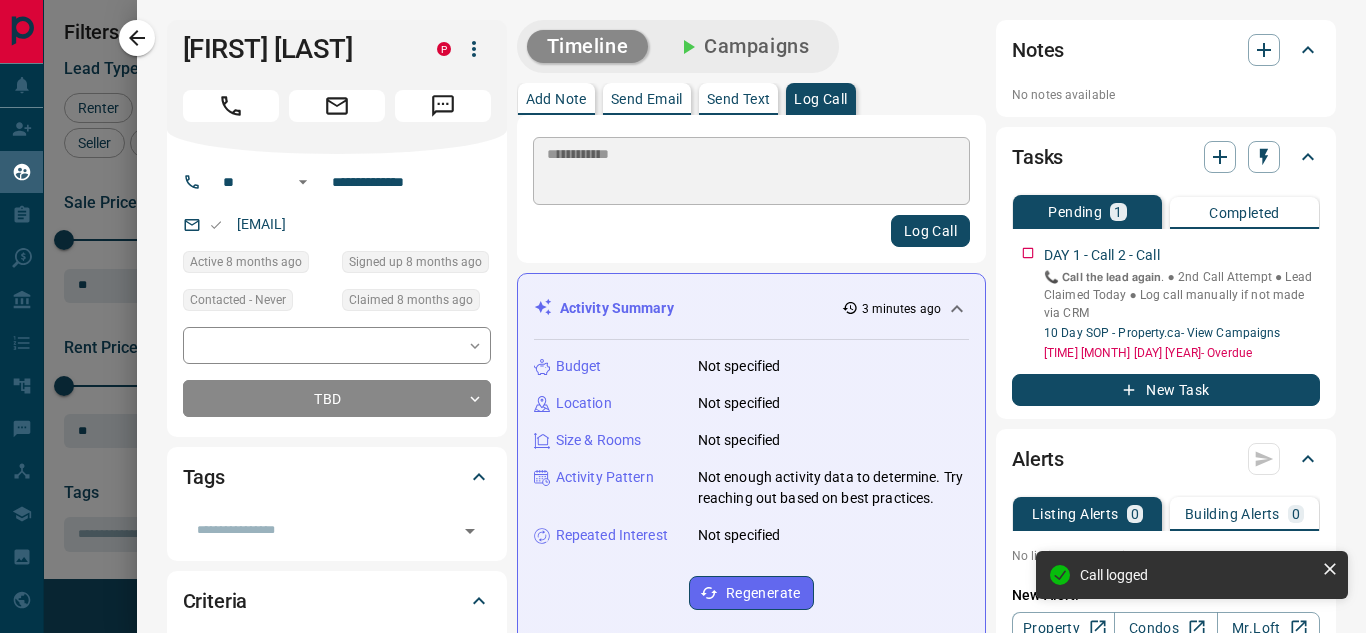 type 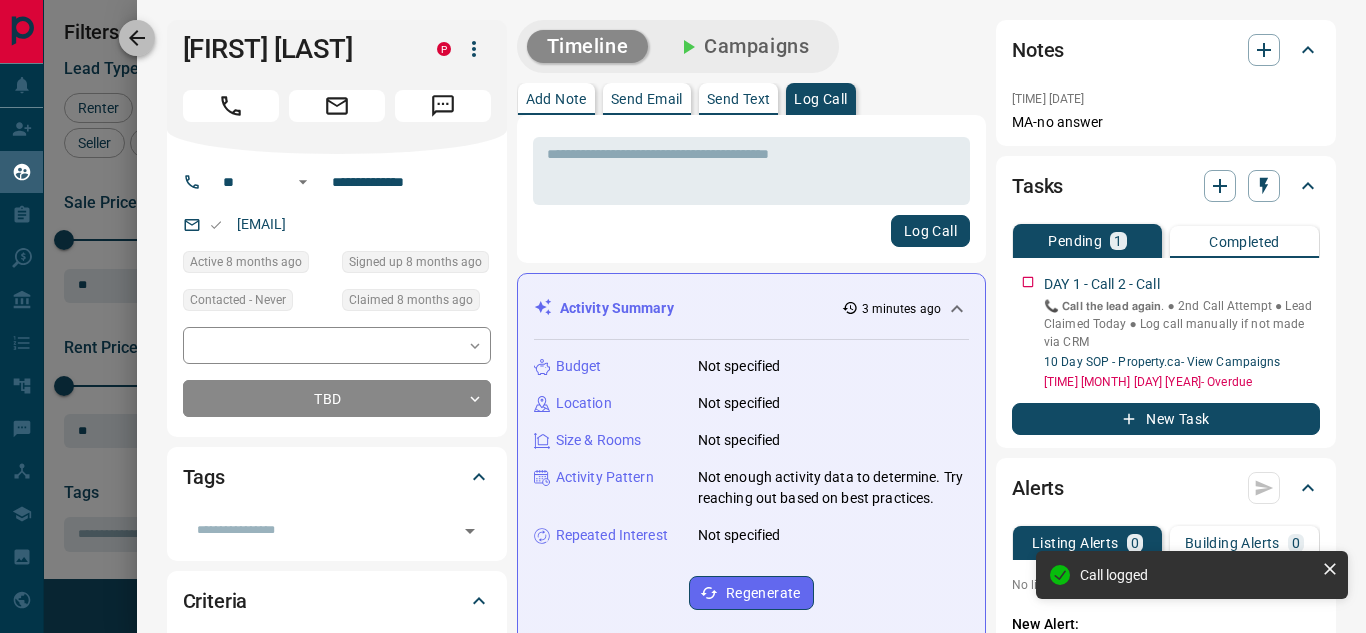 click 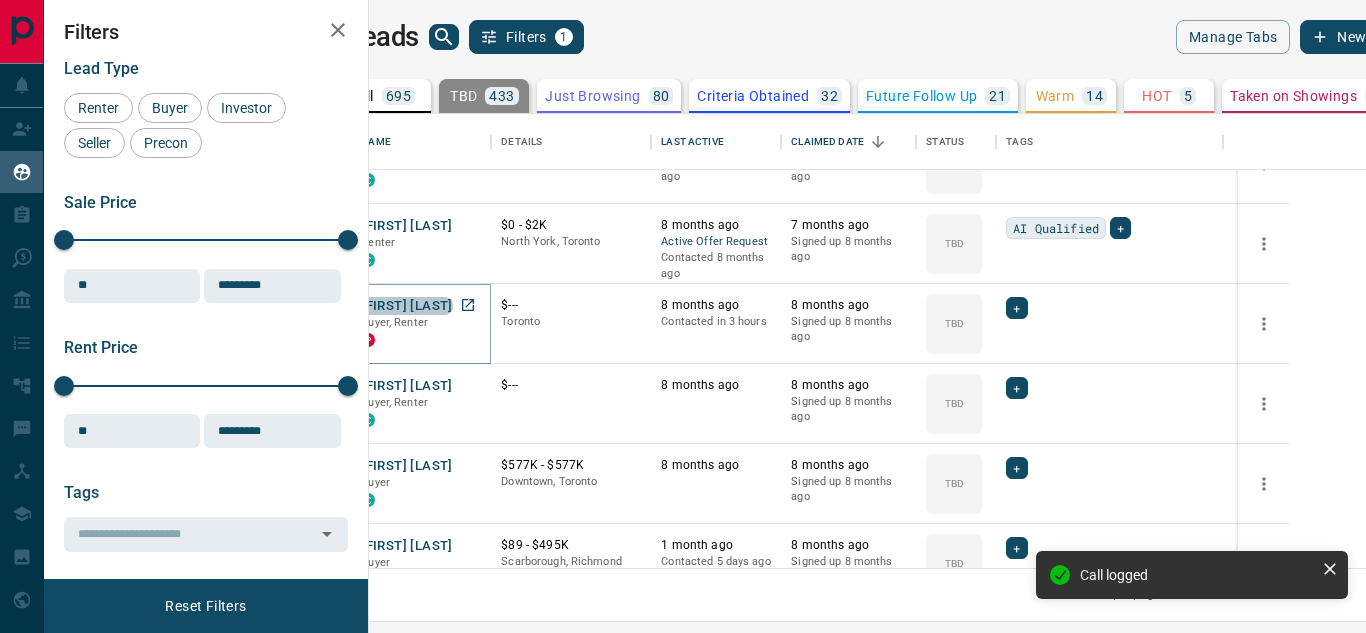 click on "[FIRST] [LAST]" at bounding box center (406, 306) 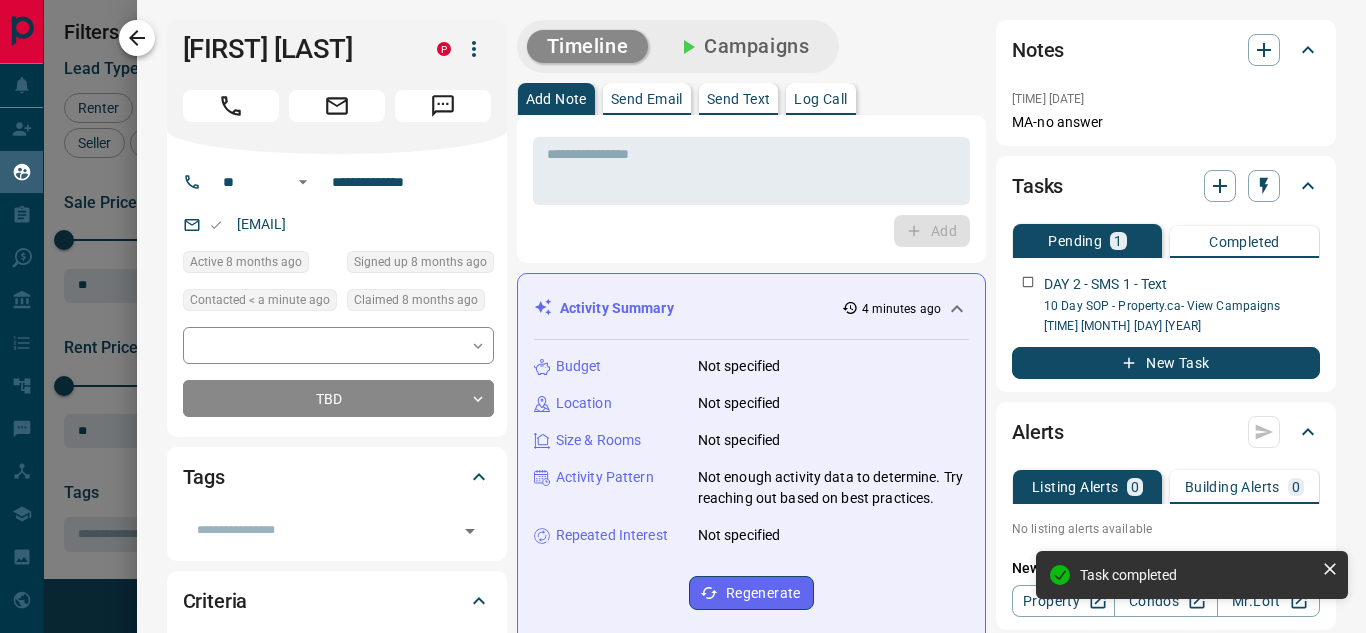 click 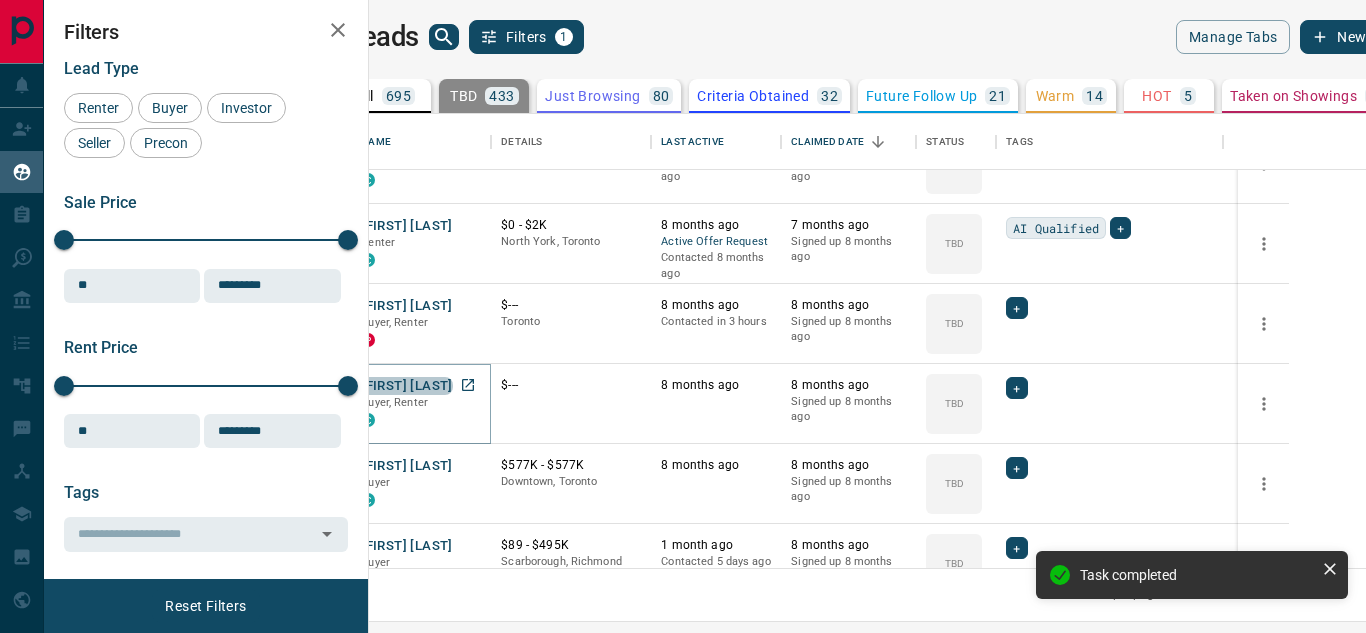 click on "[FIRST] [LAST]" at bounding box center (406, 386) 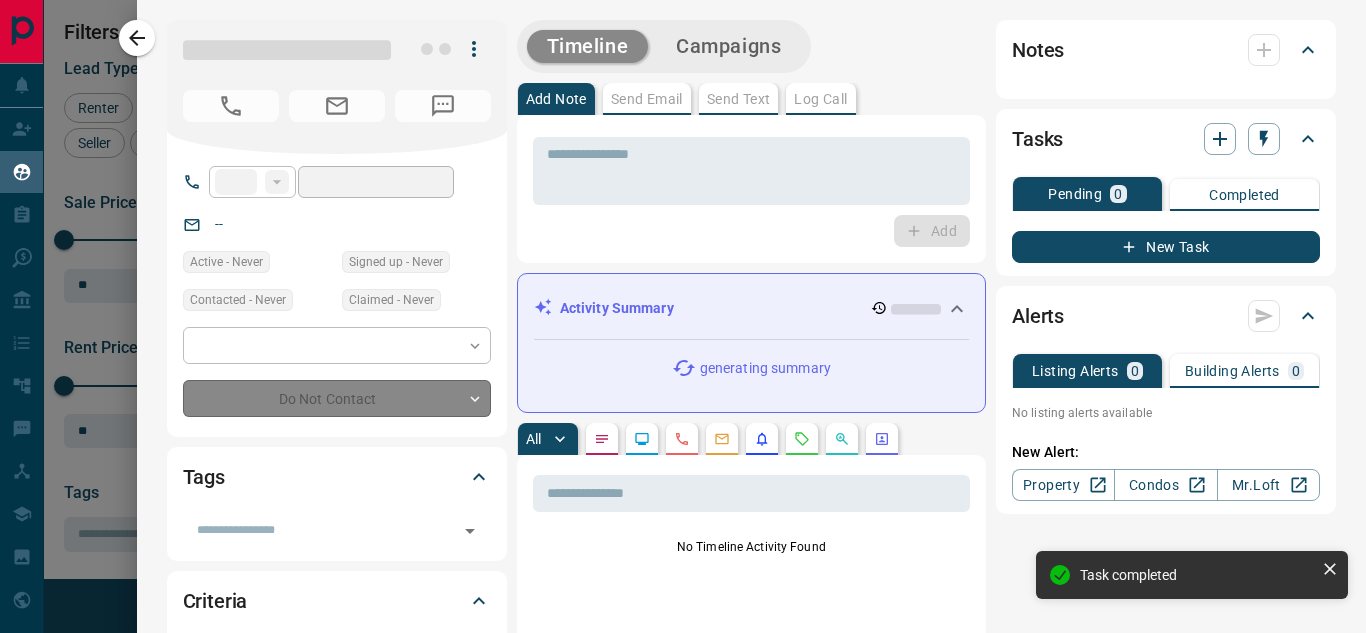 type on "**" 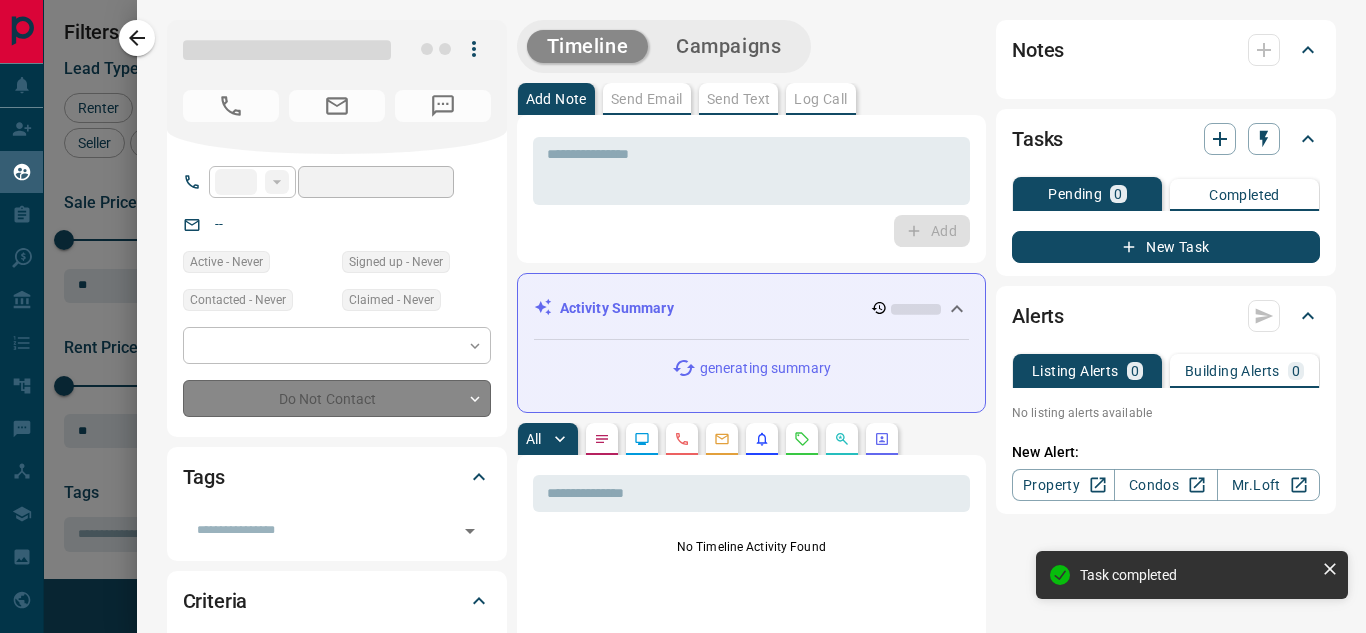 type on "**********" 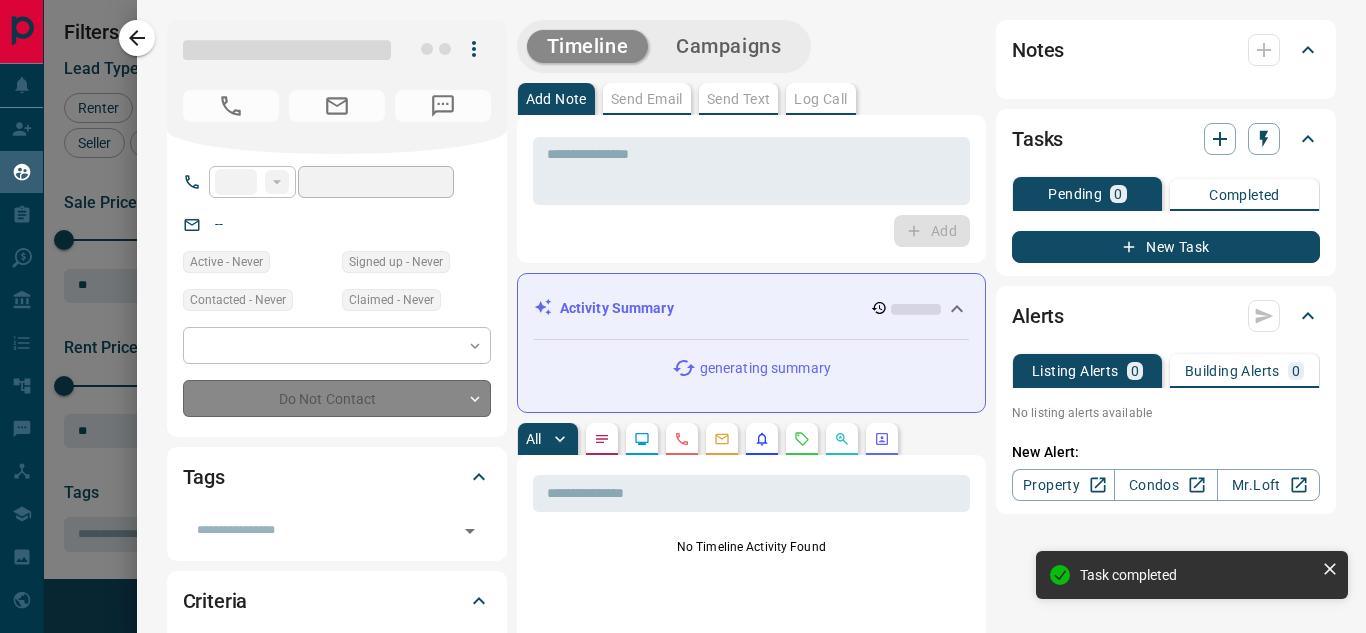type on "**" 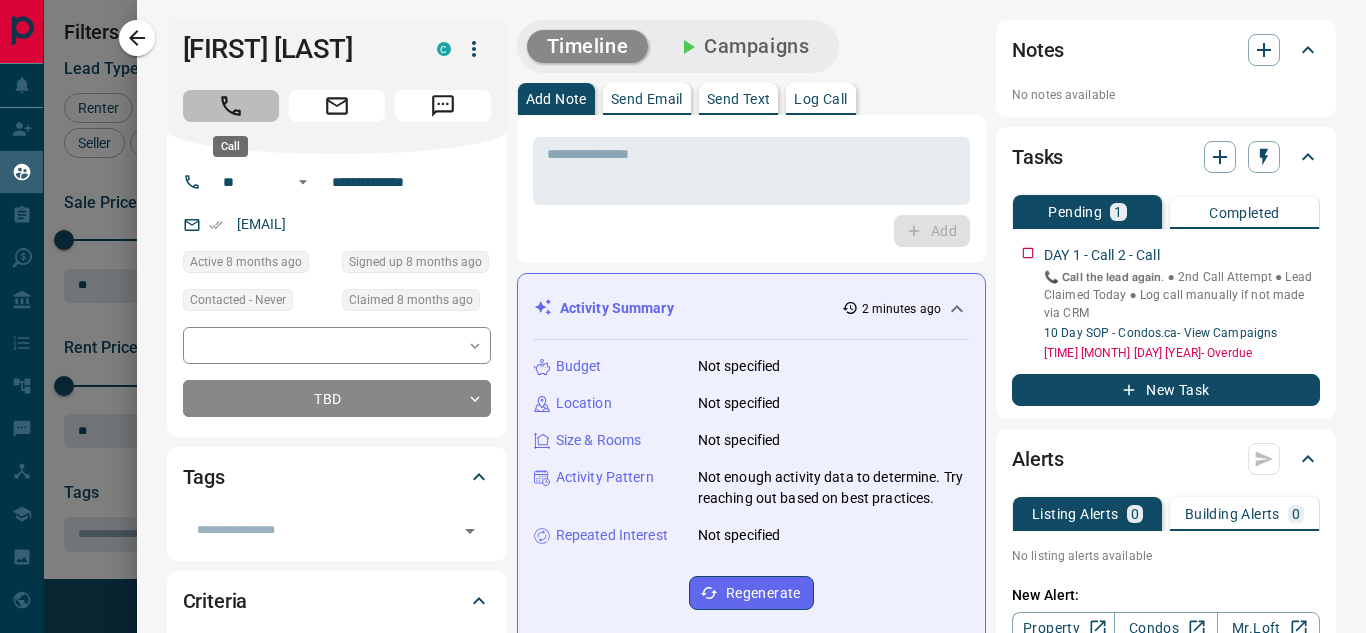 click 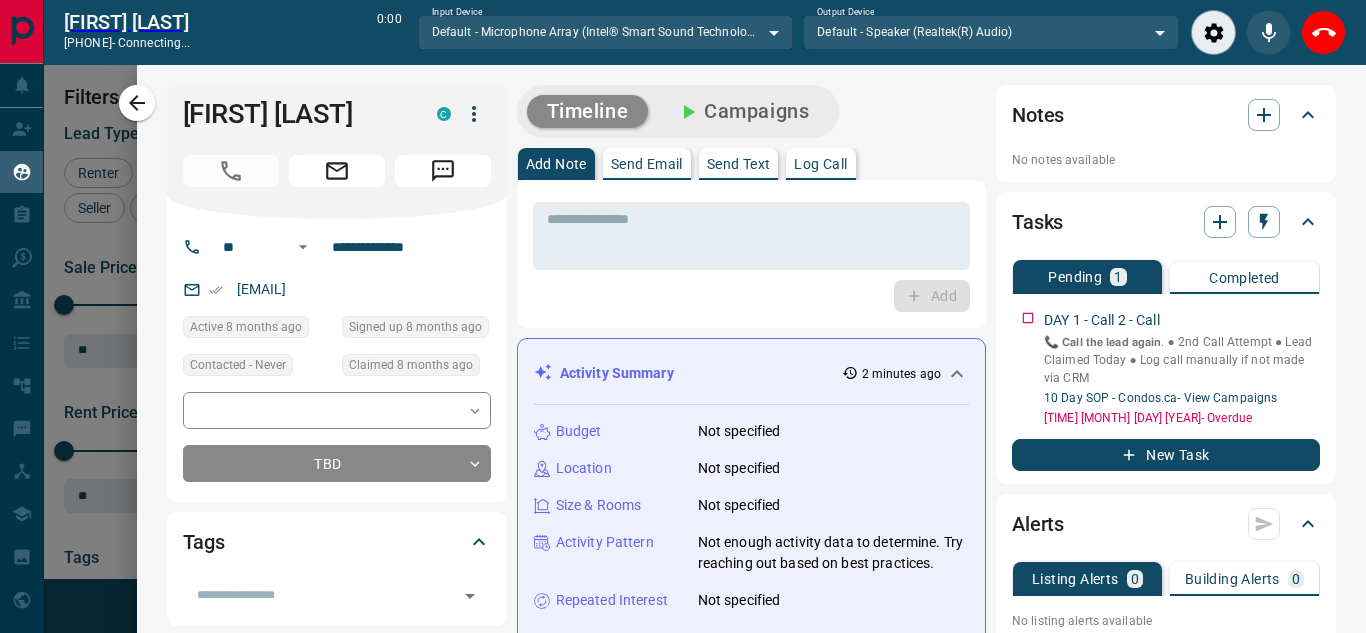 scroll, scrollTop: 377, scrollLeft: 973, axis: both 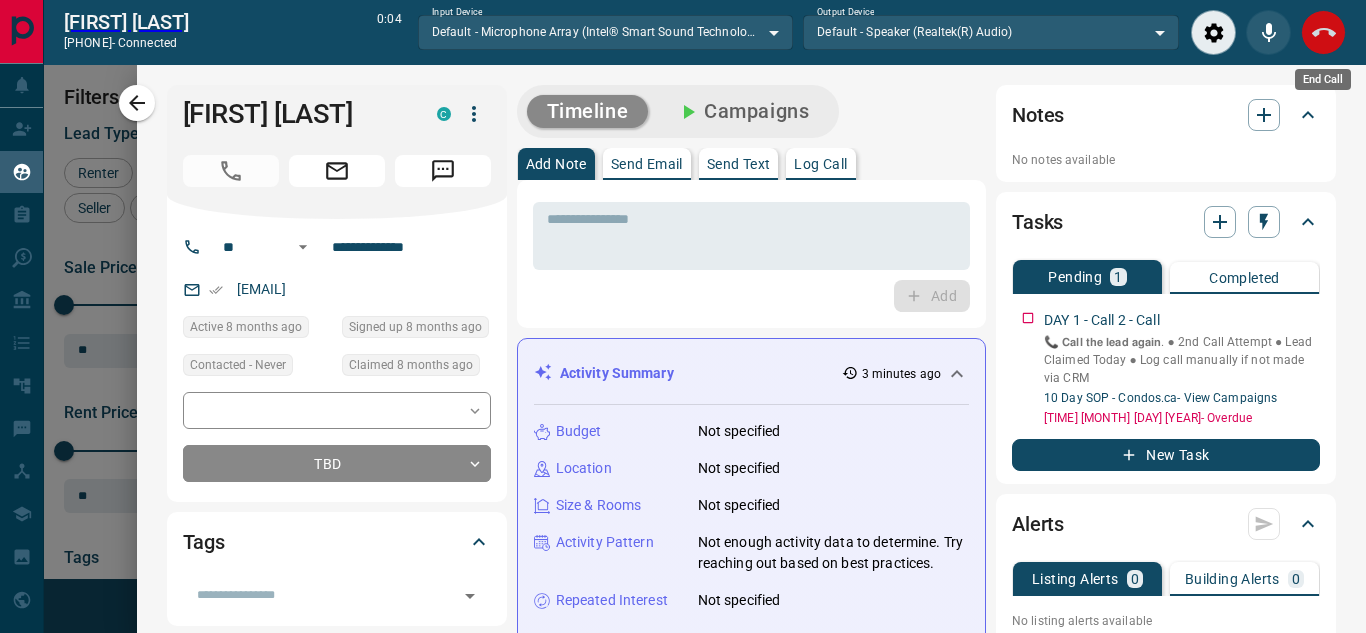 drag, startPoint x: 1344, startPoint y: 45, endPoint x: 1329, endPoint y: 35, distance: 18.027756 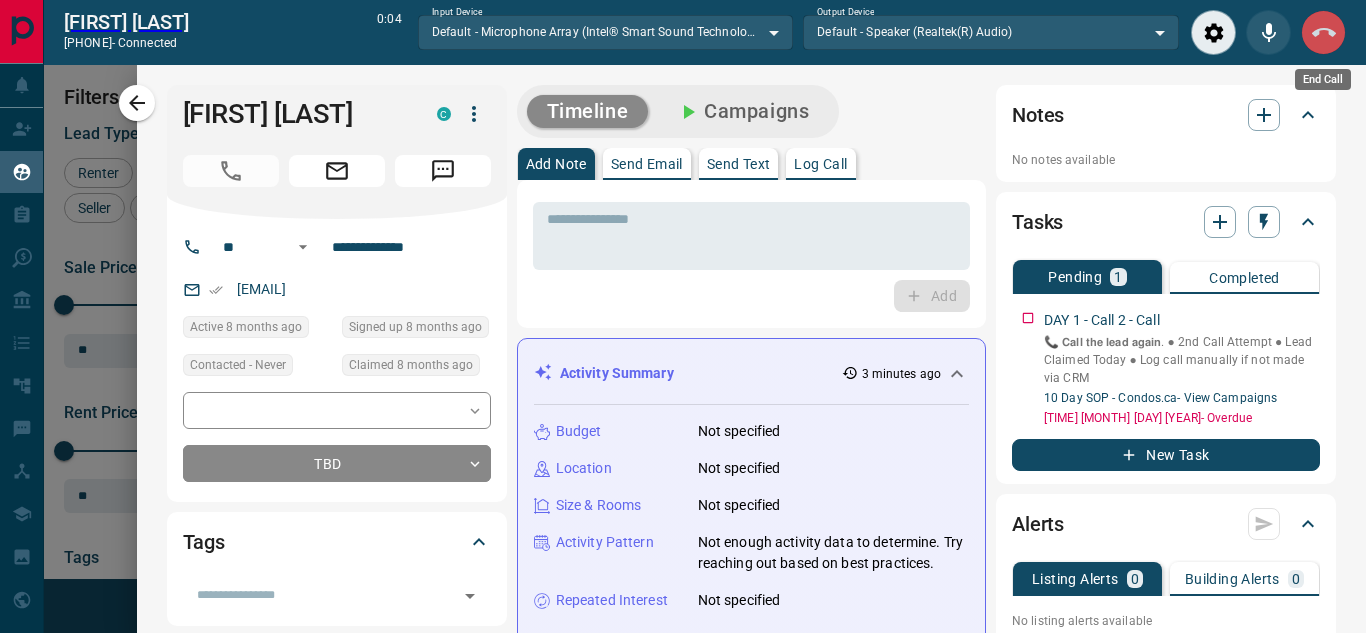 click 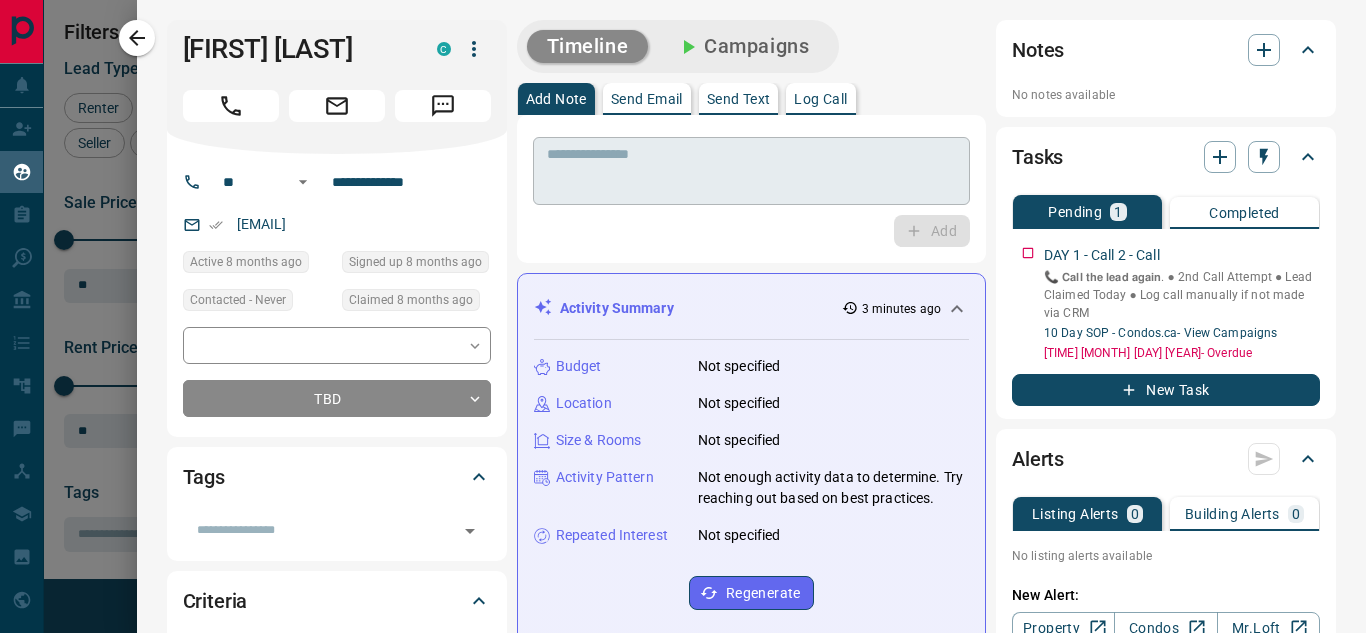 scroll, scrollTop: 16, scrollLeft: 16, axis: both 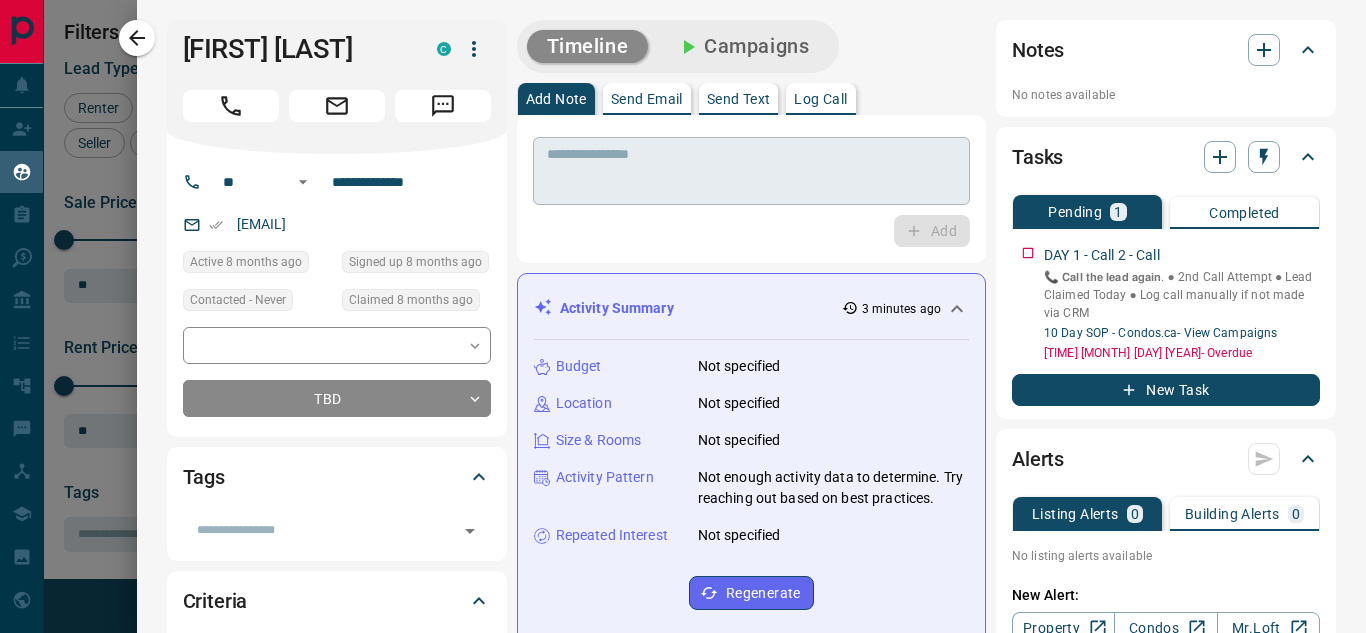 click on "* ​" at bounding box center (751, 171) 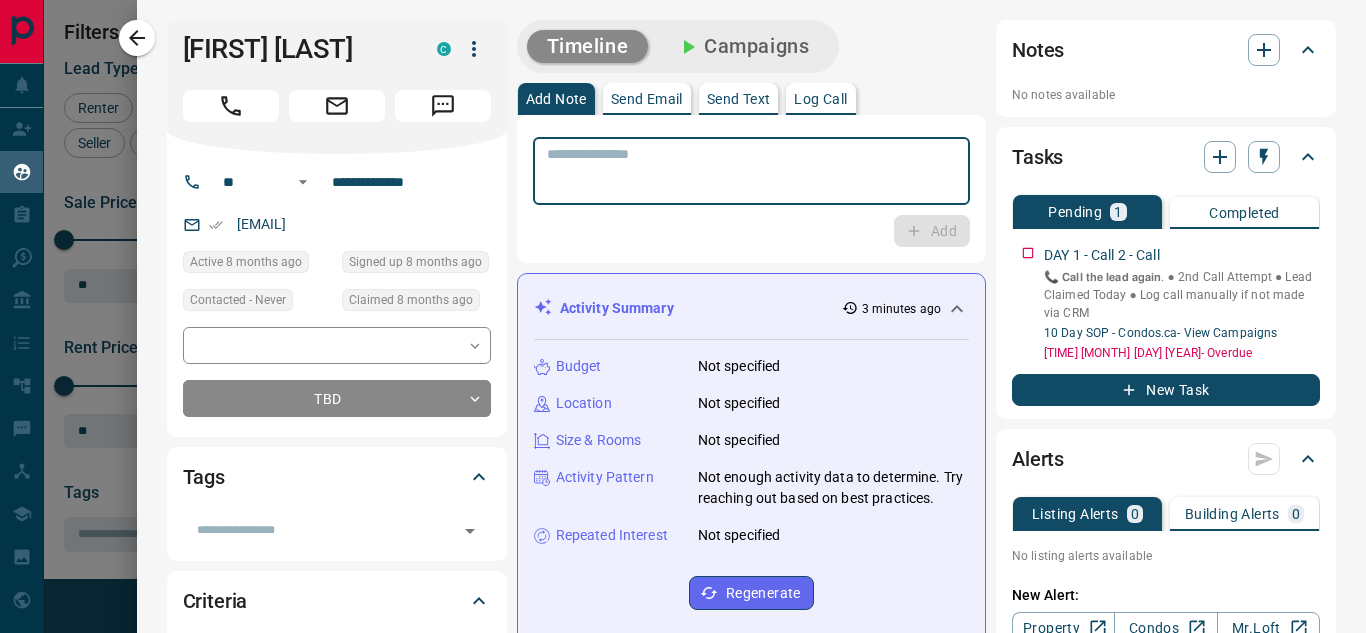 paste on "**********" 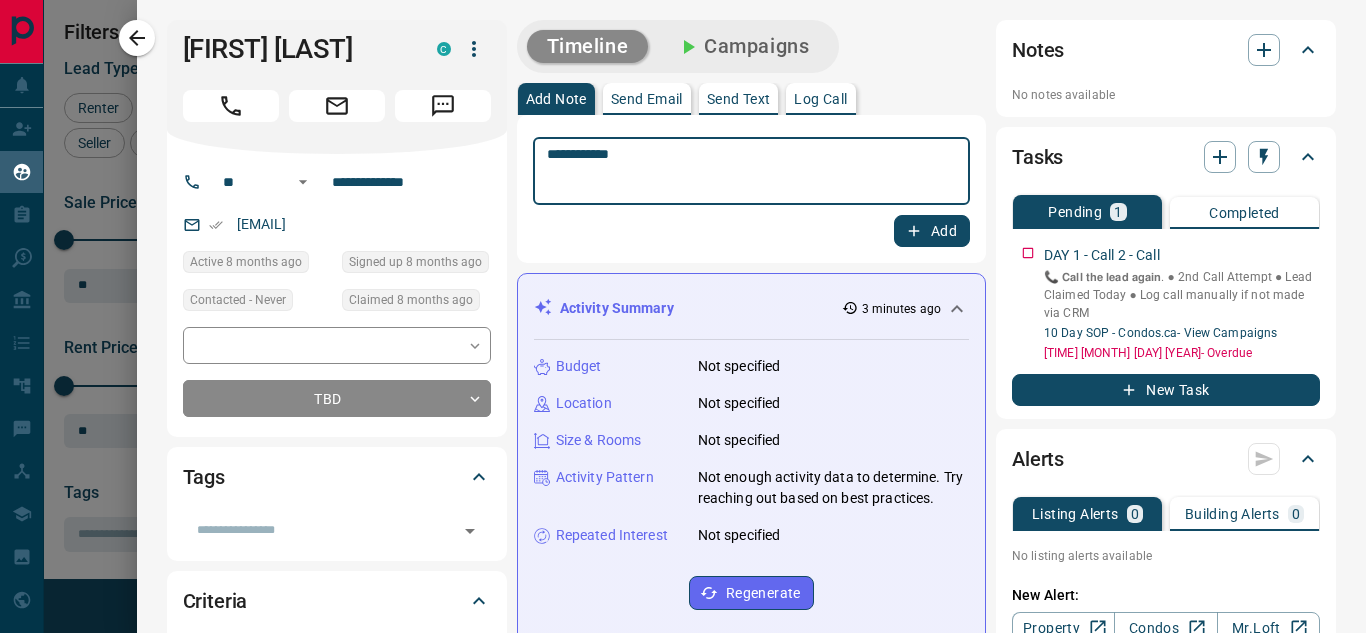 type on "**********" 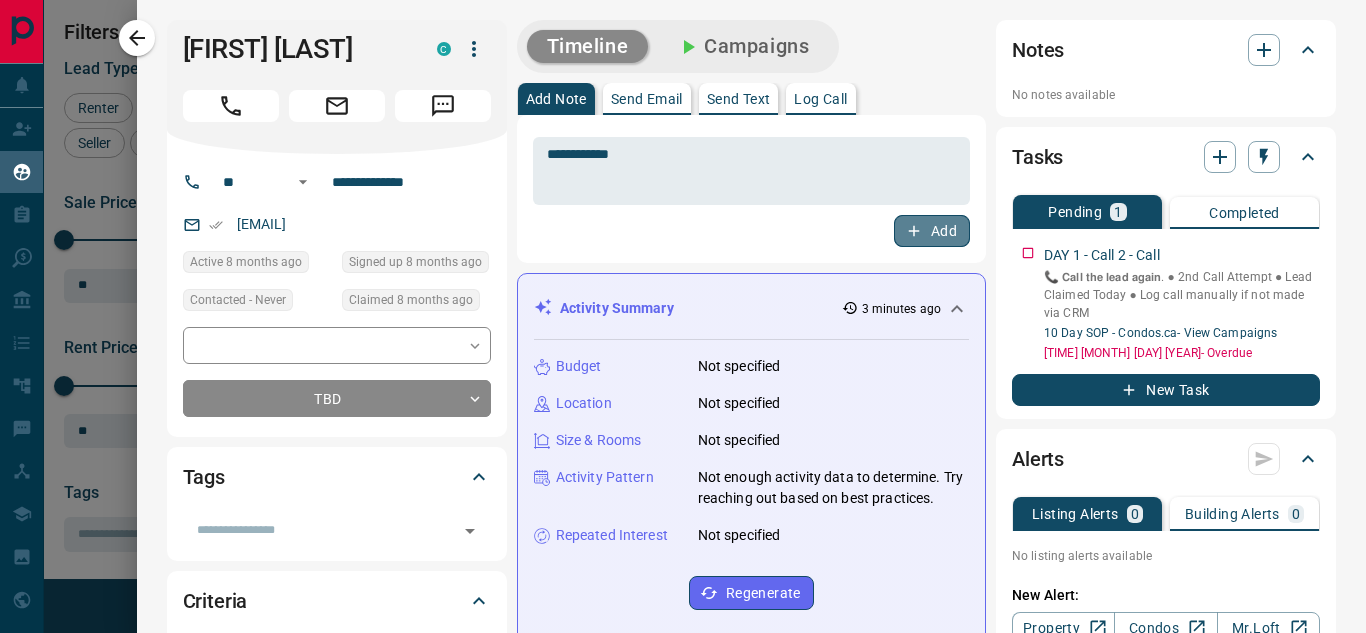 click on "Add" at bounding box center (932, 231) 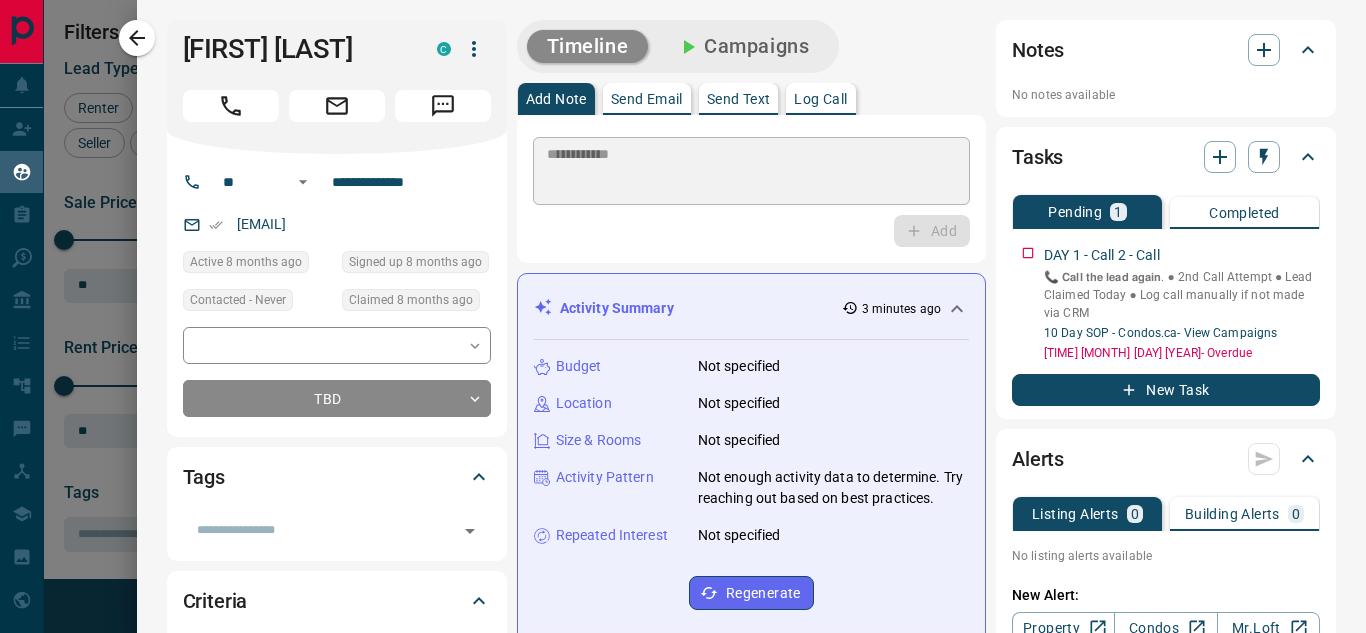type 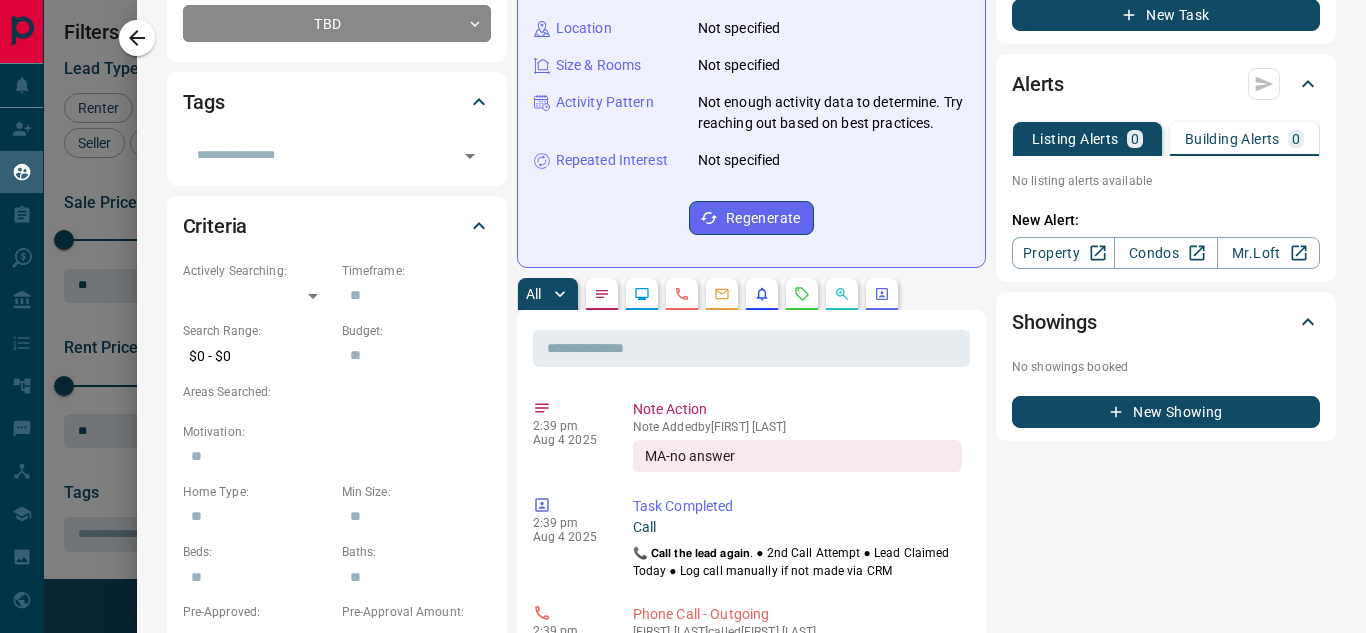 scroll, scrollTop: 0, scrollLeft: 0, axis: both 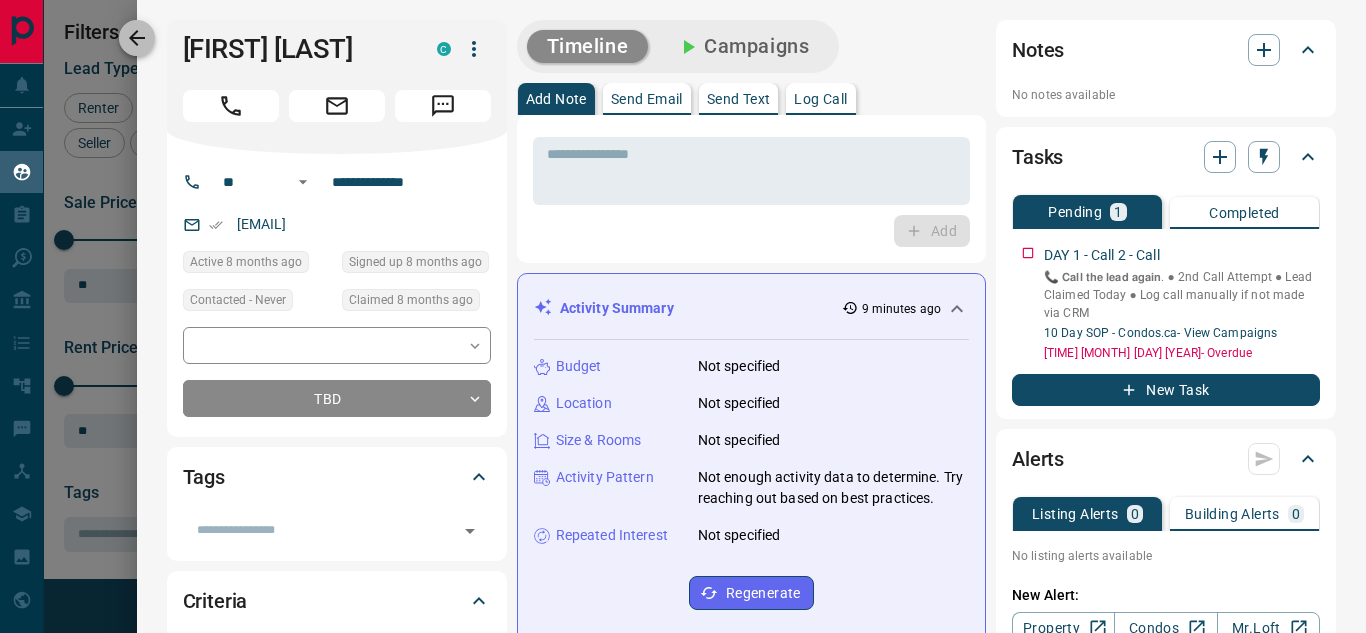 click 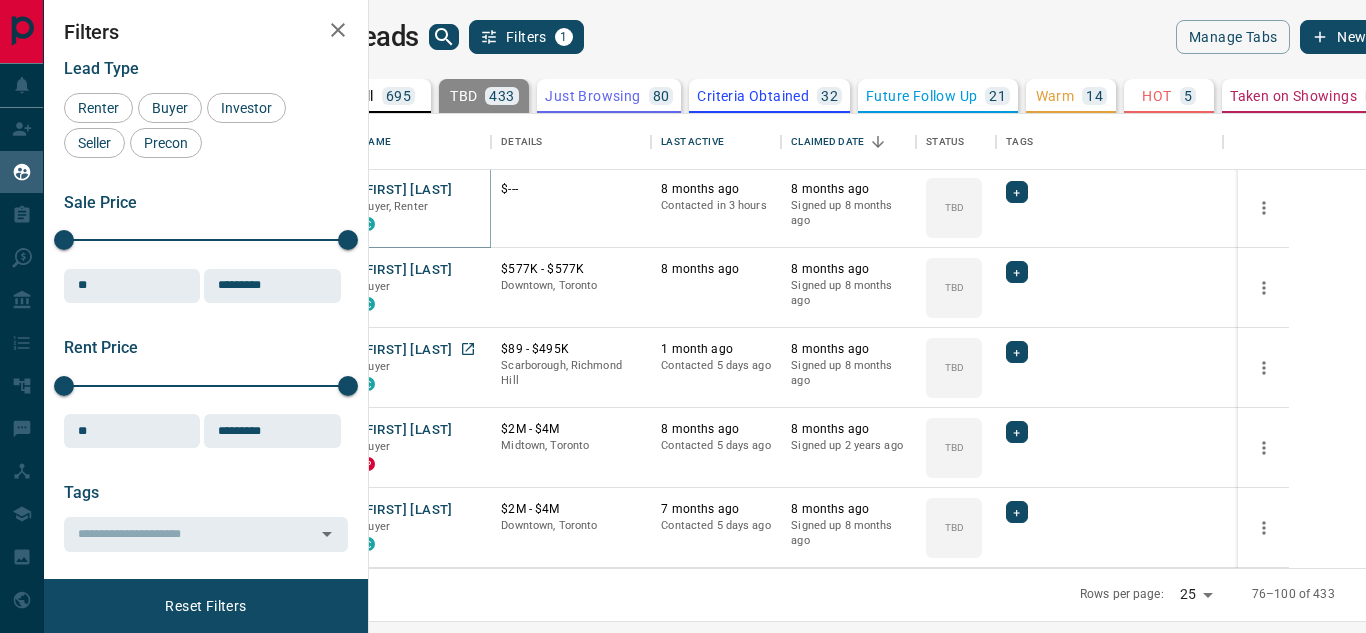 scroll, scrollTop: 643, scrollLeft: 0, axis: vertical 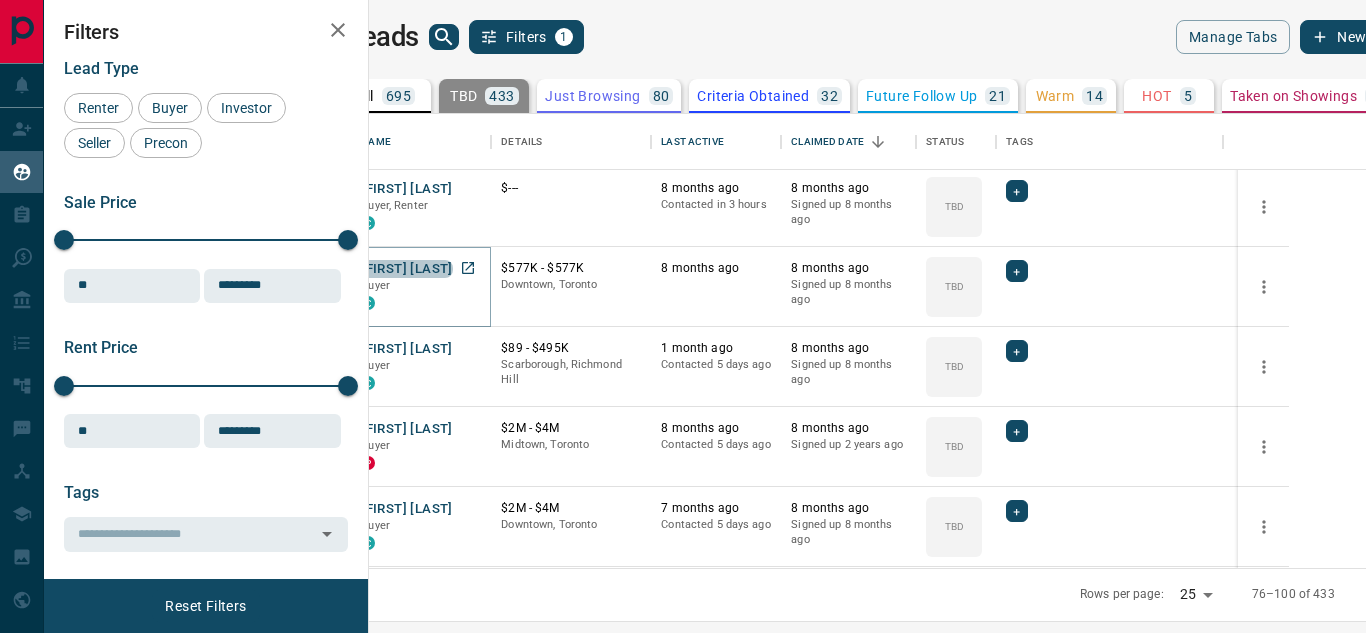 click on "[FIRST] [LAST]" at bounding box center (406, 269) 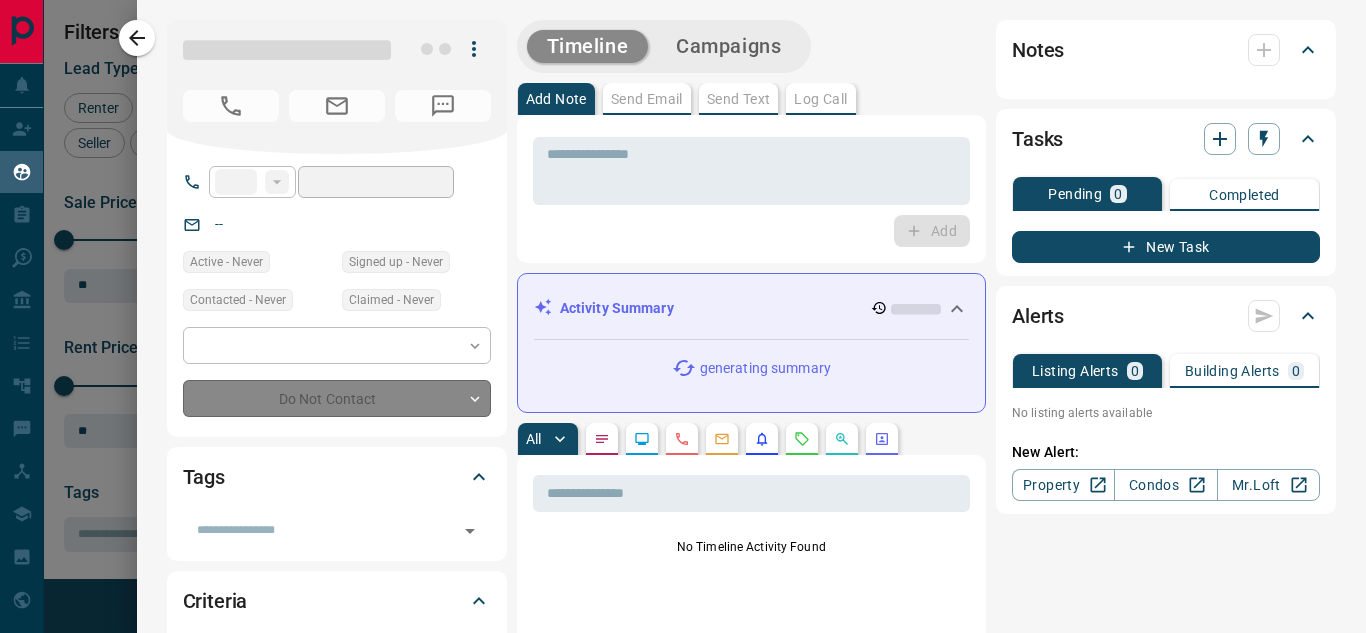 type on "**" 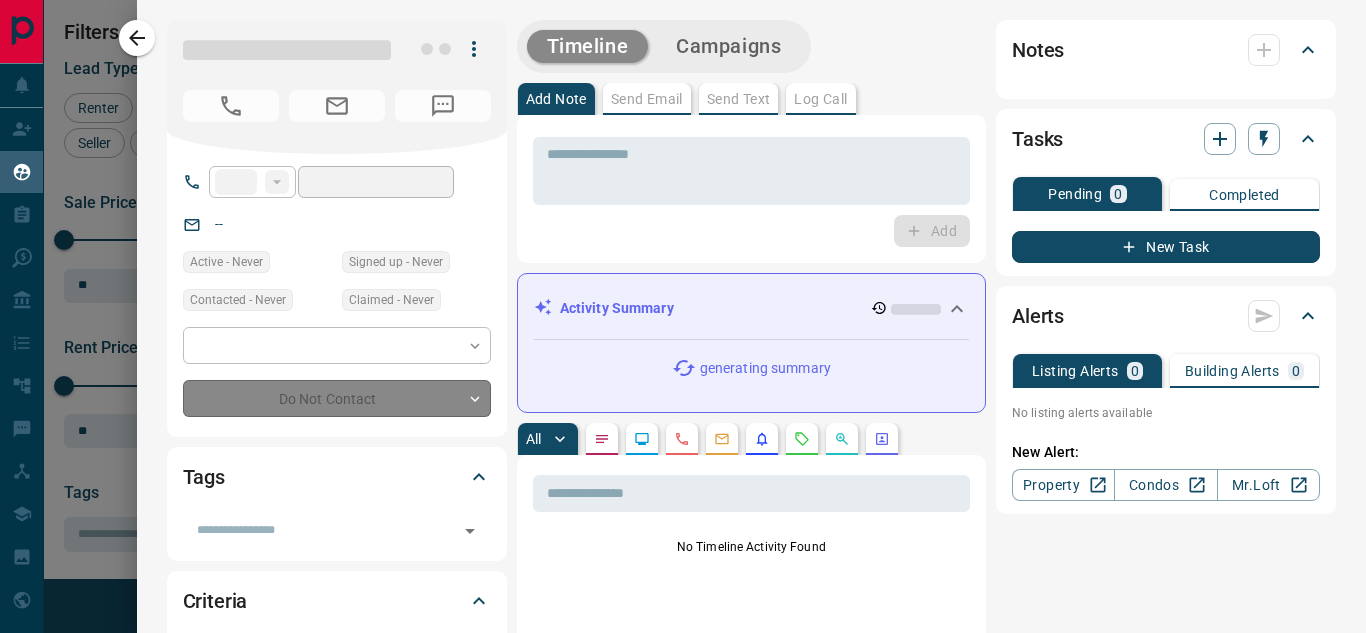 type on "**********" 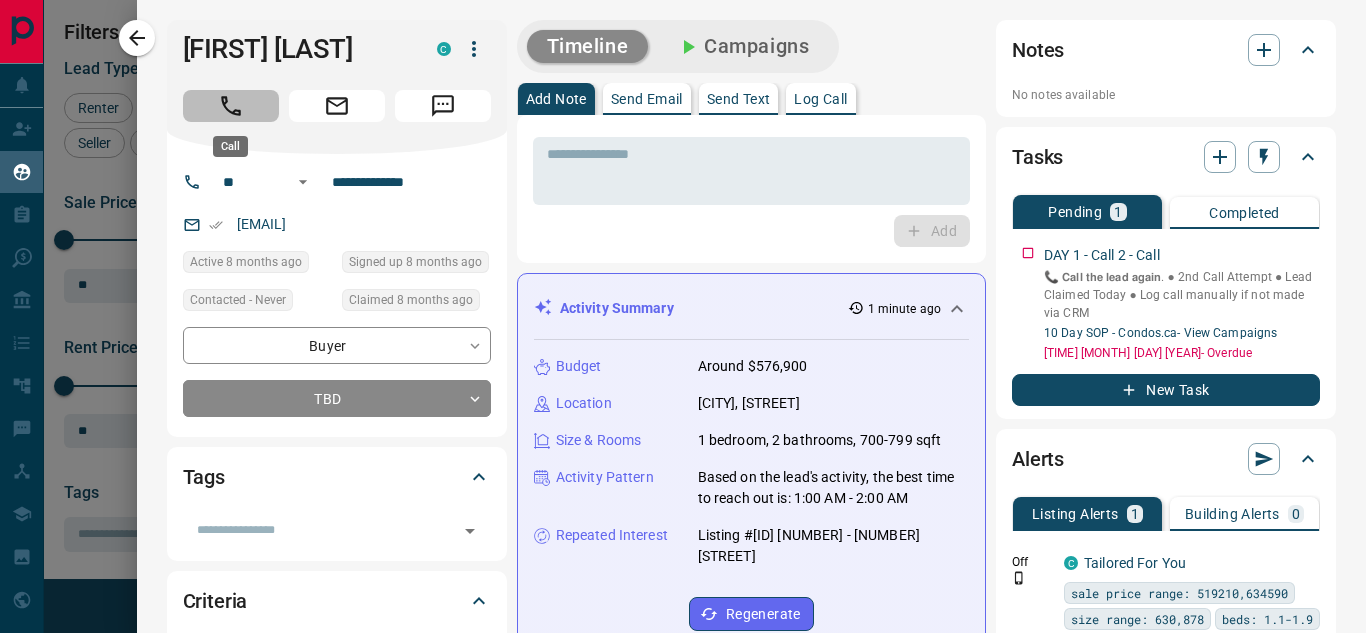 click 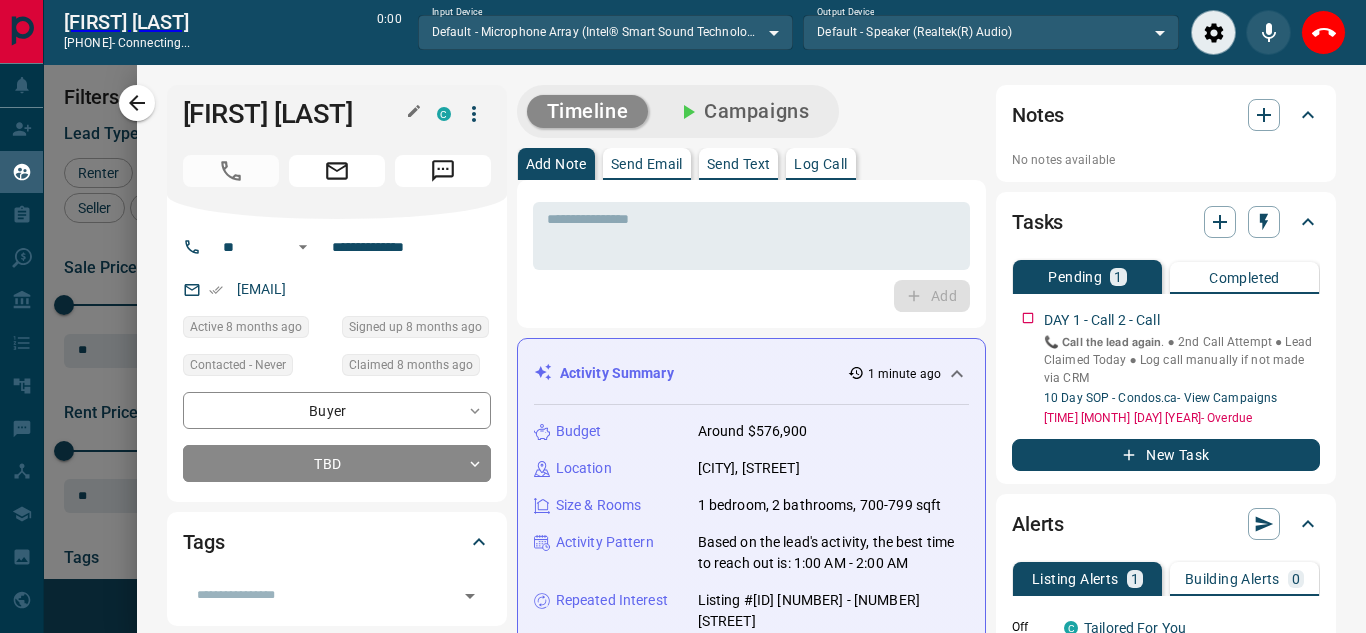 scroll, scrollTop: 377, scrollLeft: 973, axis: both 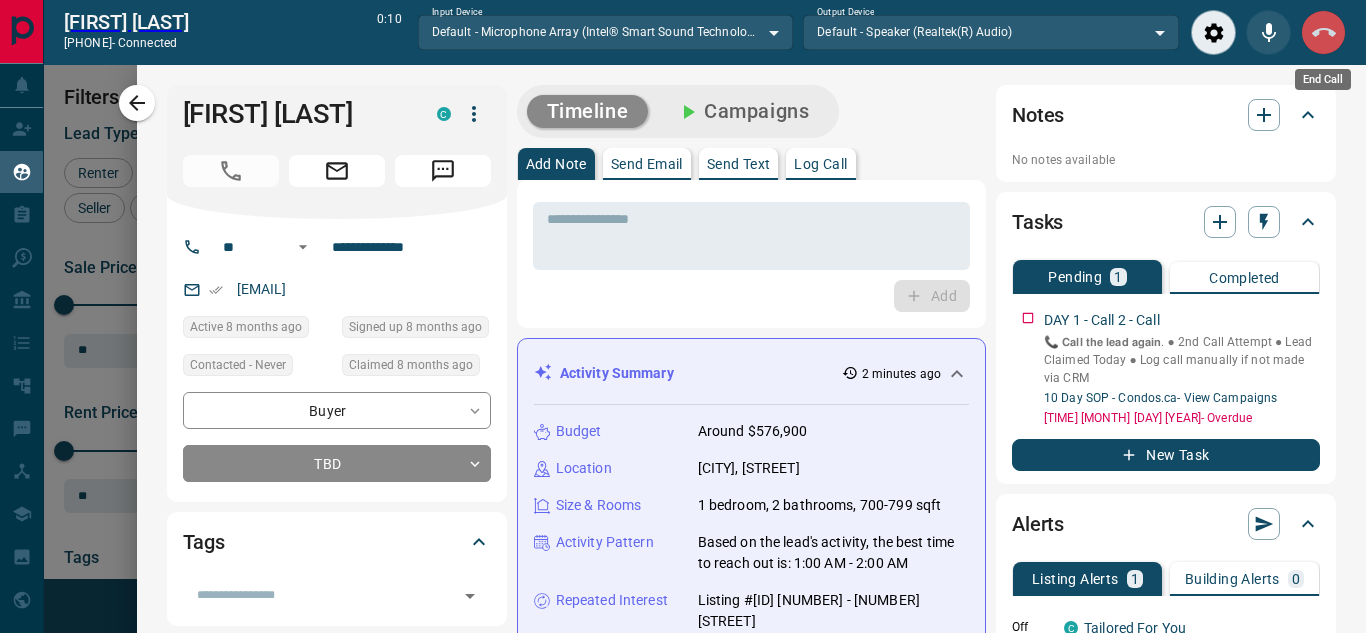 click 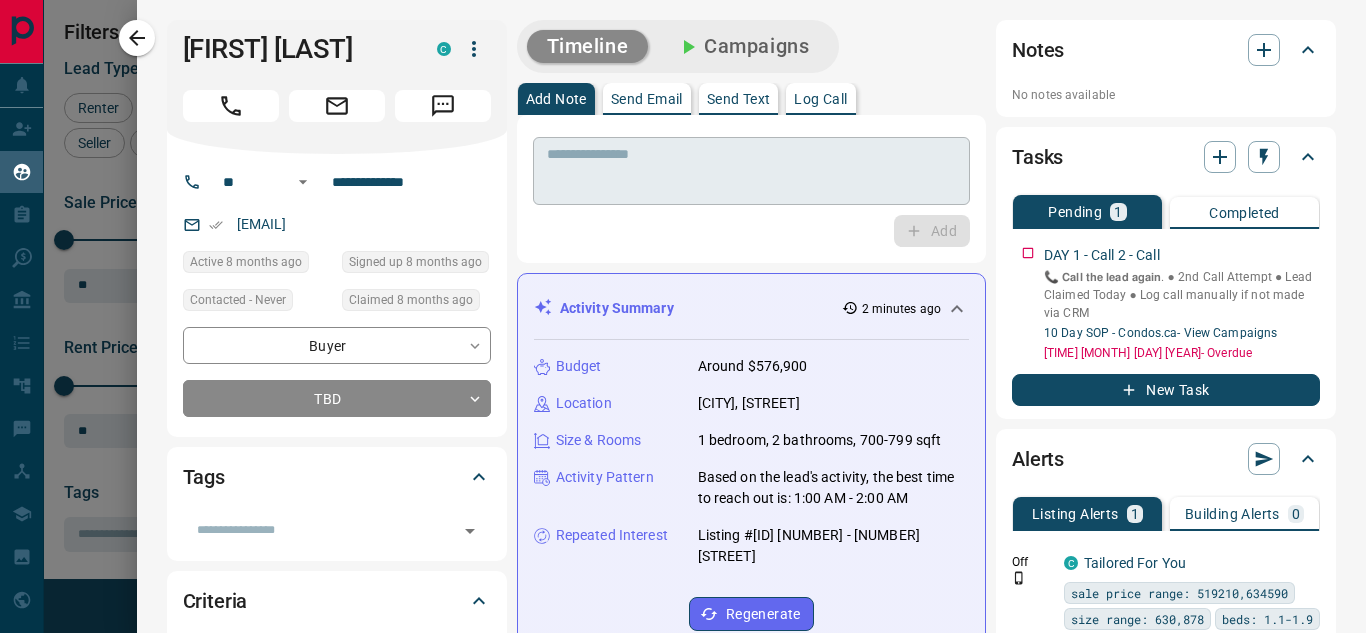 scroll, scrollTop: 16, scrollLeft: 16, axis: both 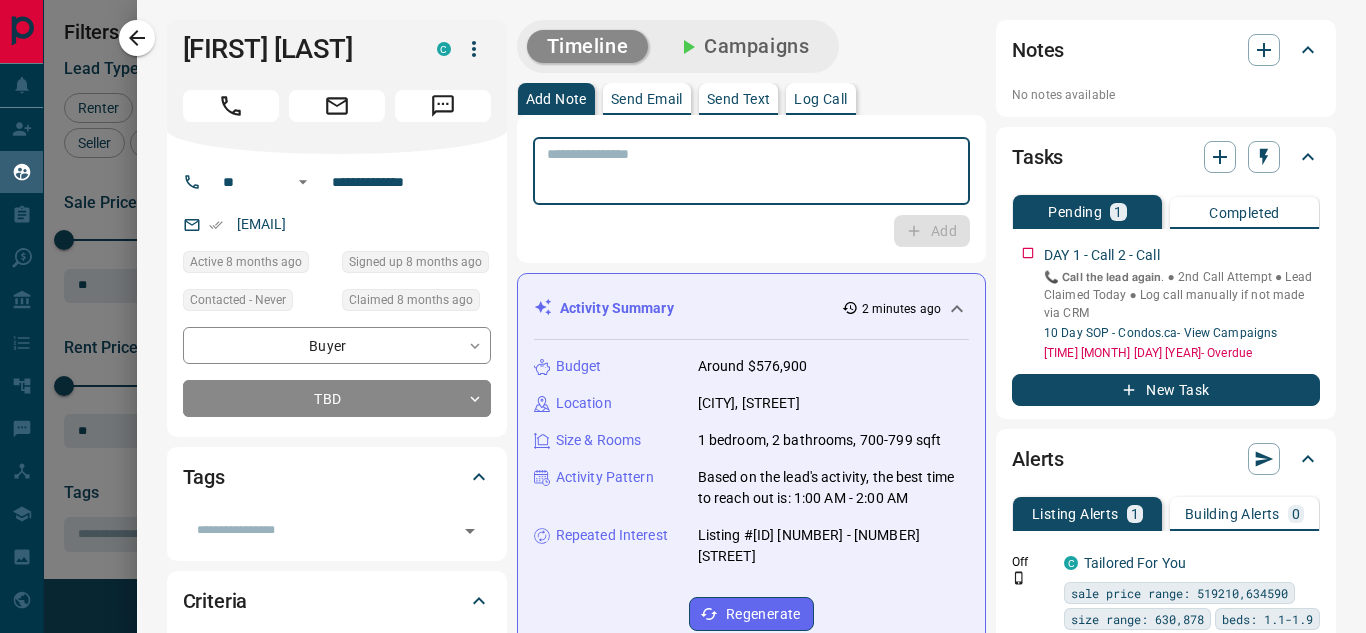 click at bounding box center [751, 171] 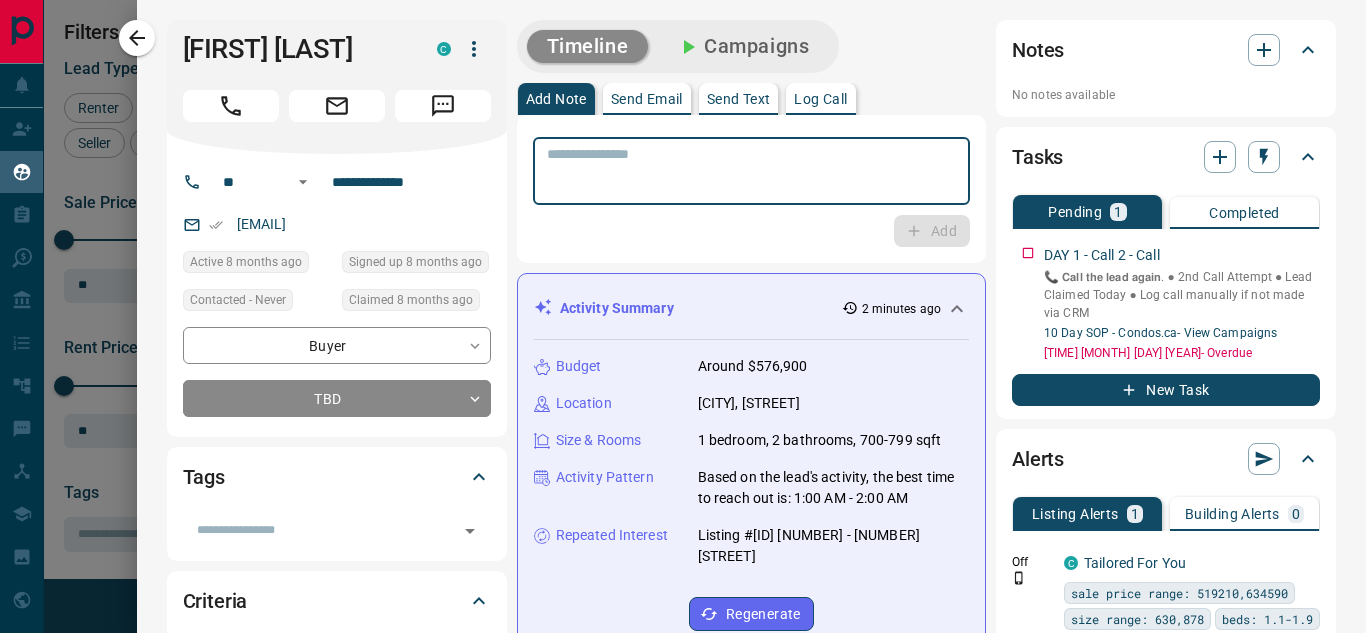 paste on "**********" 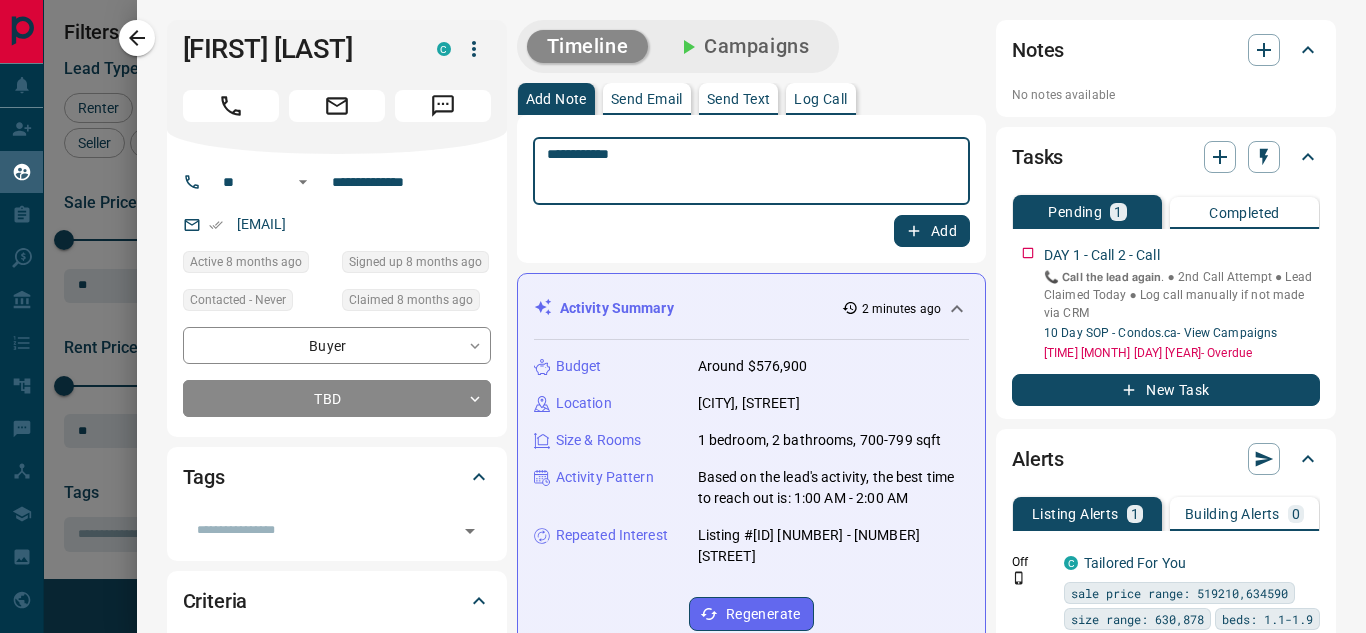 type on "**********" 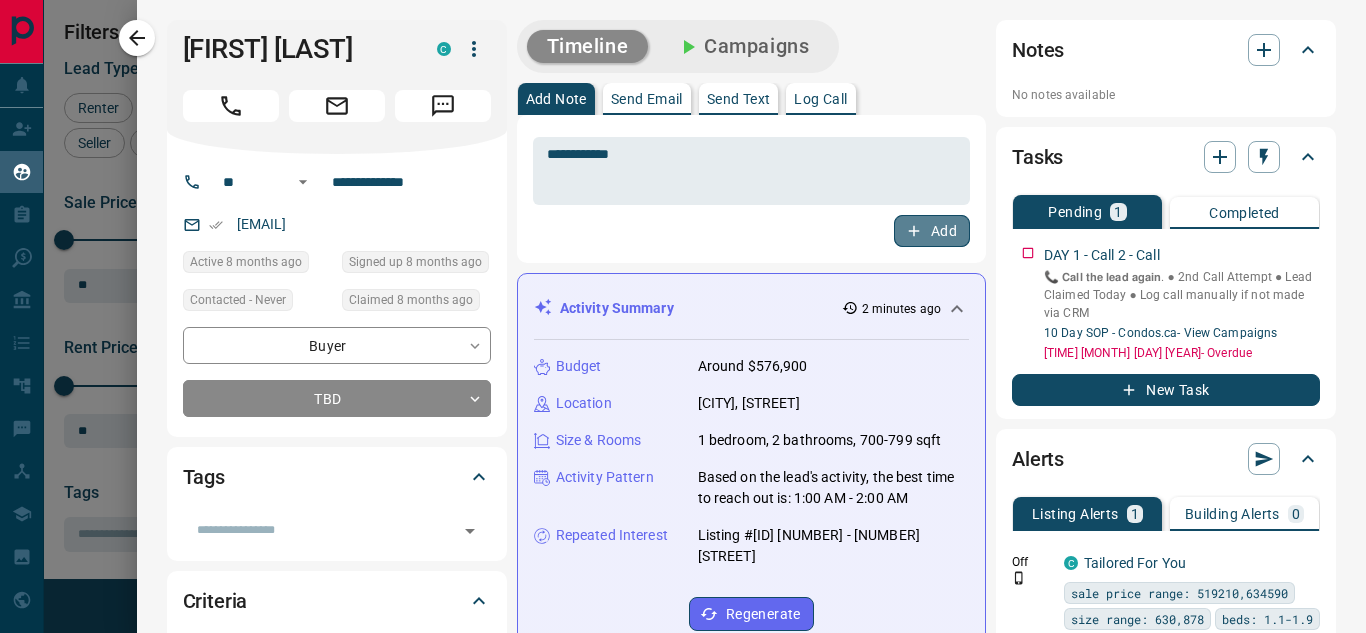 click on "Add" at bounding box center (932, 231) 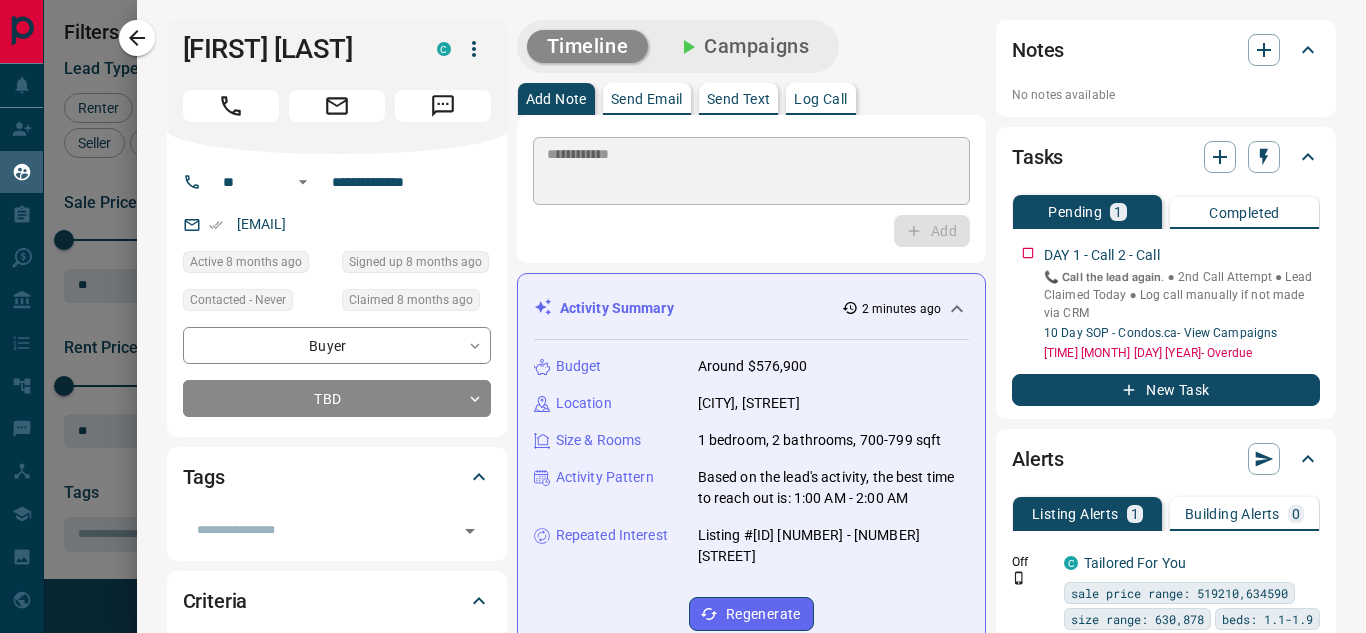 type 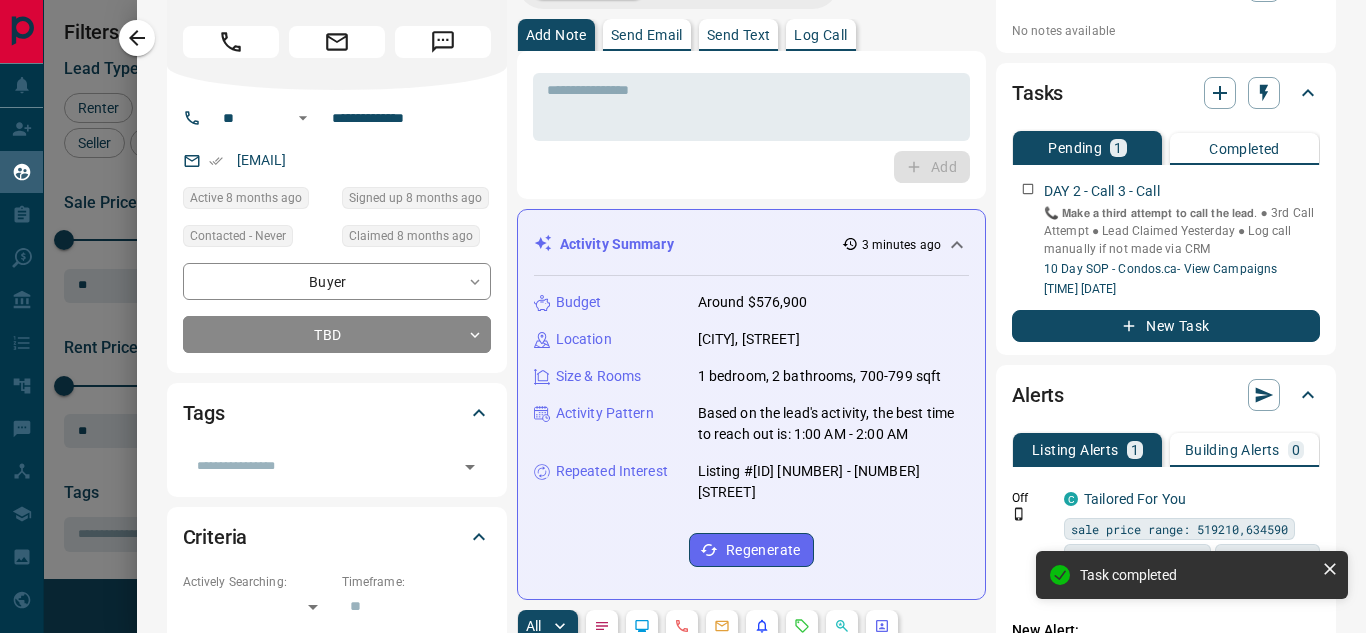 scroll, scrollTop: 0, scrollLeft: 0, axis: both 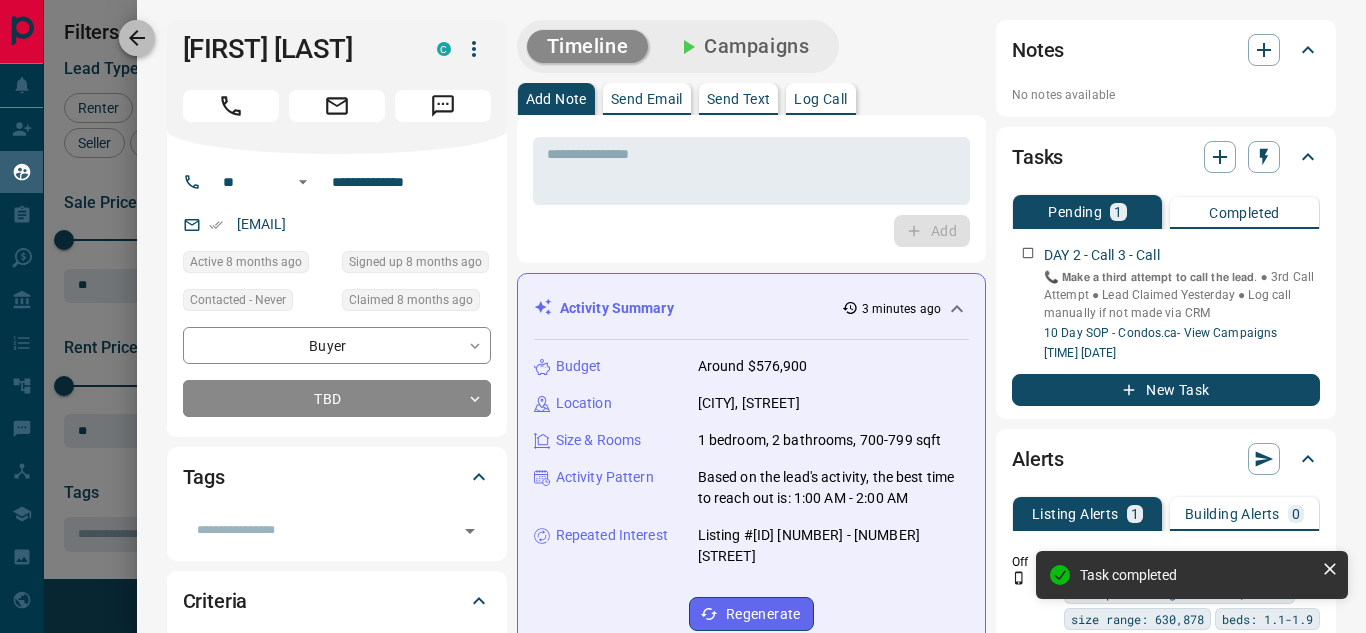 click 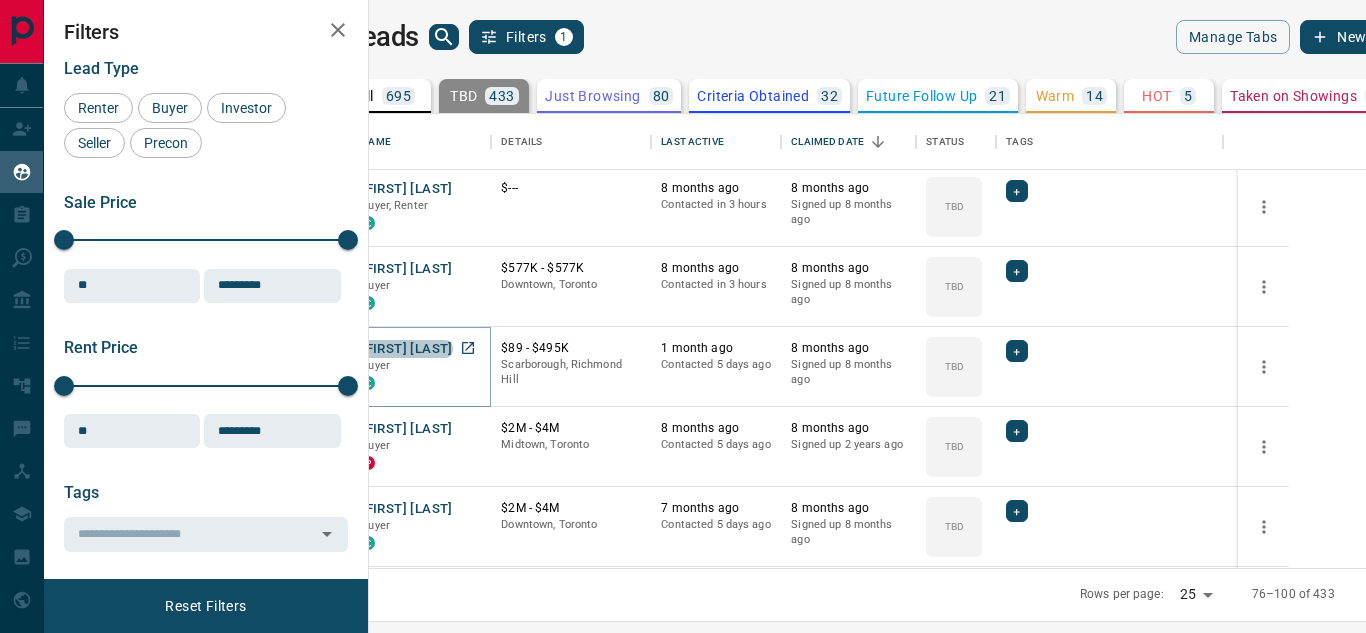 click on "[FIRST] [LAST]" at bounding box center [406, 349] 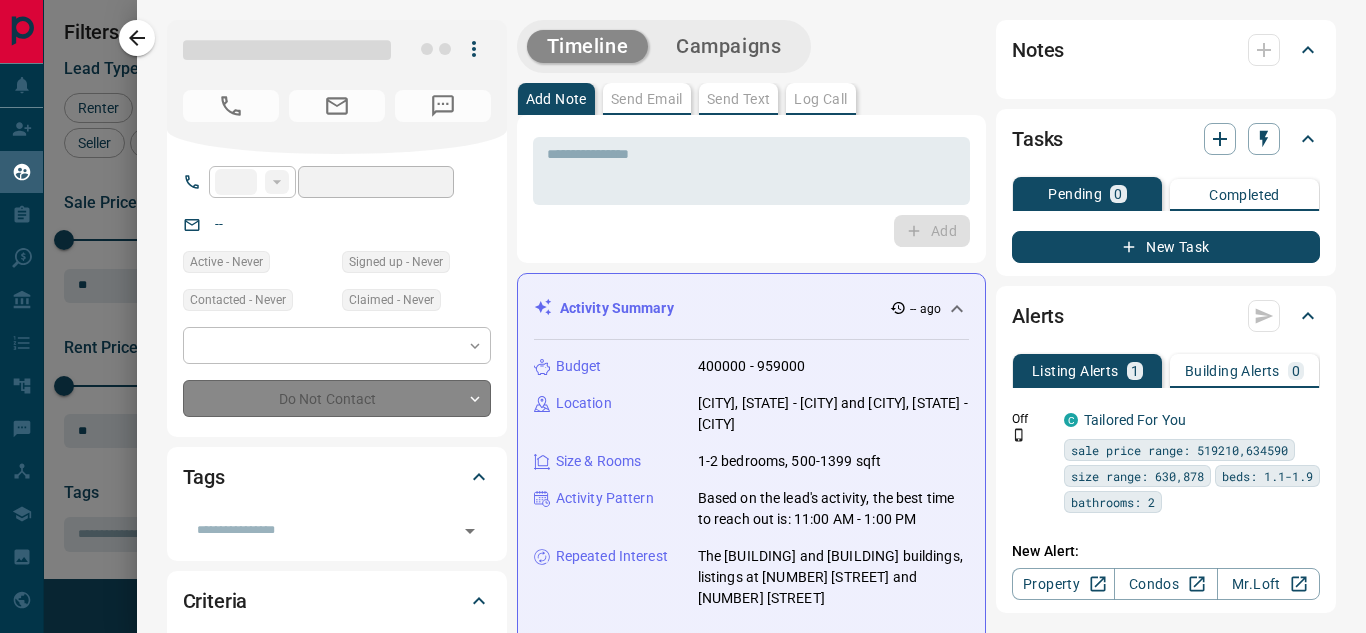 type on "**" 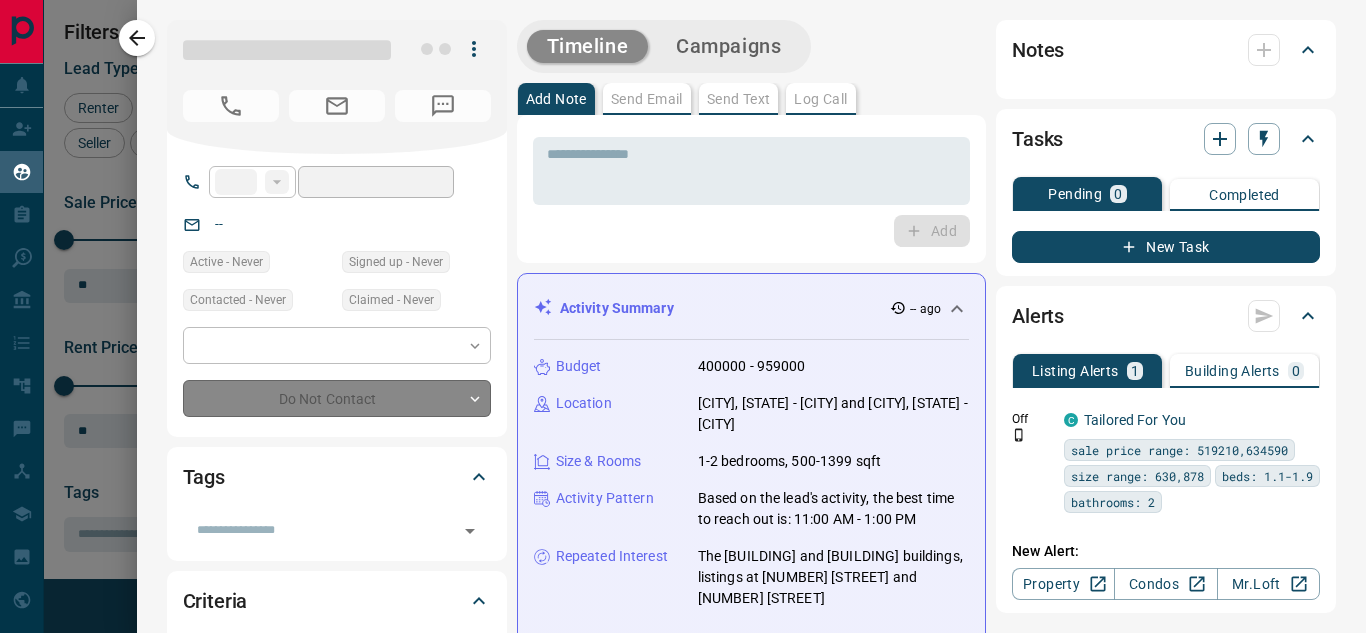 type on "**********" 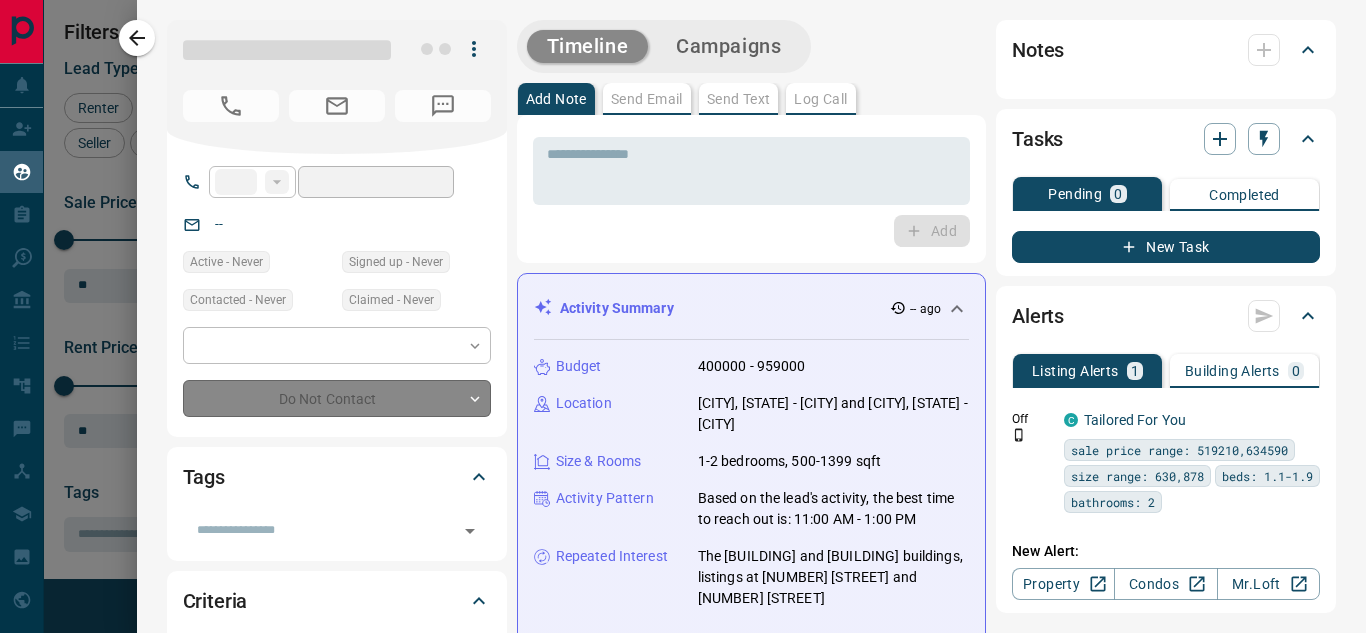 type on "**" 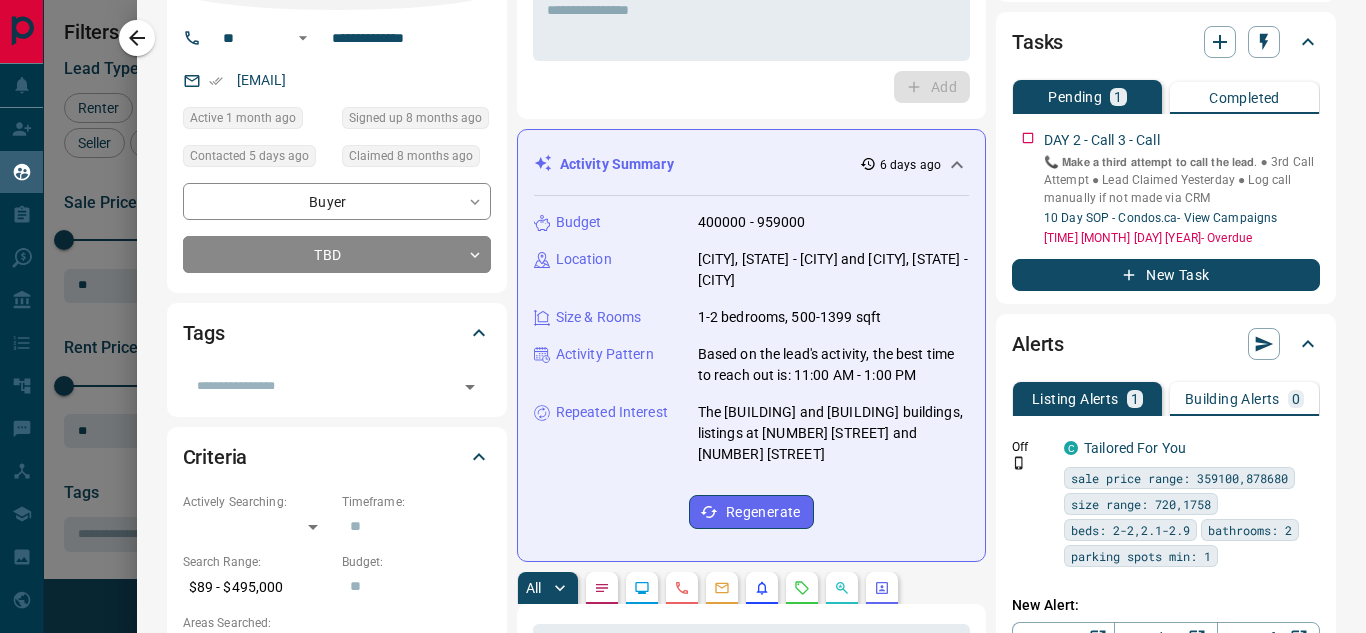 scroll, scrollTop: 0, scrollLeft: 0, axis: both 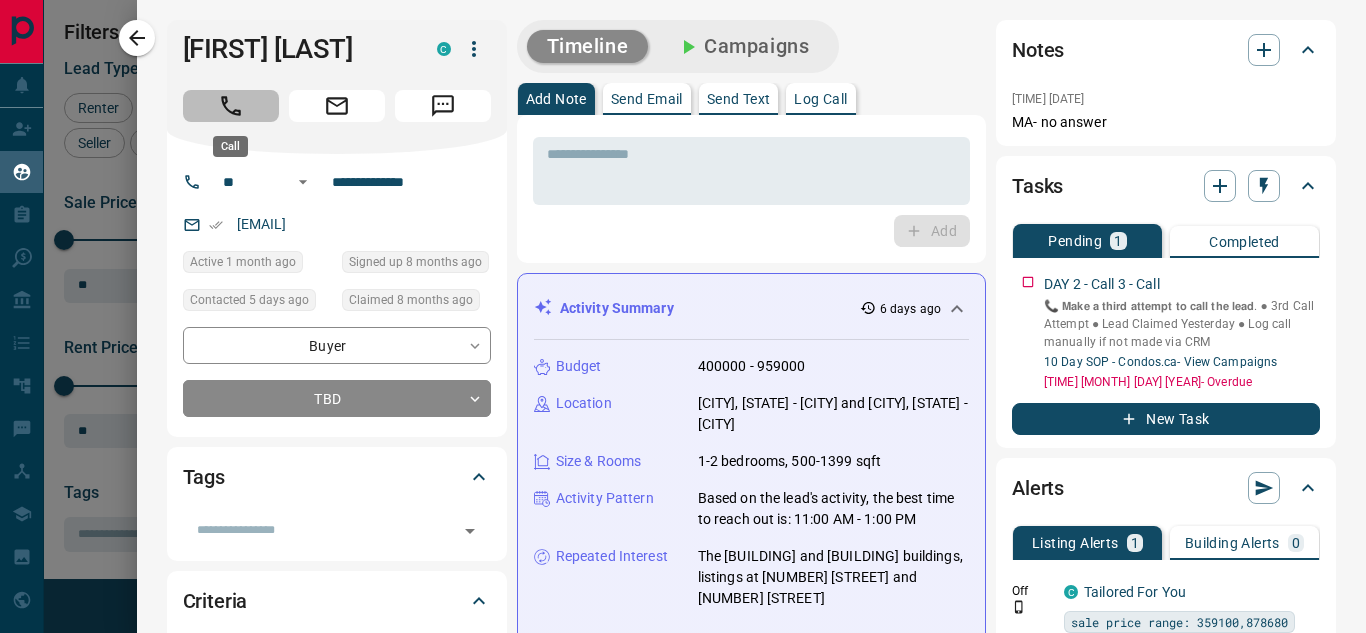click at bounding box center (231, 106) 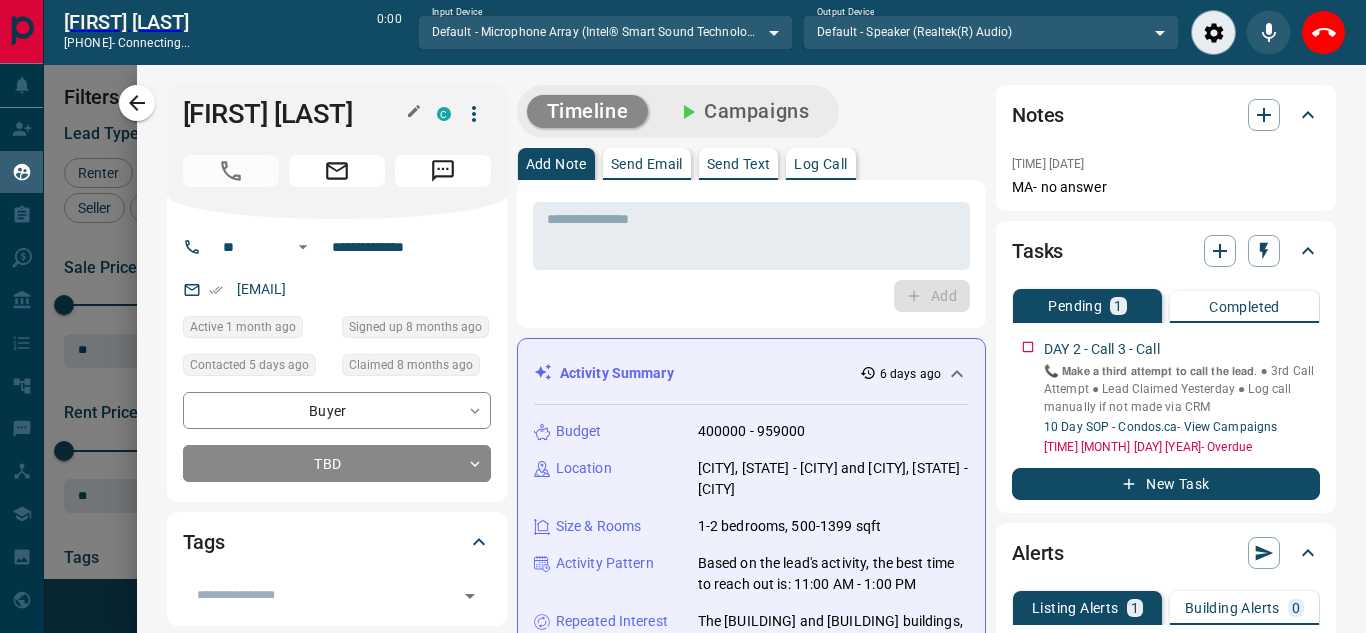 scroll, scrollTop: 377, scrollLeft: 973, axis: both 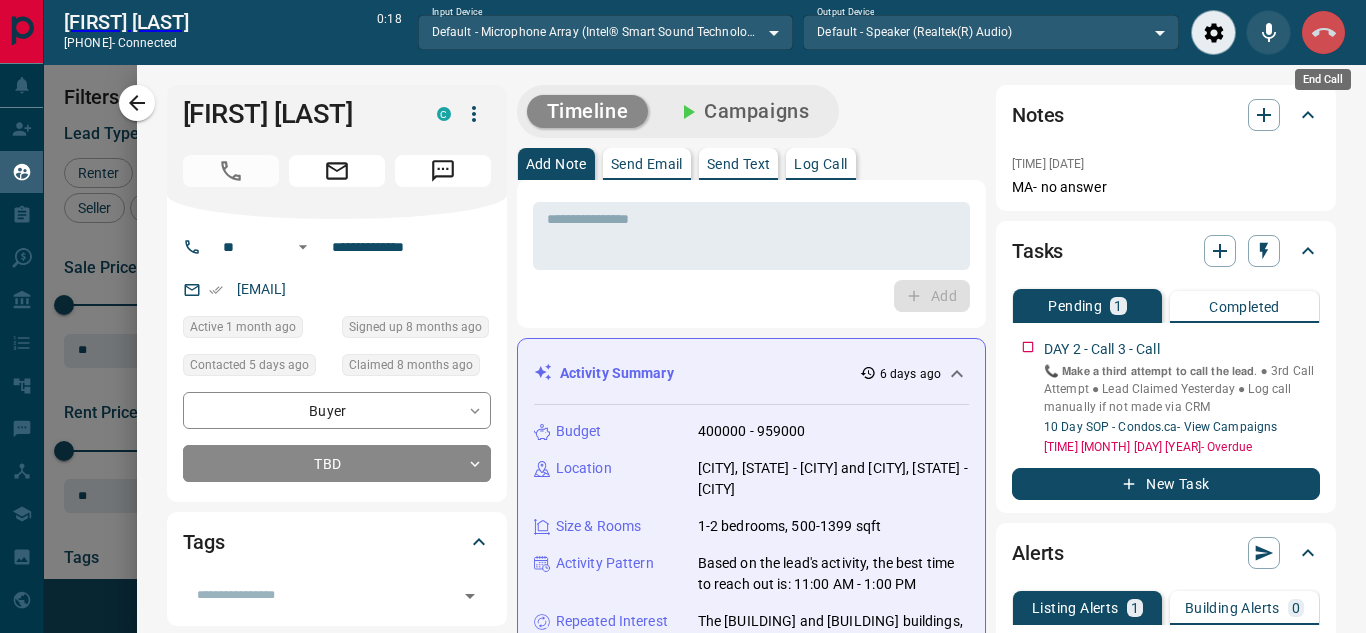 click at bounding box center [1323, 32] 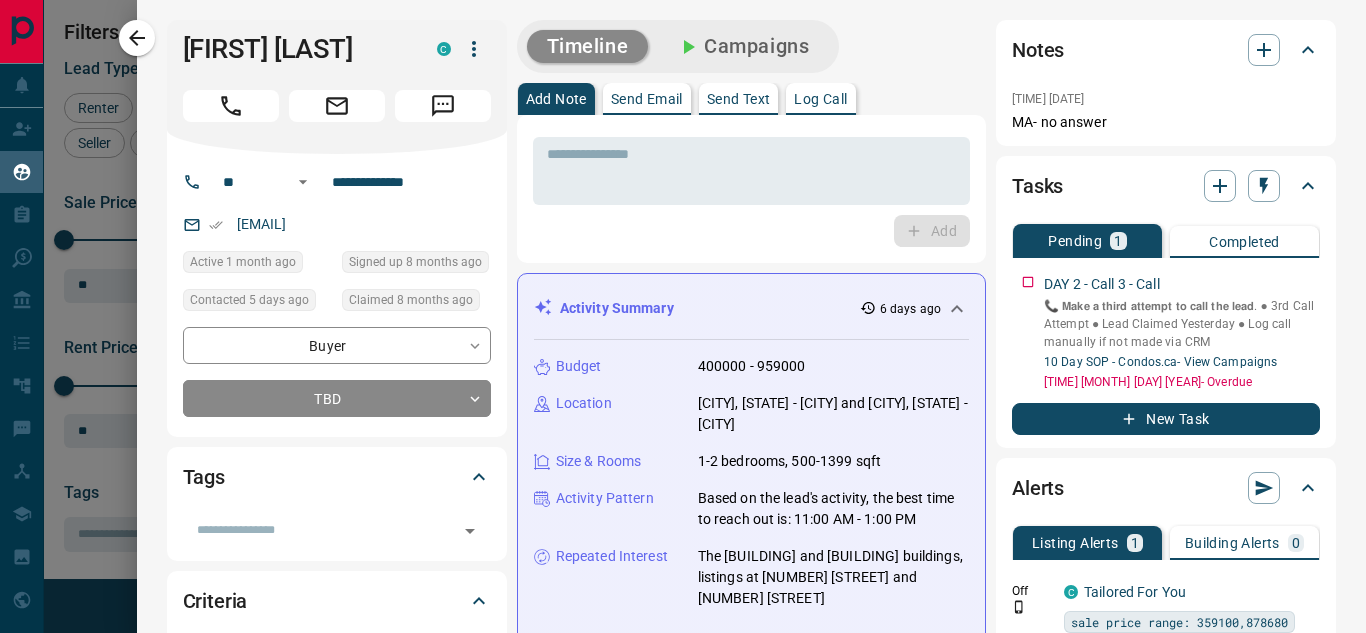 scroll, scrollTop: 16, scrollLeft: 16, axis: both 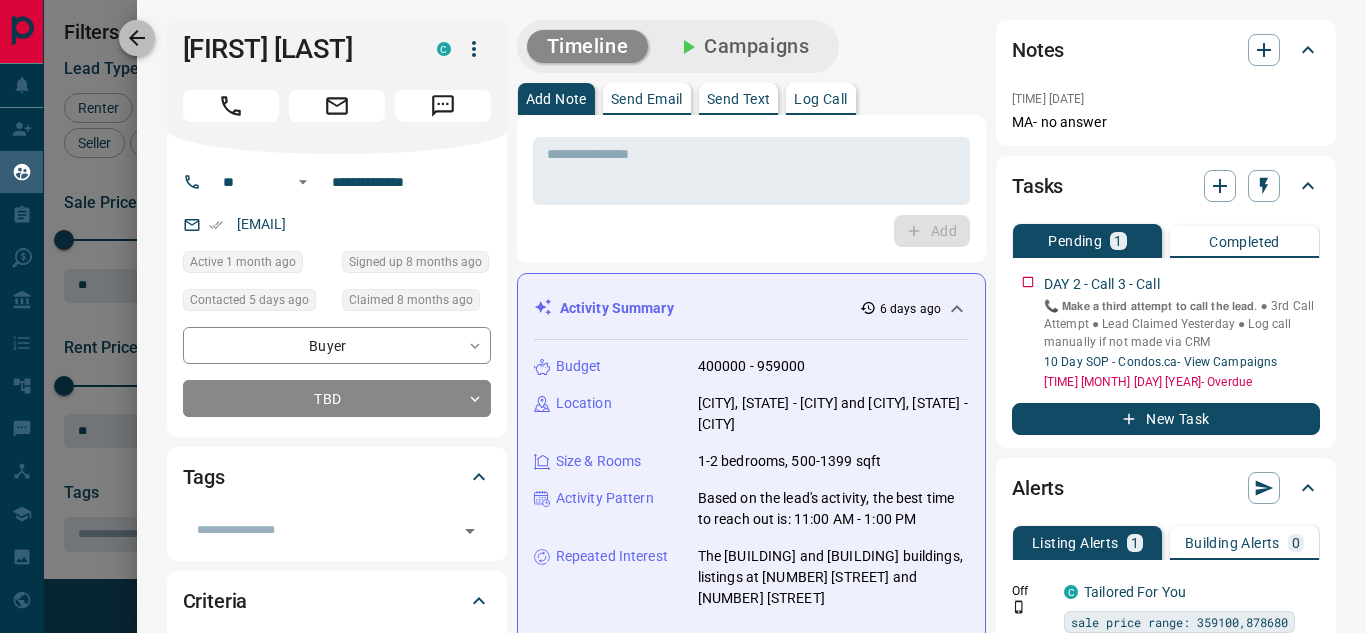 click 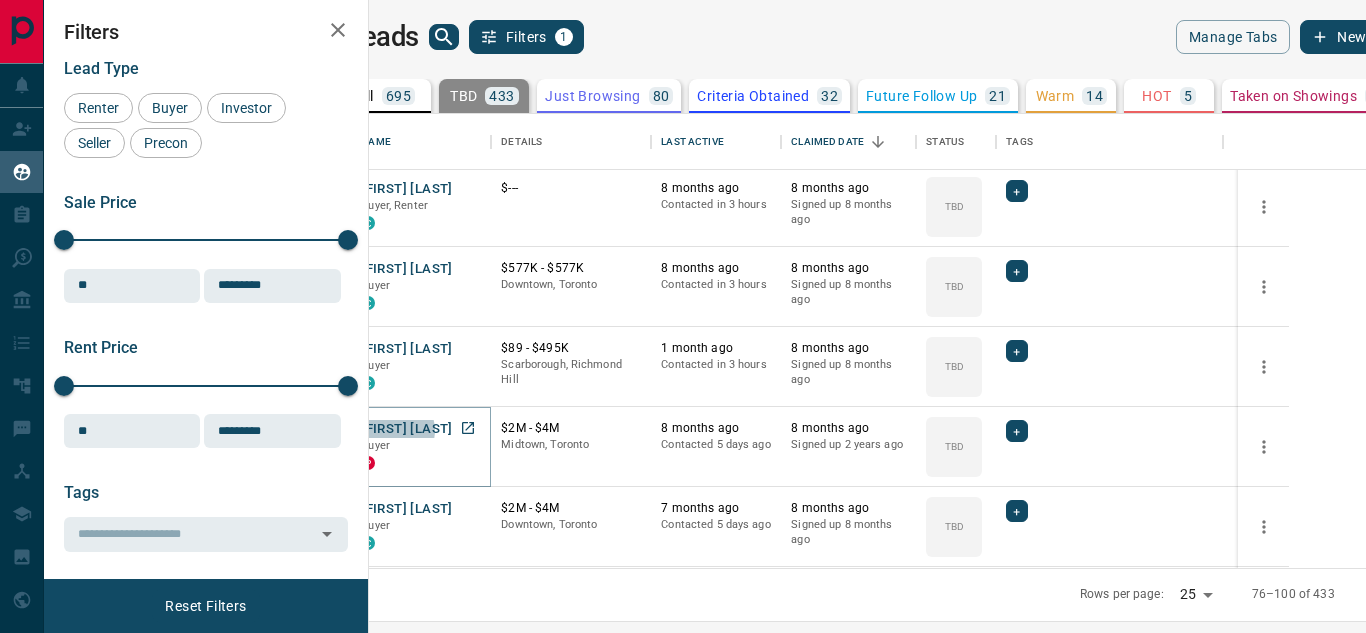 click on "[FIRST] [LAST]" at bounding box center (406, 429) 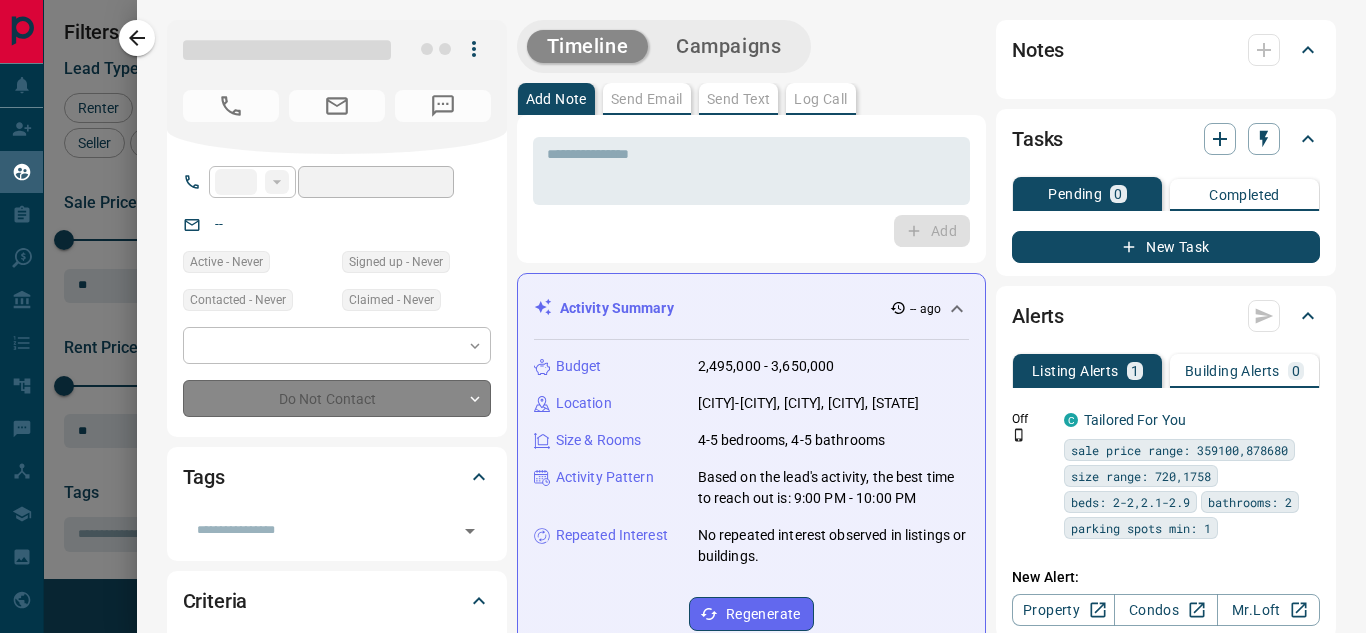 type on "**" 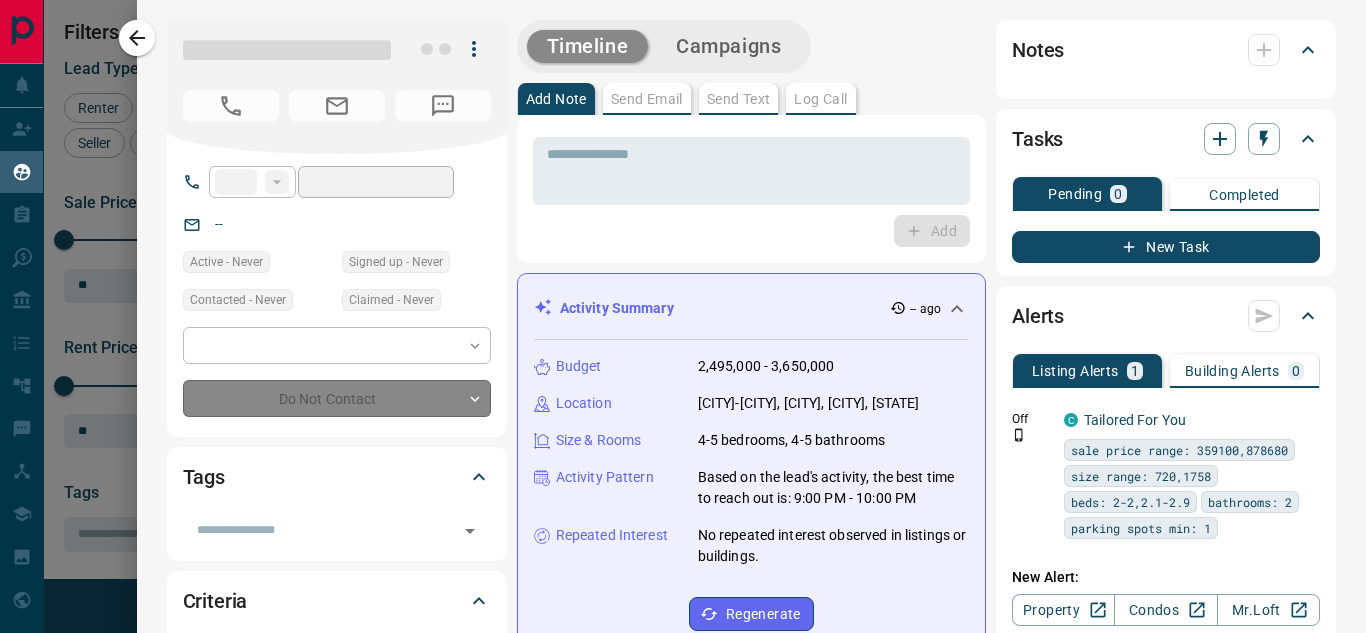 type on "**********" 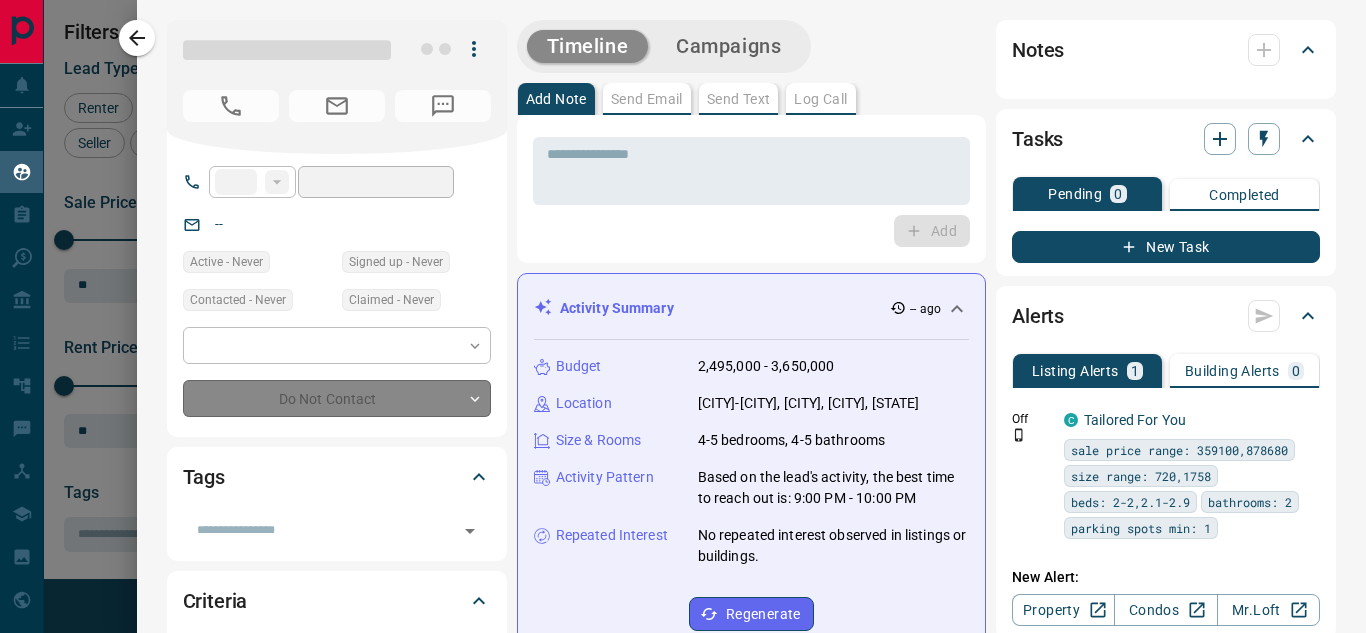 type on "**" 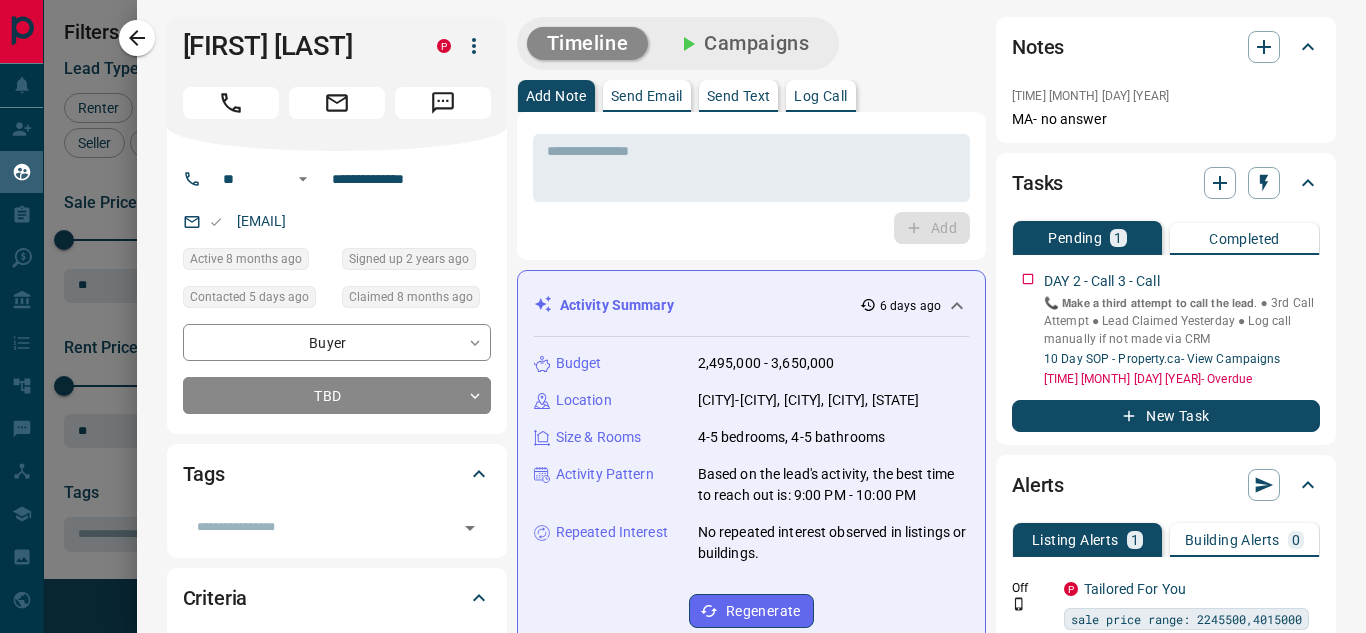 scroll, scrollTop: 0, scrollLeft: 0, axis: both 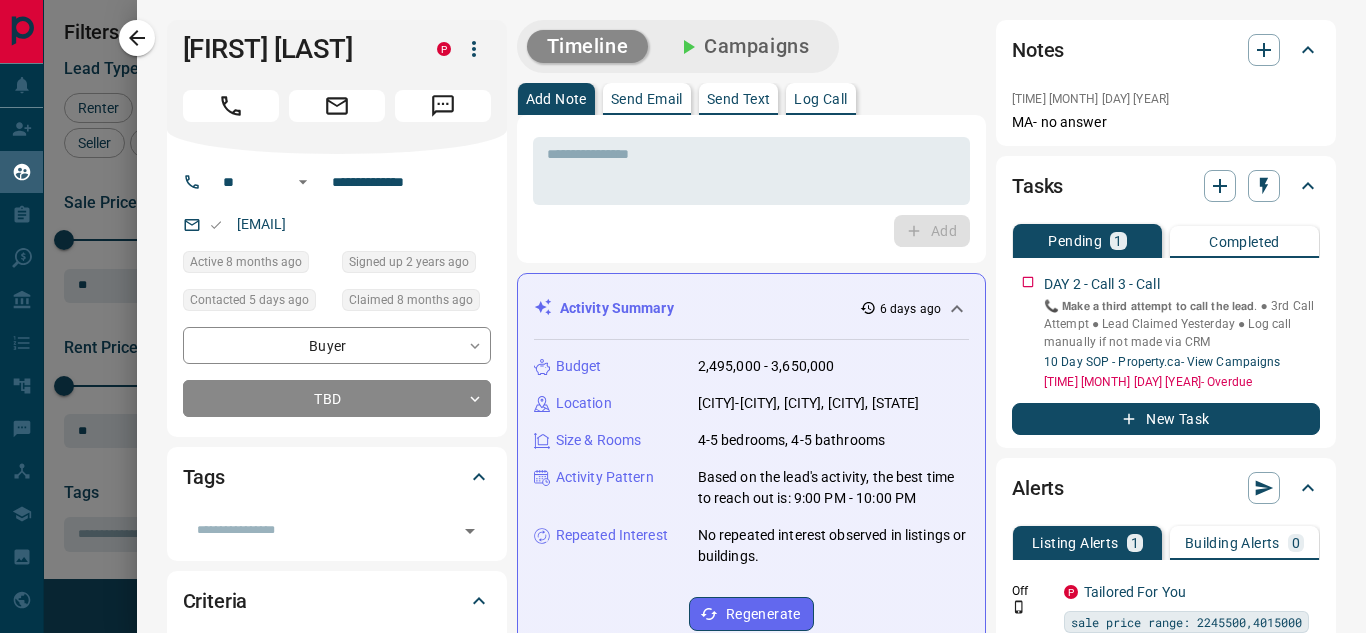 click 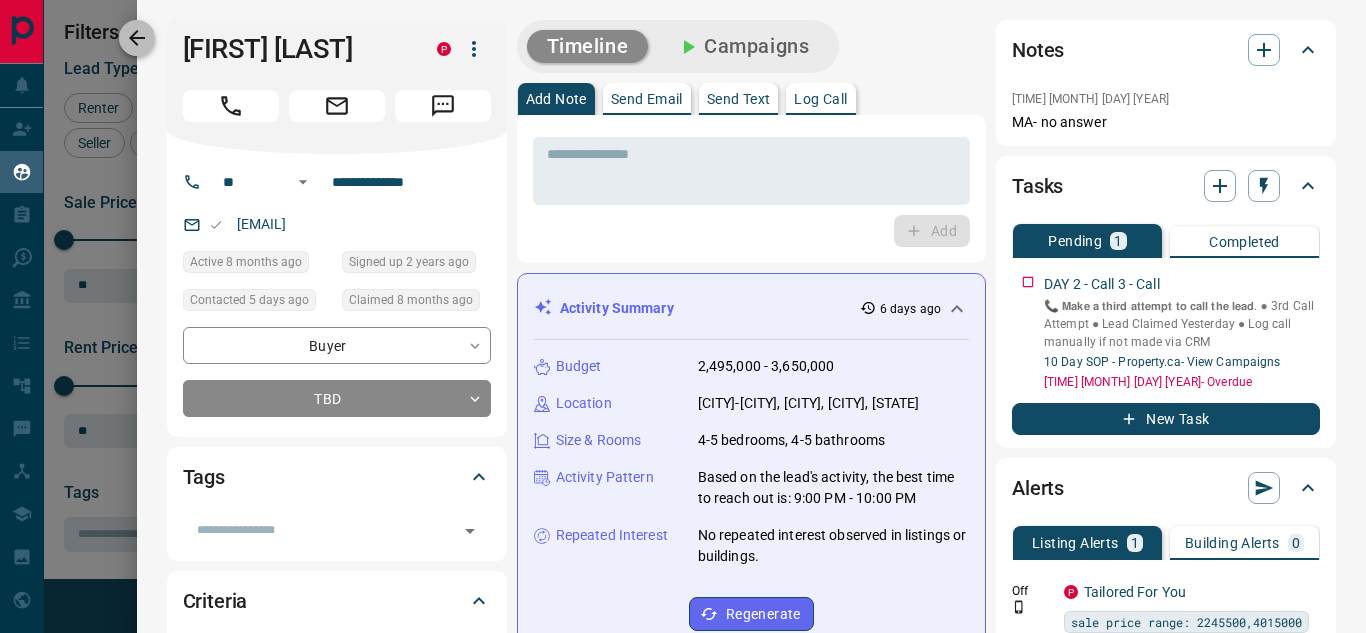 click 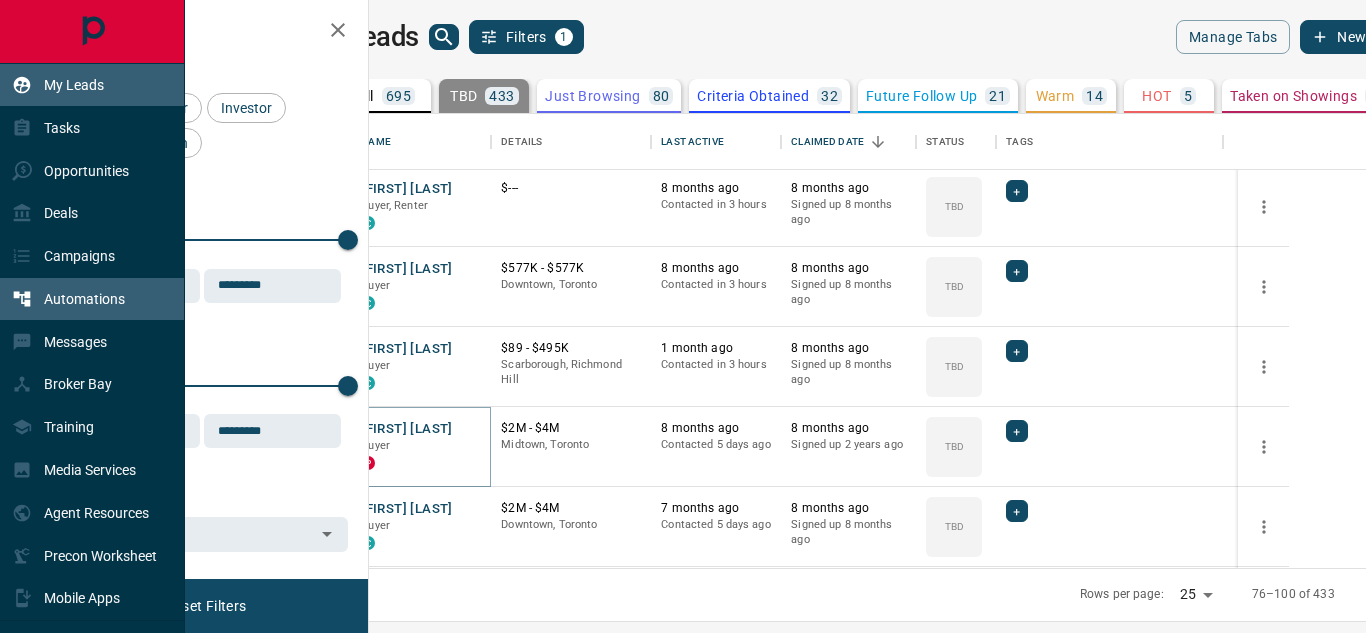 scroll, scrollTop: 0, scrollLeft: 0, axis: both 